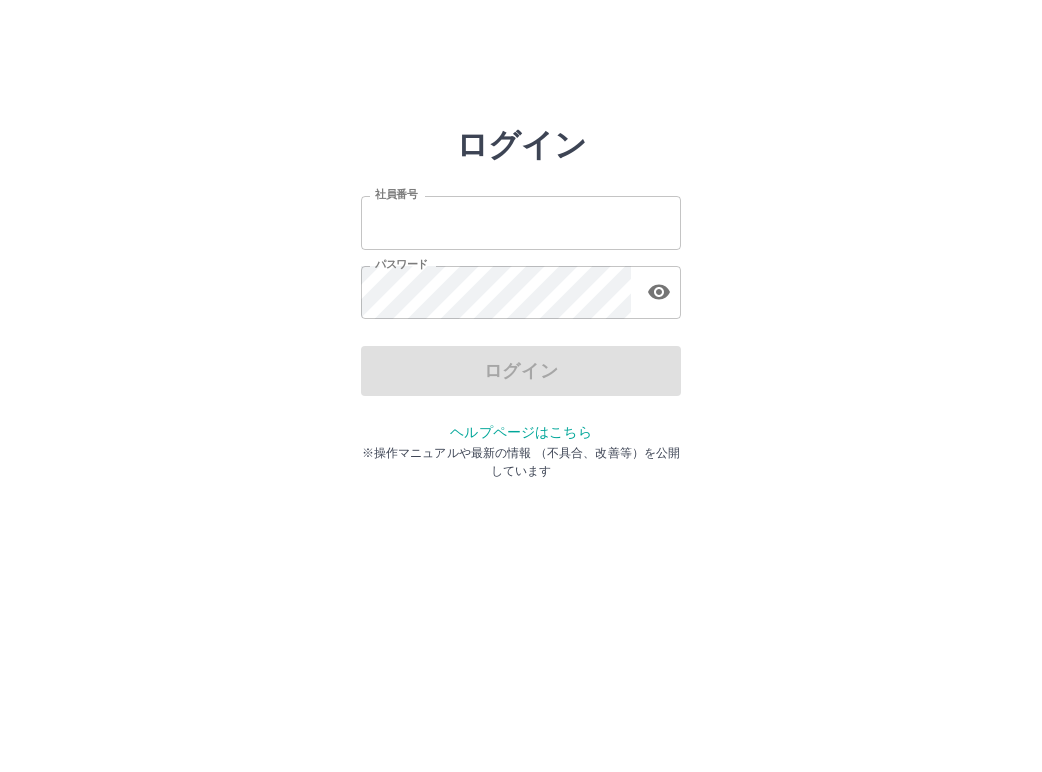 scroll, scrollTop: 0, scrollLeft: 0, axis: both 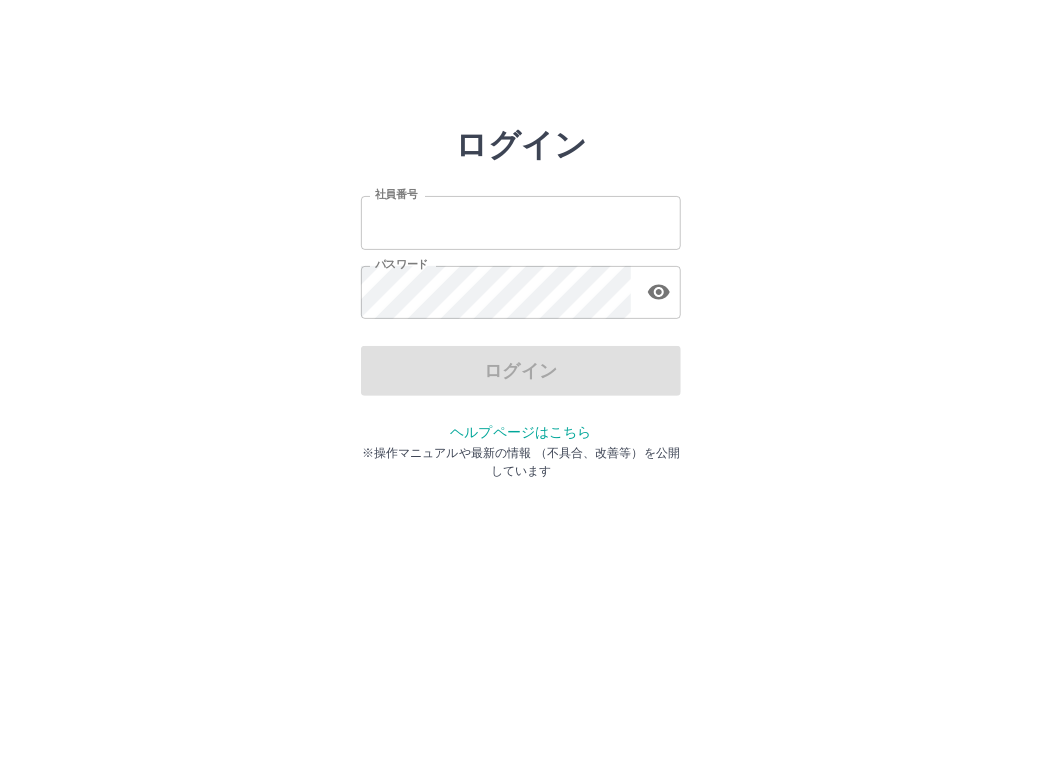 type on "*******" 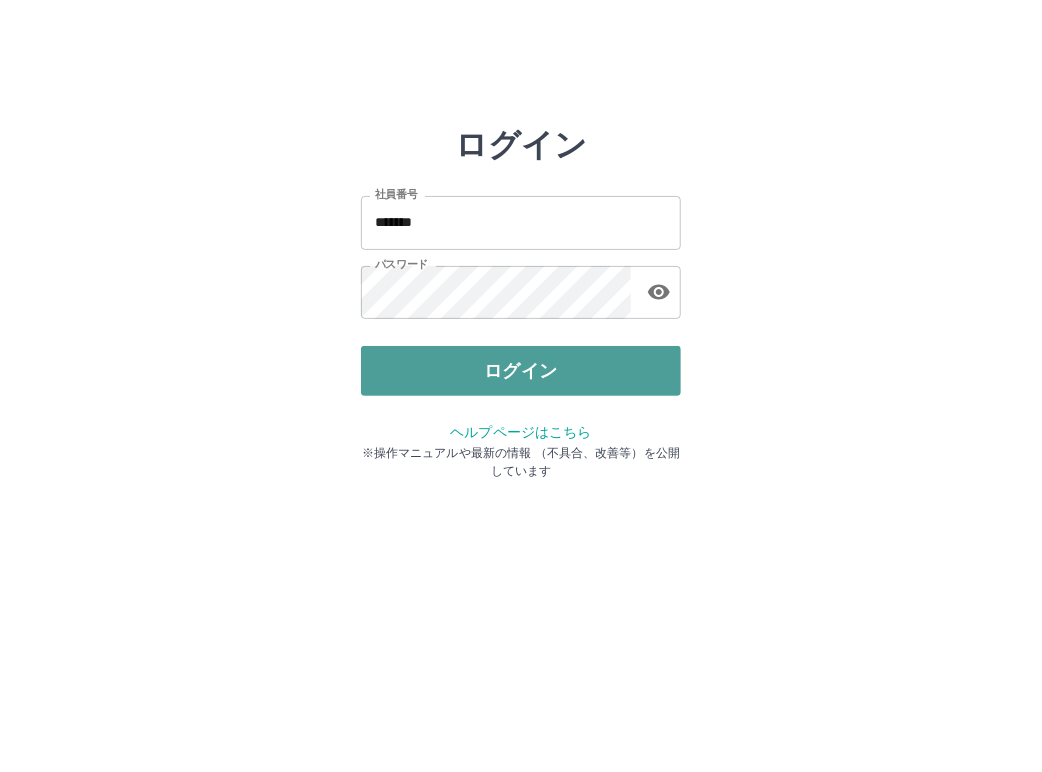 click on "ログイン" at bounding box center (521, 371) 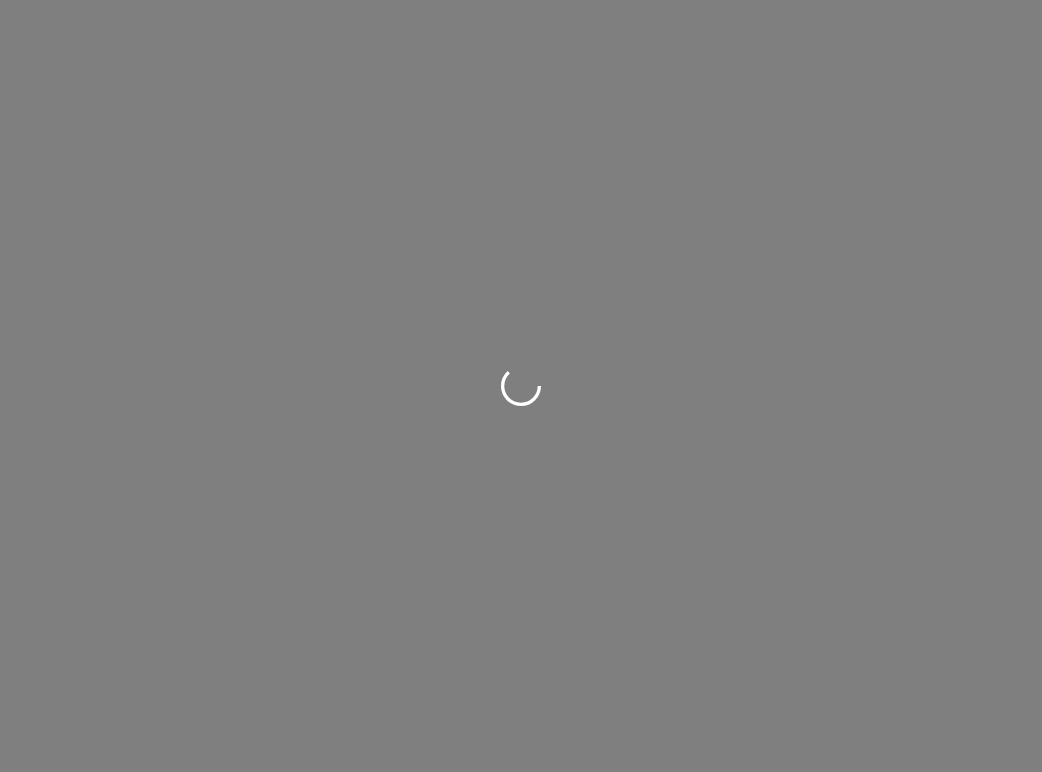 scroll, scrollTop: 0, scrollLeft: 0, axis: both 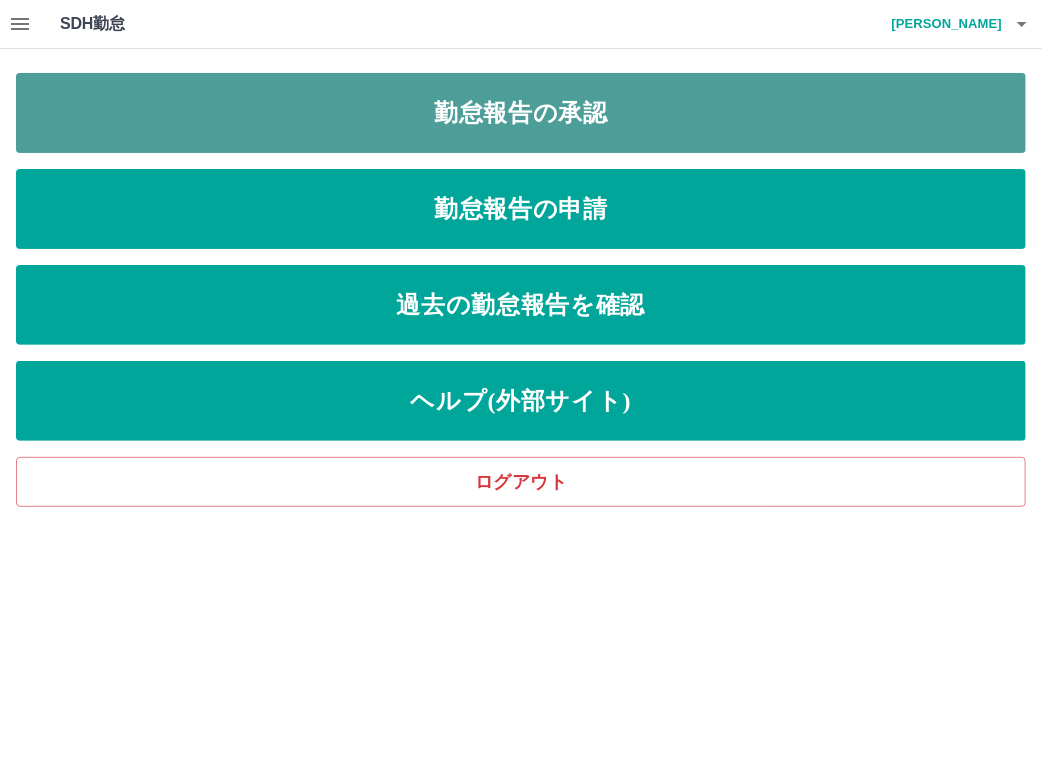 click on "勤怠報告の承認" at bounding box center [521, 113] 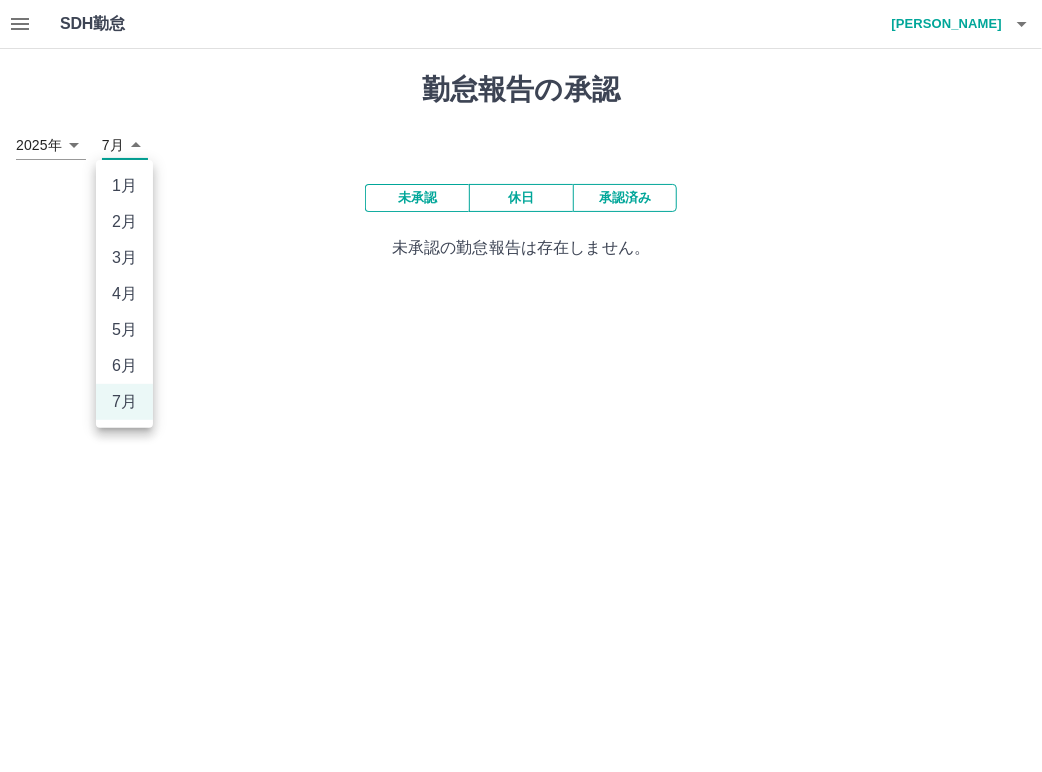 click on "SDH勤怠 [PERSON_NAME] 勤怠報告の承認 [DATE] **** 7月 * 未承認 休日 承認済み 未承認の勤怠報告は存在しません。 SDH勤怠 1月 2月 3月 4月 5月 6月 7月" at bounding box center (521, 142) 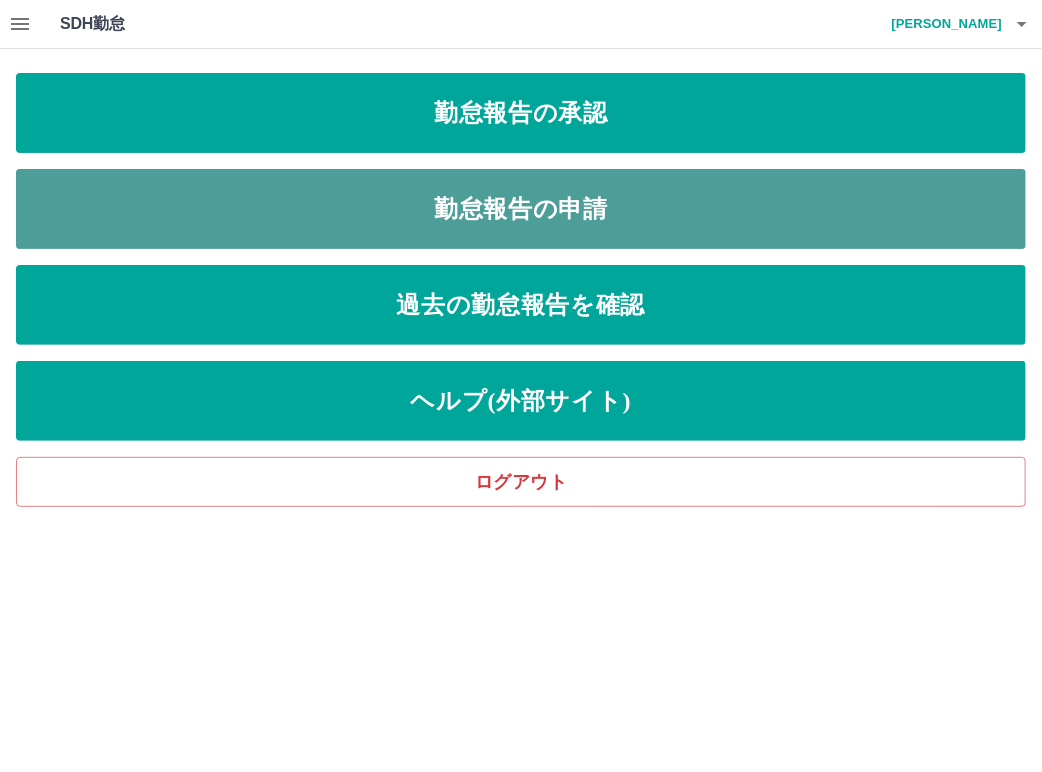 click on "勤怠報告の申請" at bounding box center (521, 209) 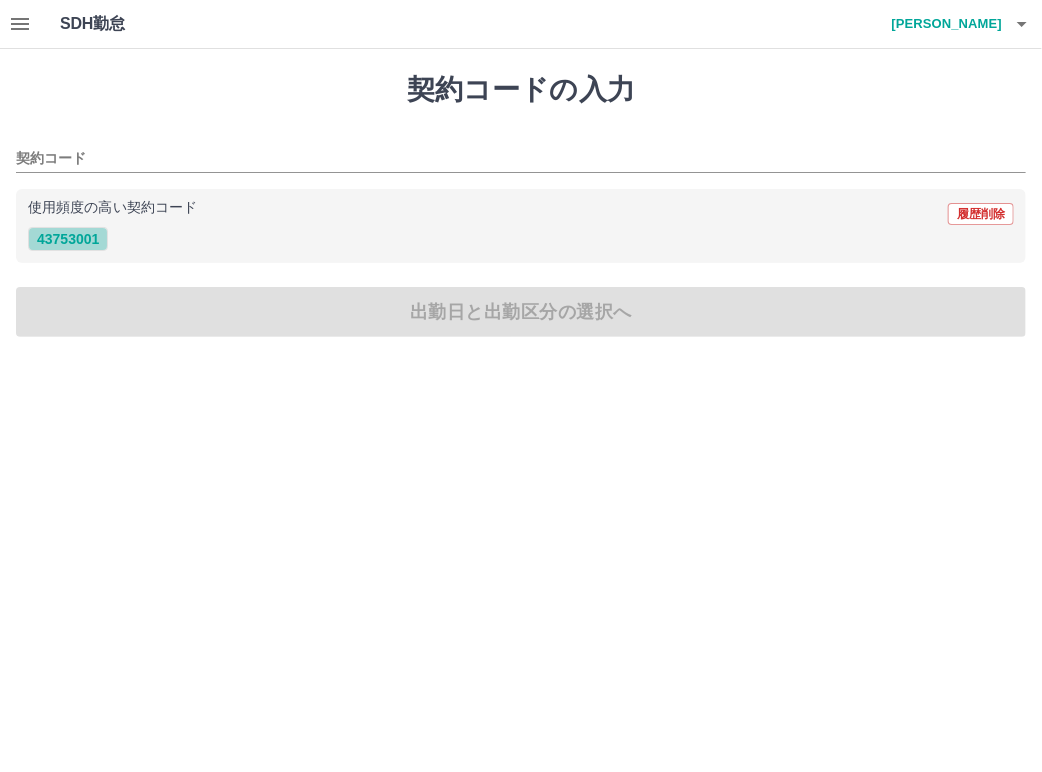 click on "43753001" at bounding box center (68, 239) 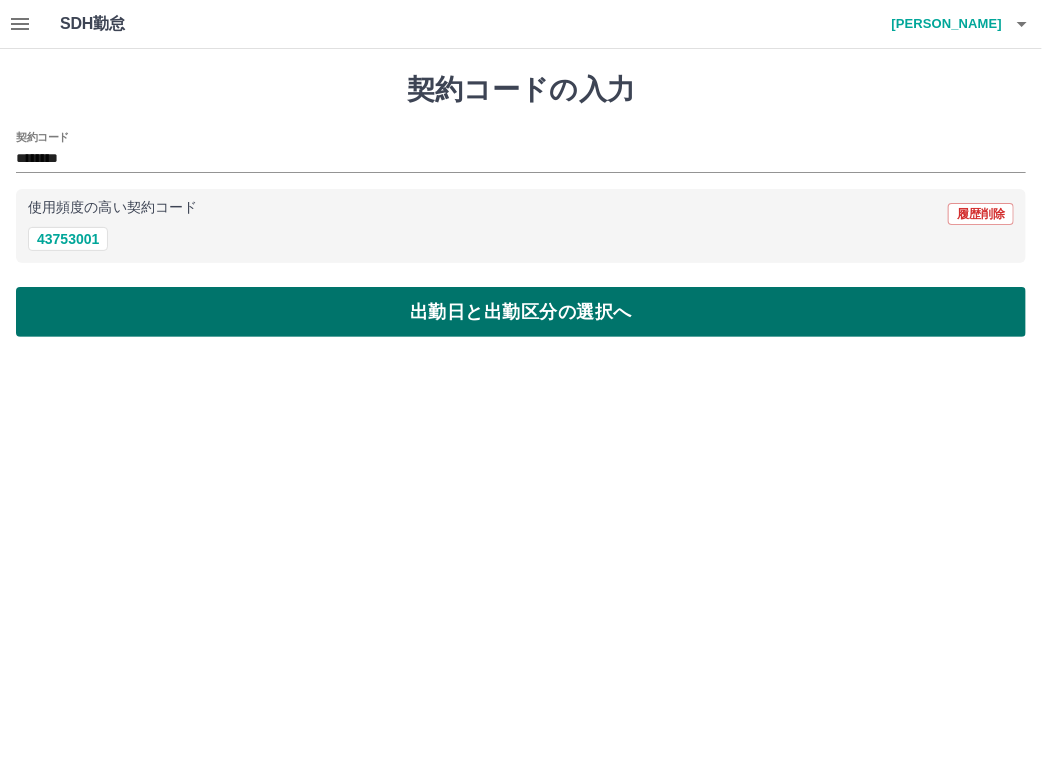 click on "出勤日と出勤区分の選択へ" at bounding box center (521, 312) 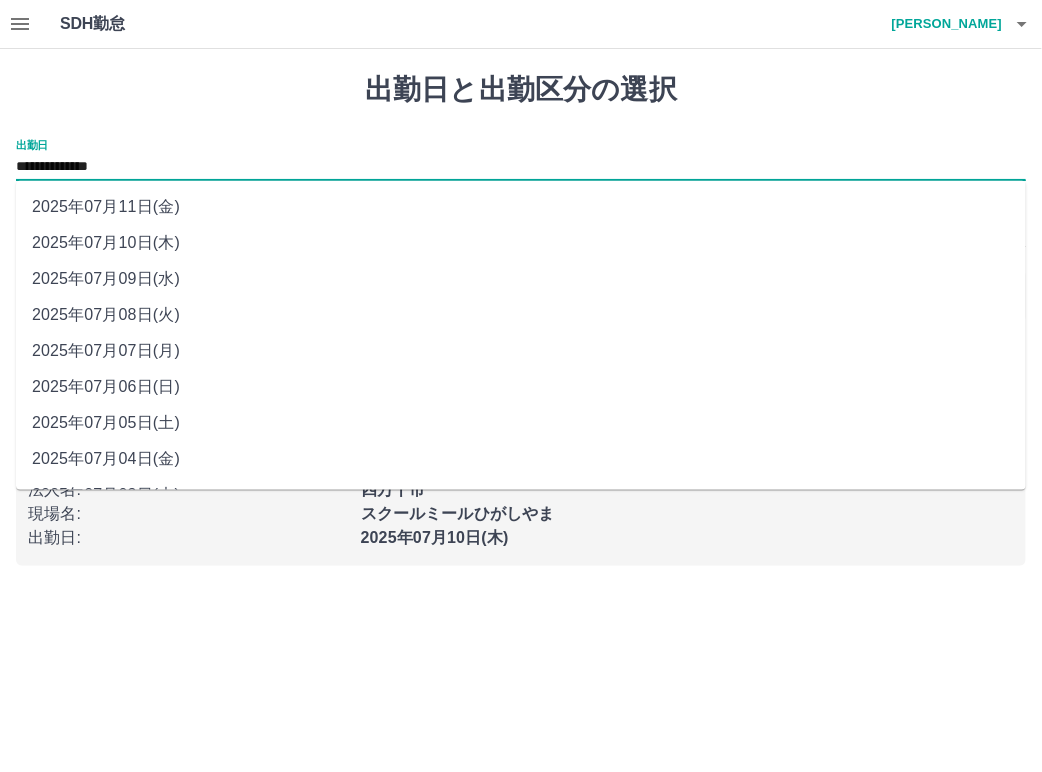 click on "**********" at bounding box center [521, 167] 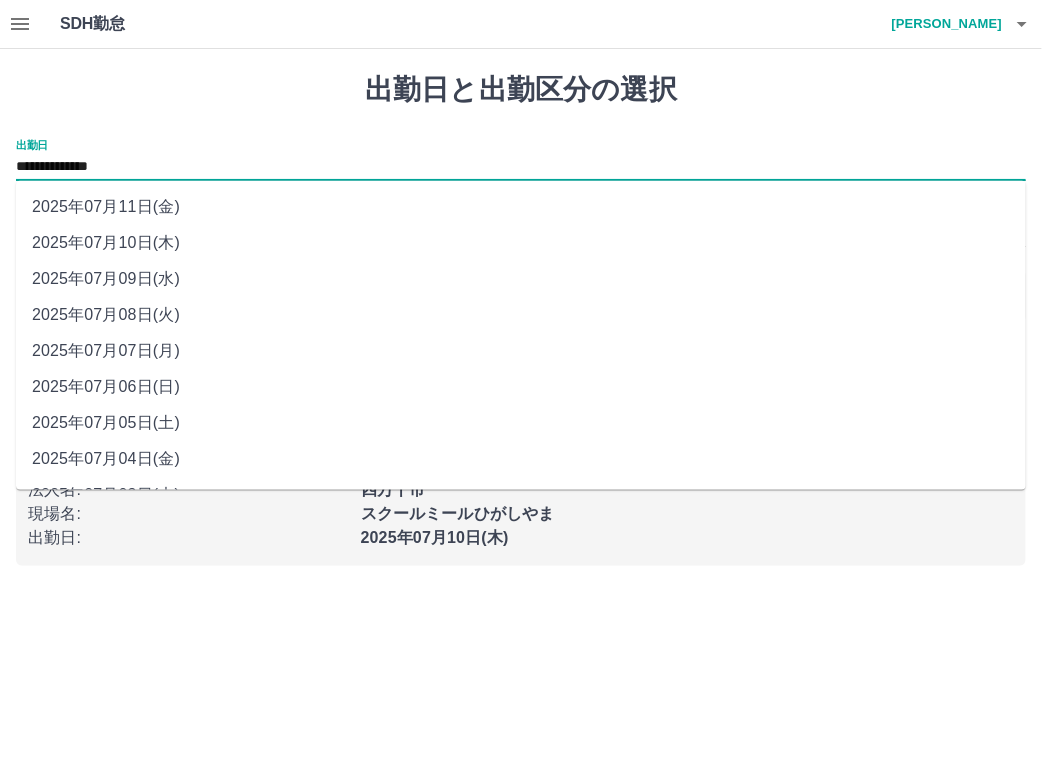 click on "2025年07月05日(土)" at bounding box center [521, 423] 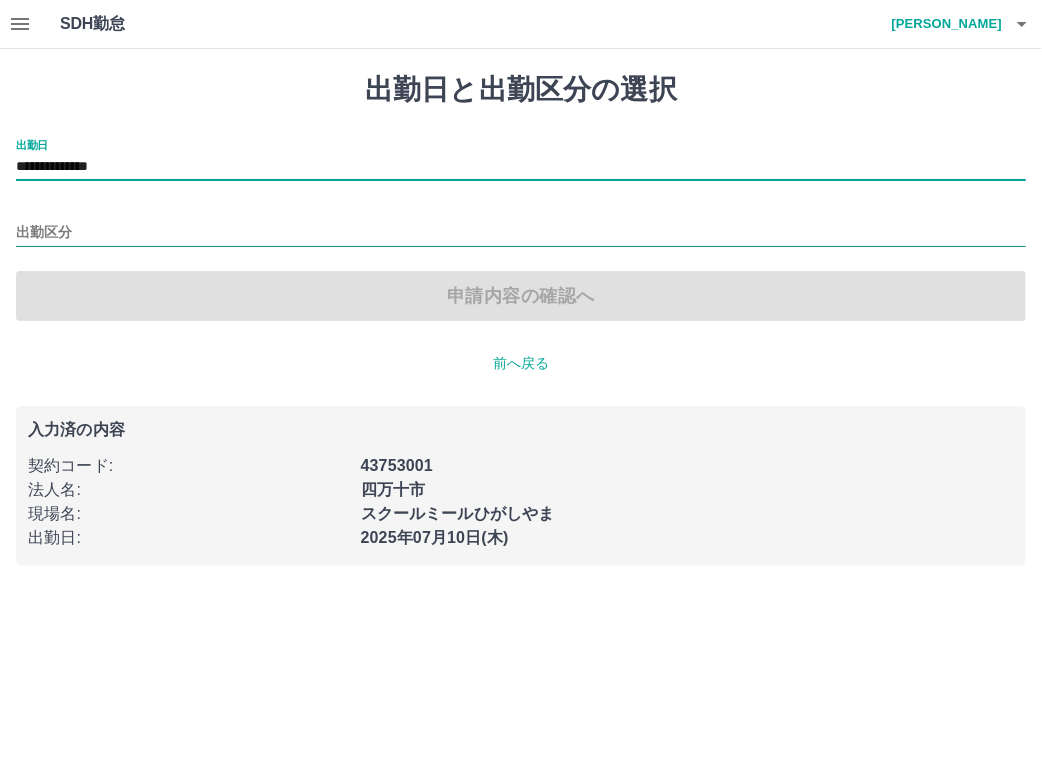 click on "出勤区分" at bounding box center [521, 233] 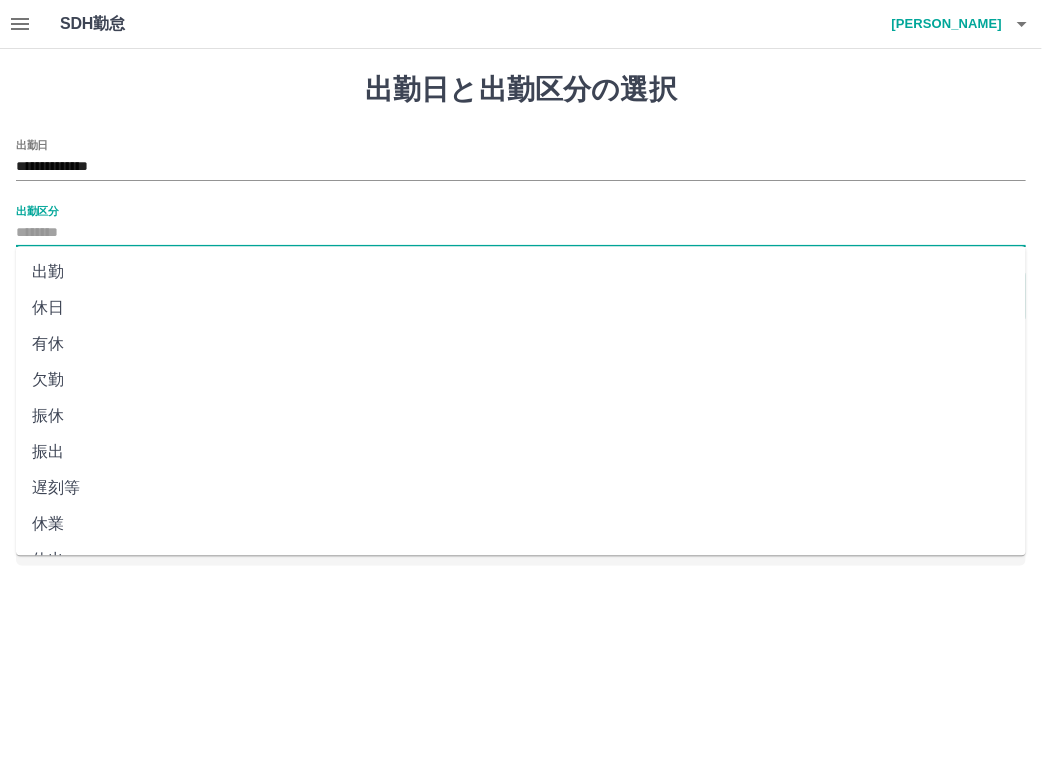 click on "休日" at bounding box center (521, 308) 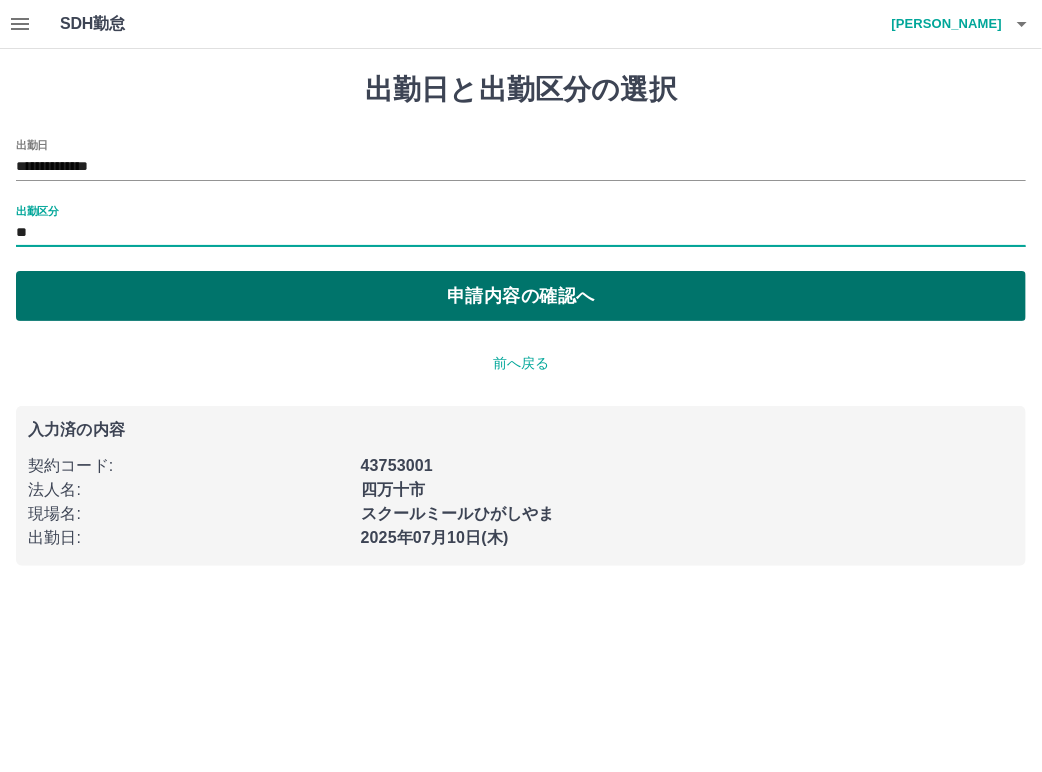 click on "申請内容の確認へ" at bounding box center (521, 296) 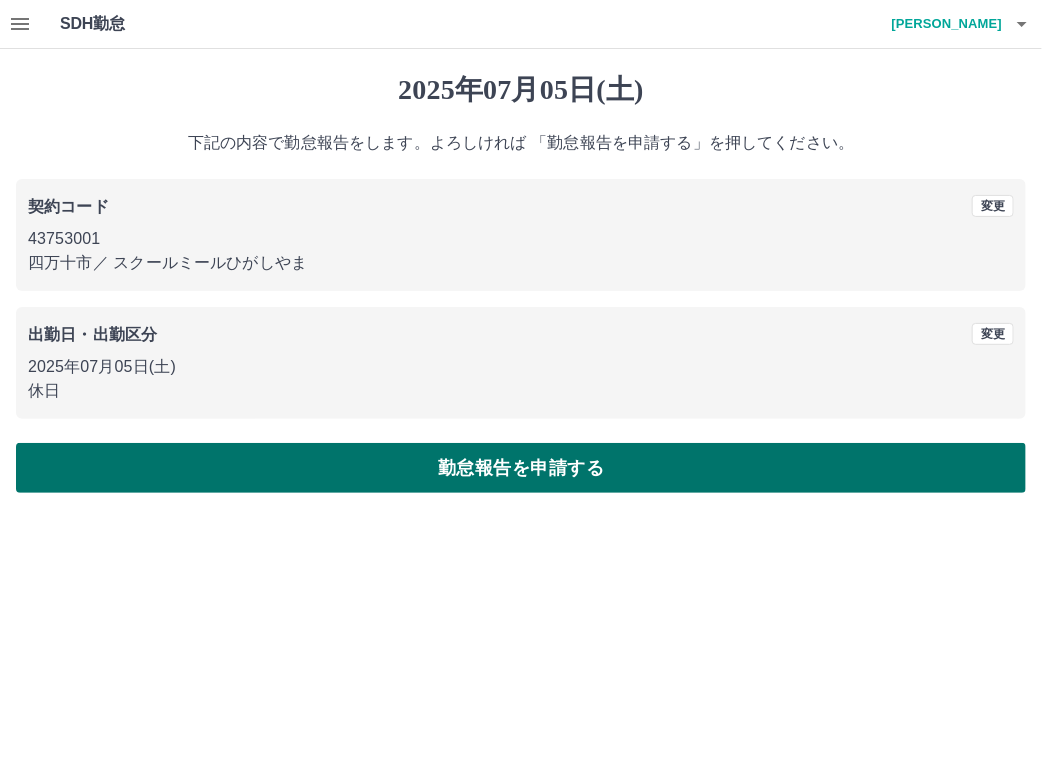 click on "勤怠報告を申請する" at bounding box center [521, 468] 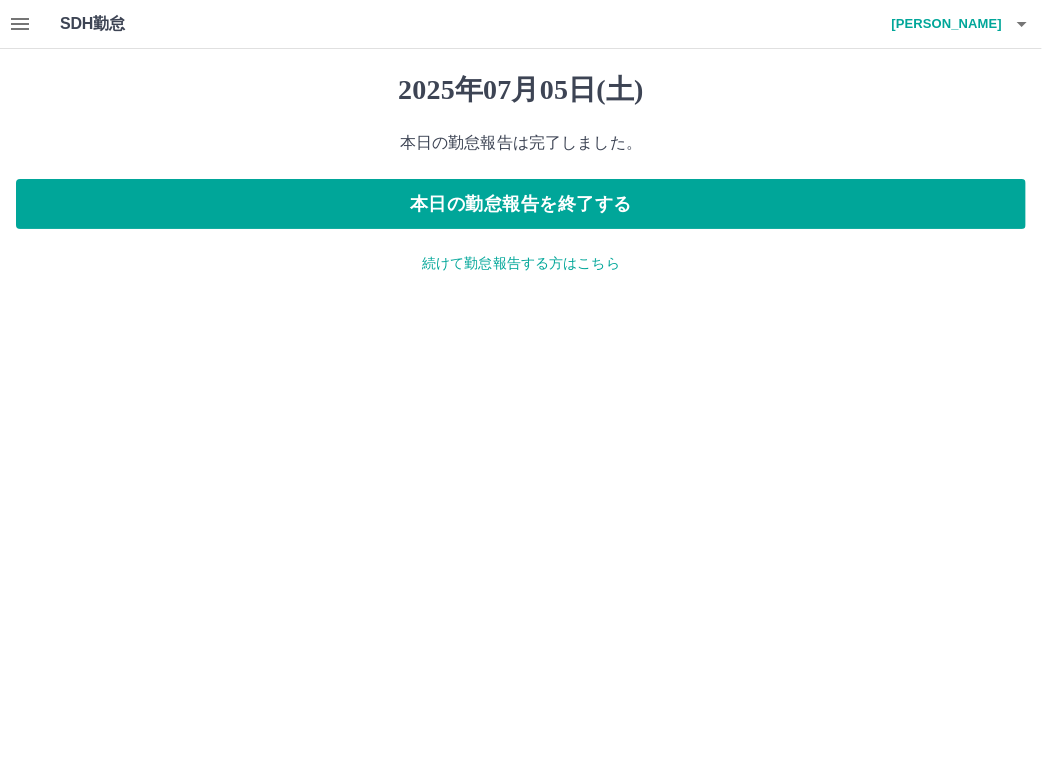 click on "続けて勤怠報告する方はこちら" at bounding box center (521, 263) 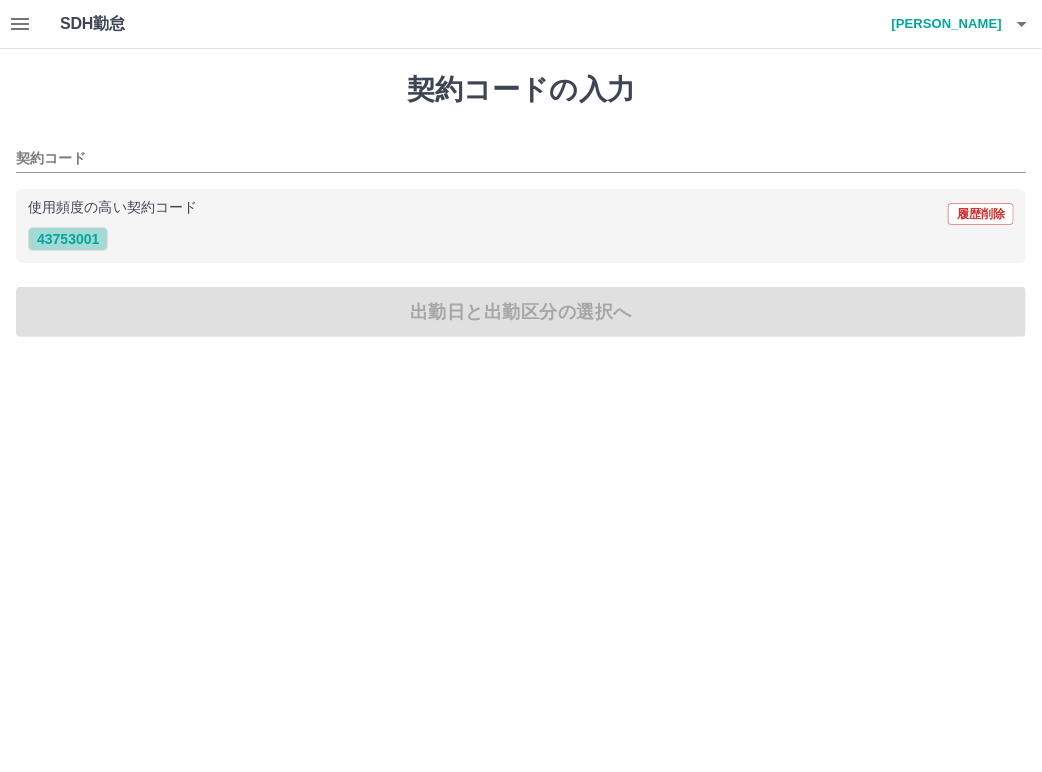 click on "43753001" at bounding box center [68, 239] 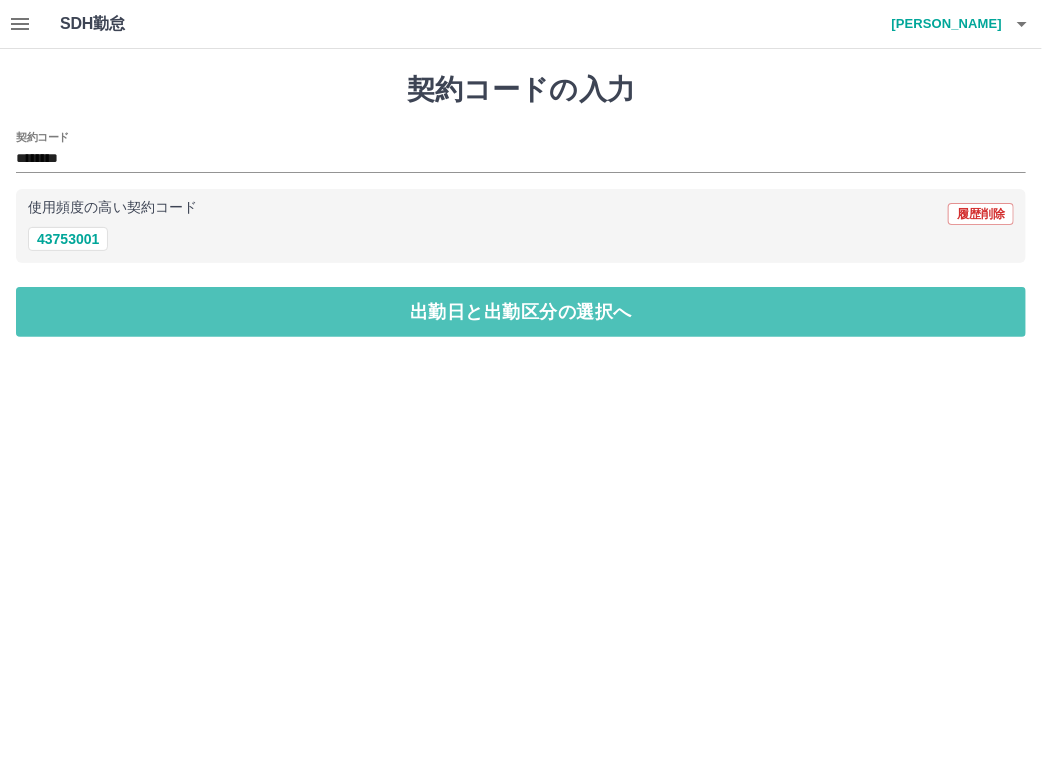 click on "出勤日と出勤区分の選択へ" at bounding box center (521, 312) 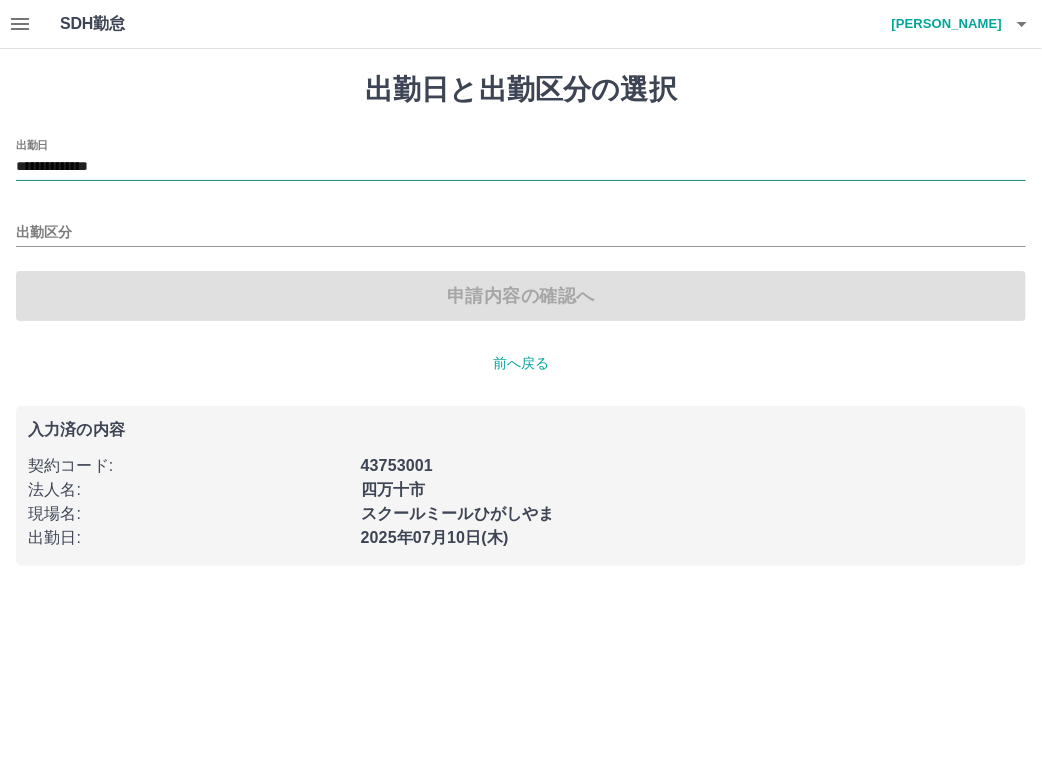 click on "**********" at bounding box center (521, 167) 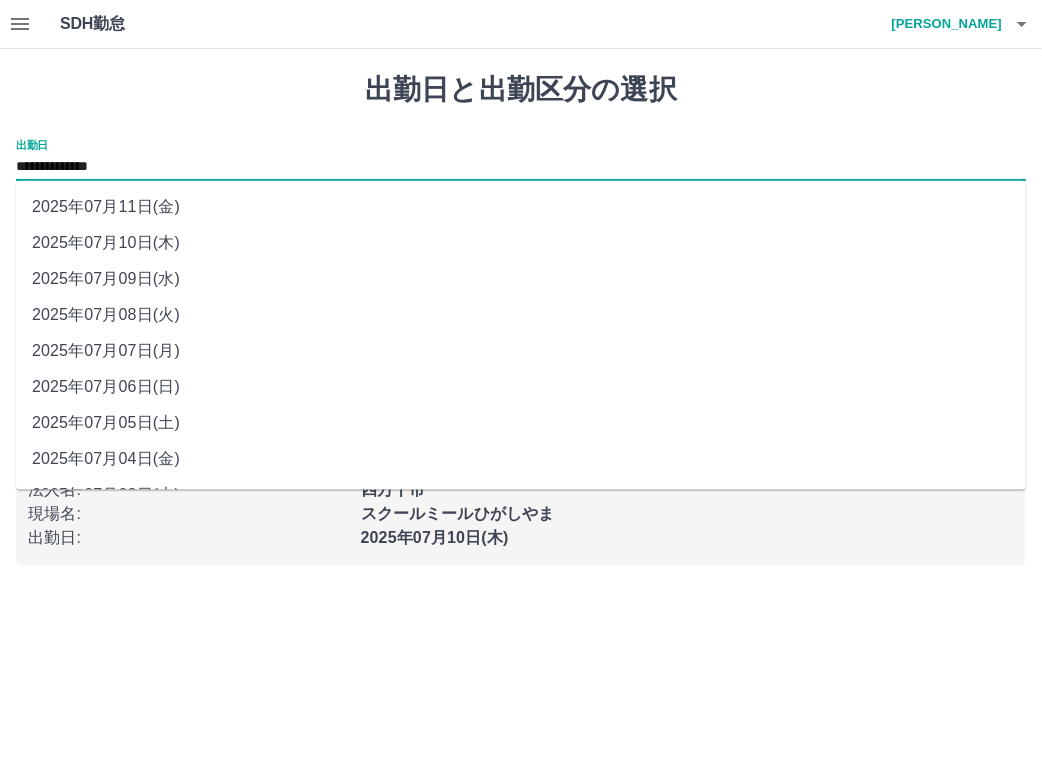 click on "2025年07月06日(日)" at bounding box center (521, 387) 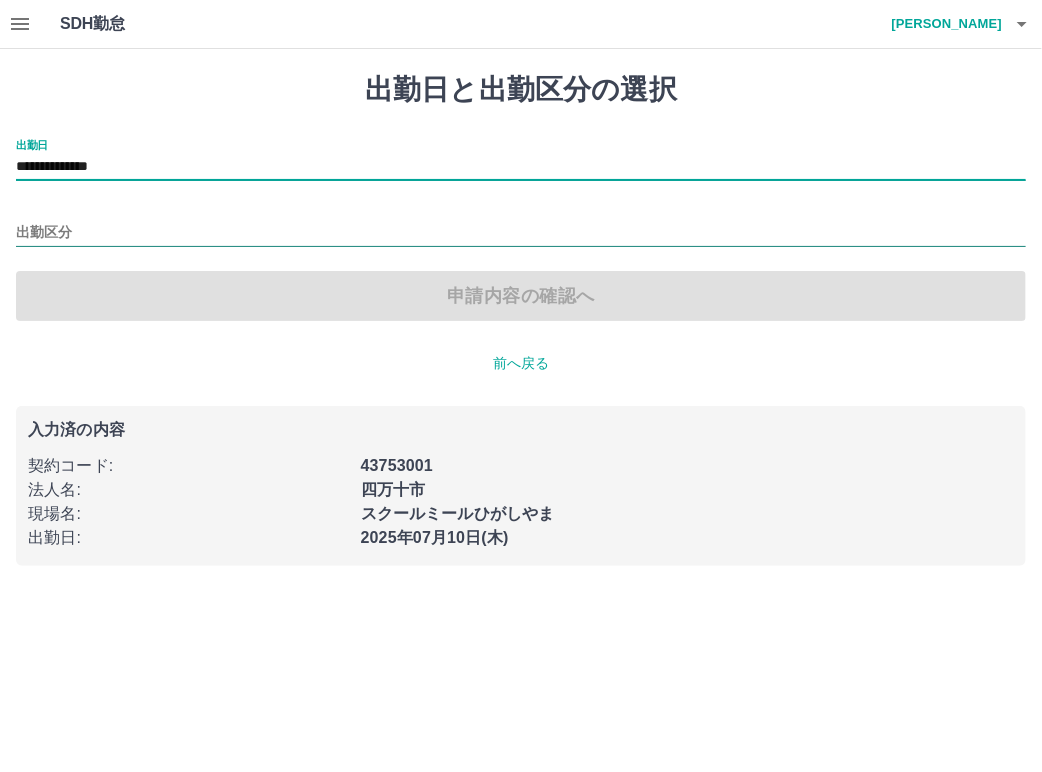click on "出勤区分" at bounding box center (521, 233) 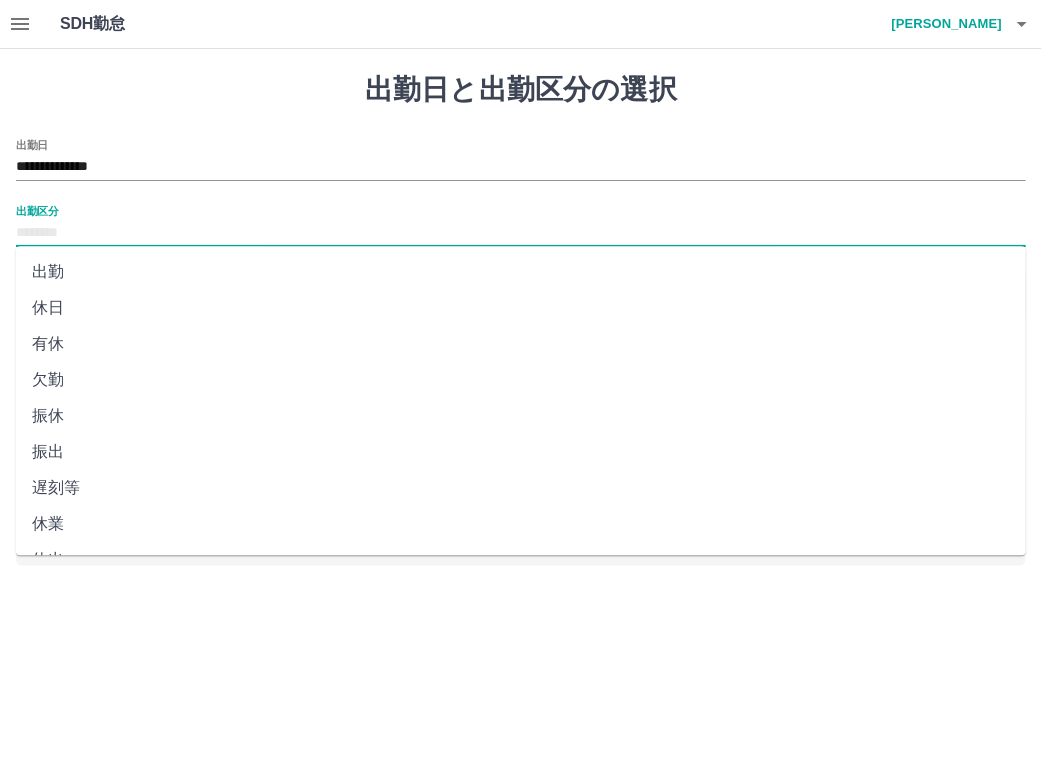 click on "休日" at bounding box center [521, 308] 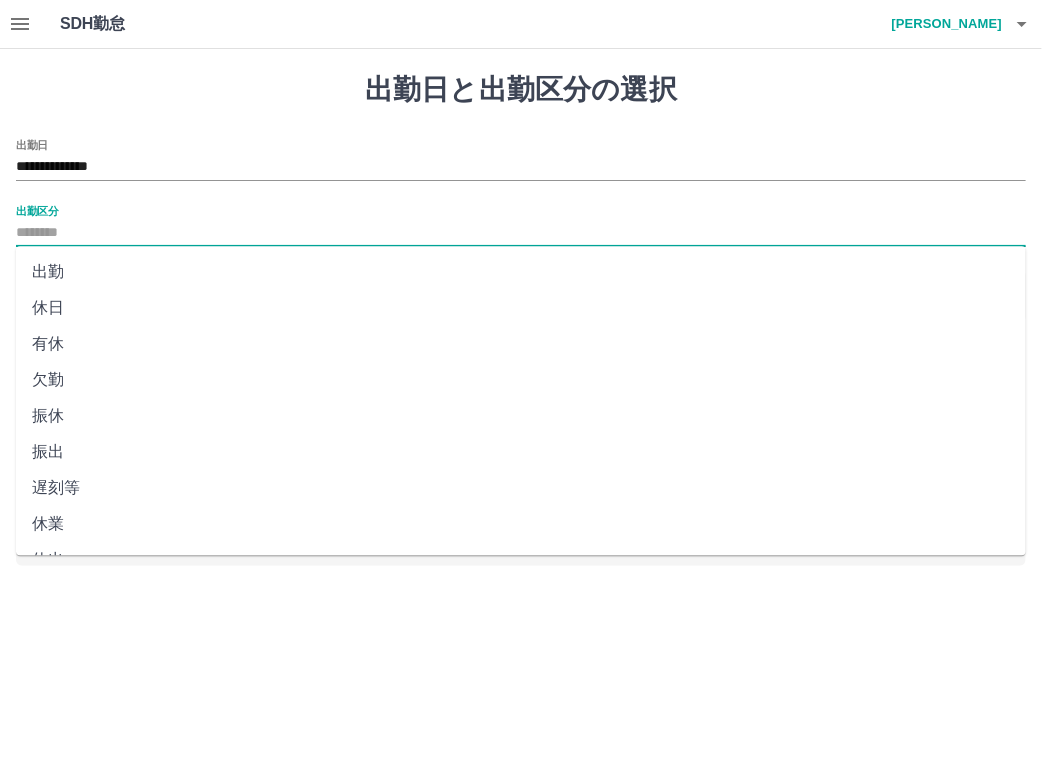 type on "**" 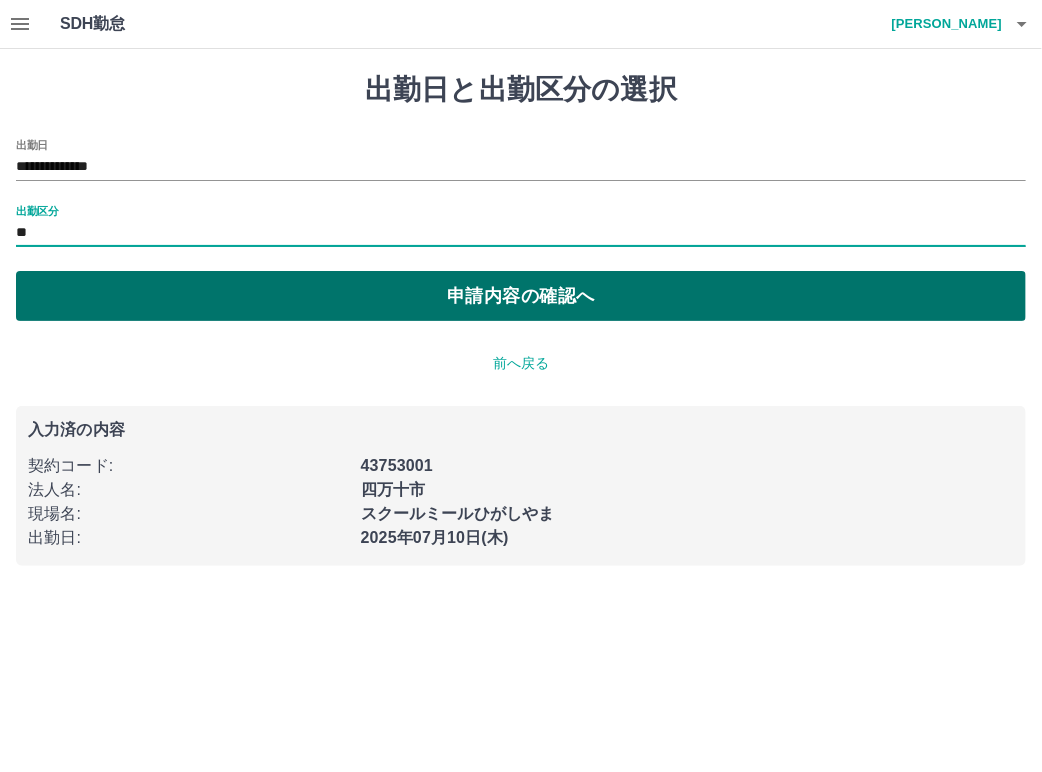 click on "申請内容の確認へ" at bounding box center [521, 296] 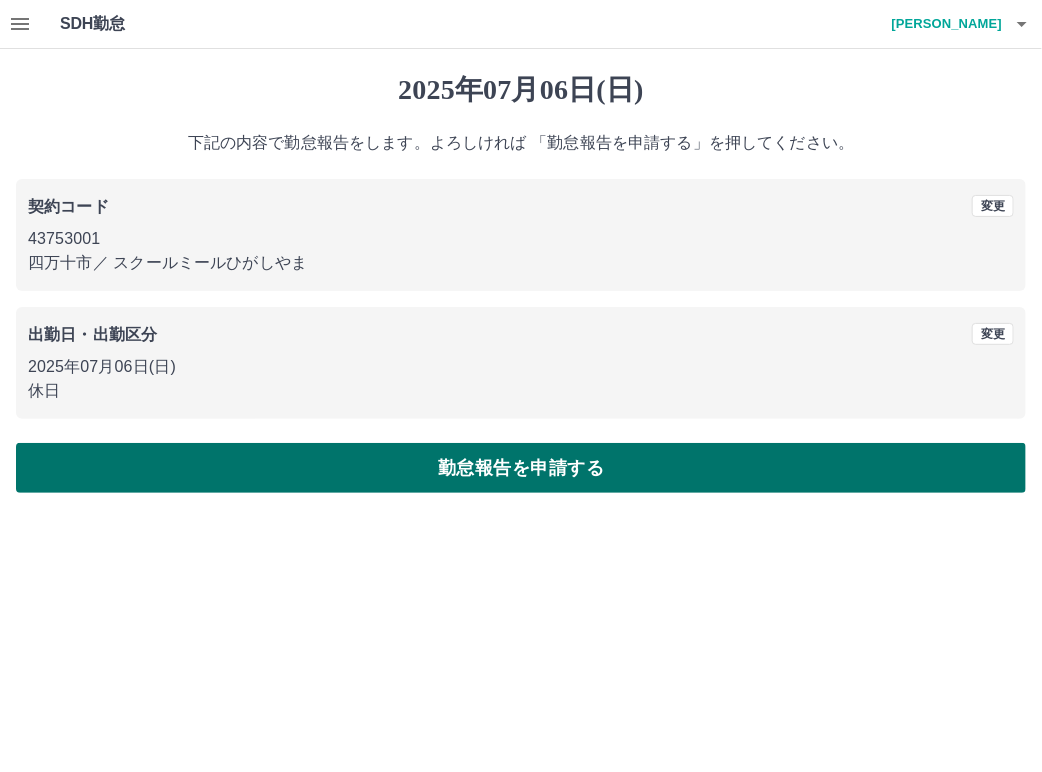 click on "勤怠報告を申請する" at bounding box center [521, 468] 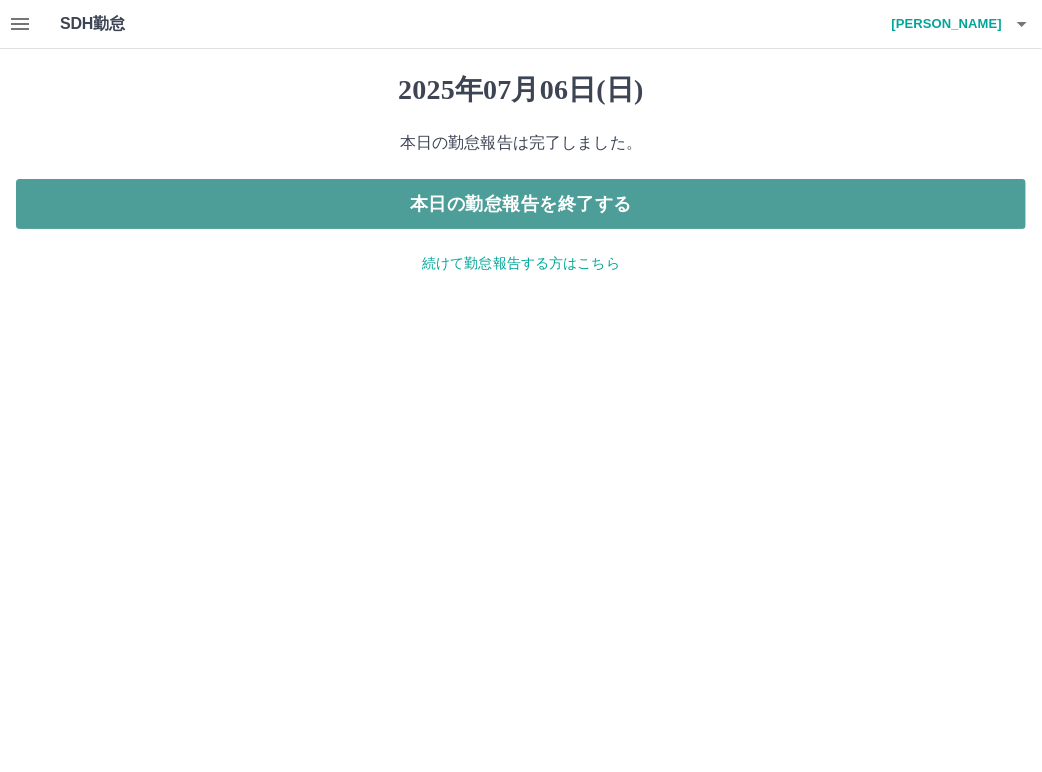 click on "本日の勤怠報告を終了する" at bounding box center (521, 204) 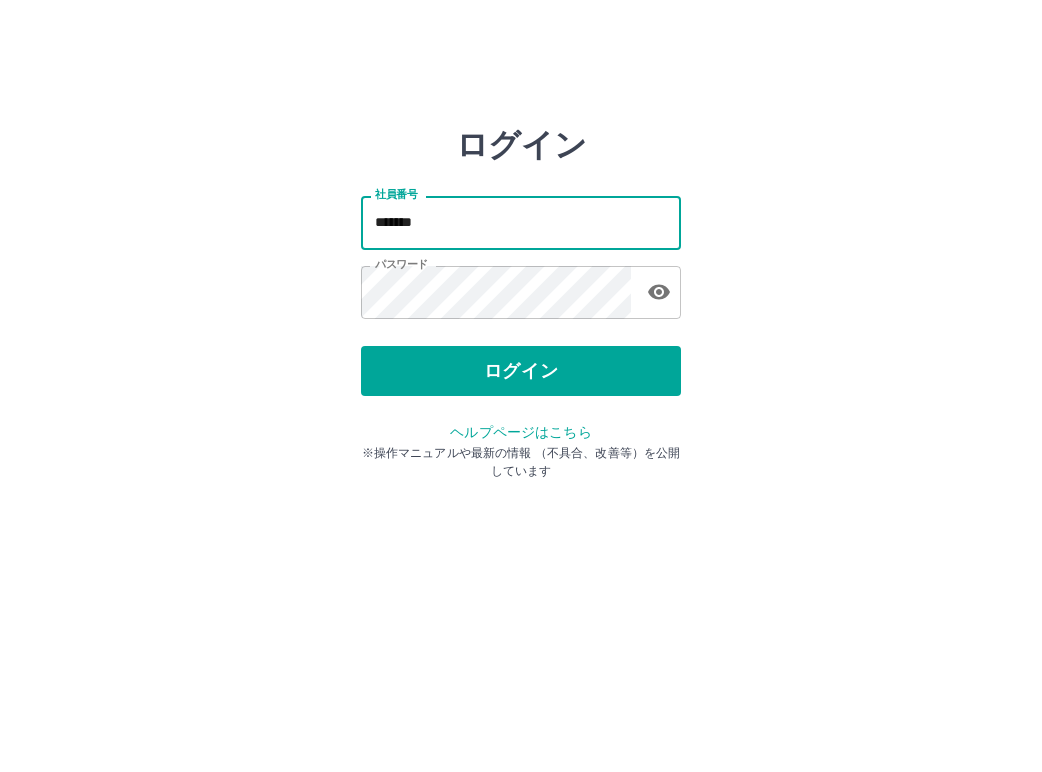 scroll, scrollTop: 0, scrollLeft: 0, axis: both 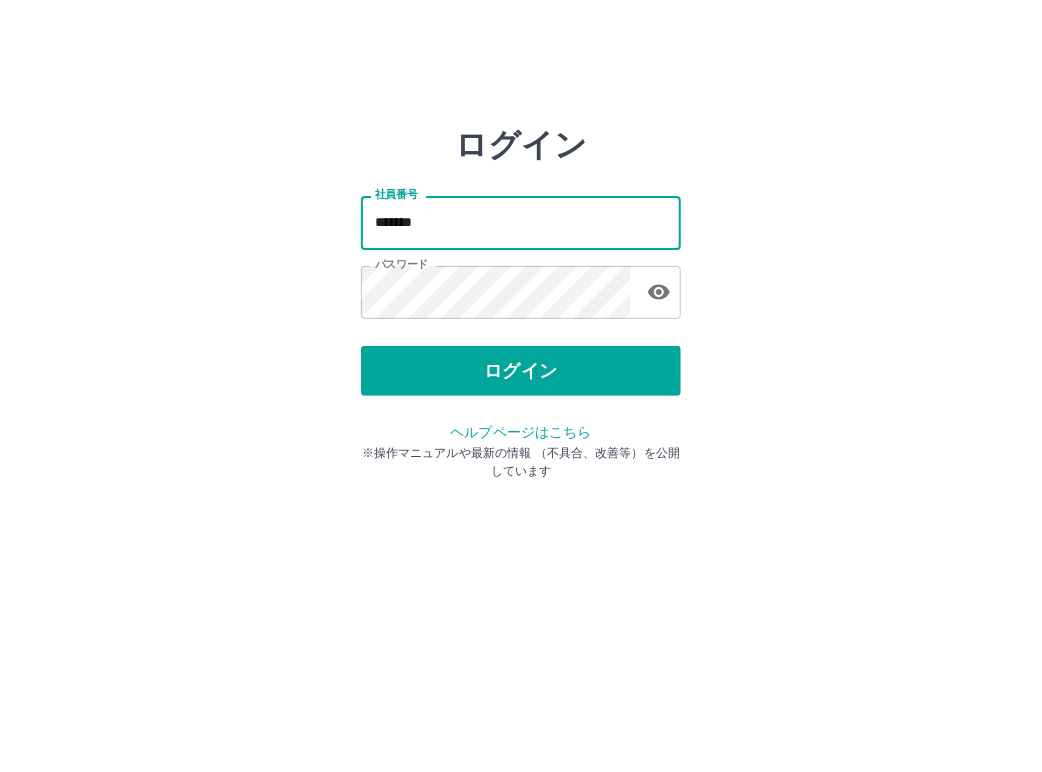 type on "*******" 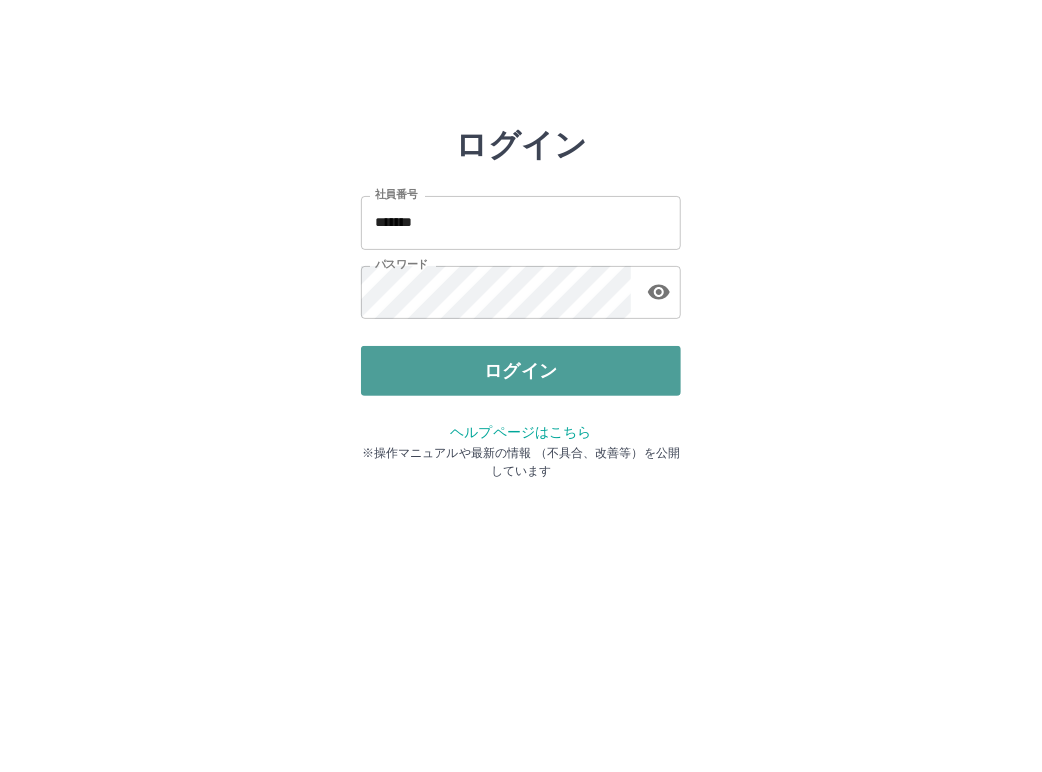 click on "ログイン" at bounding box center (521, 371) 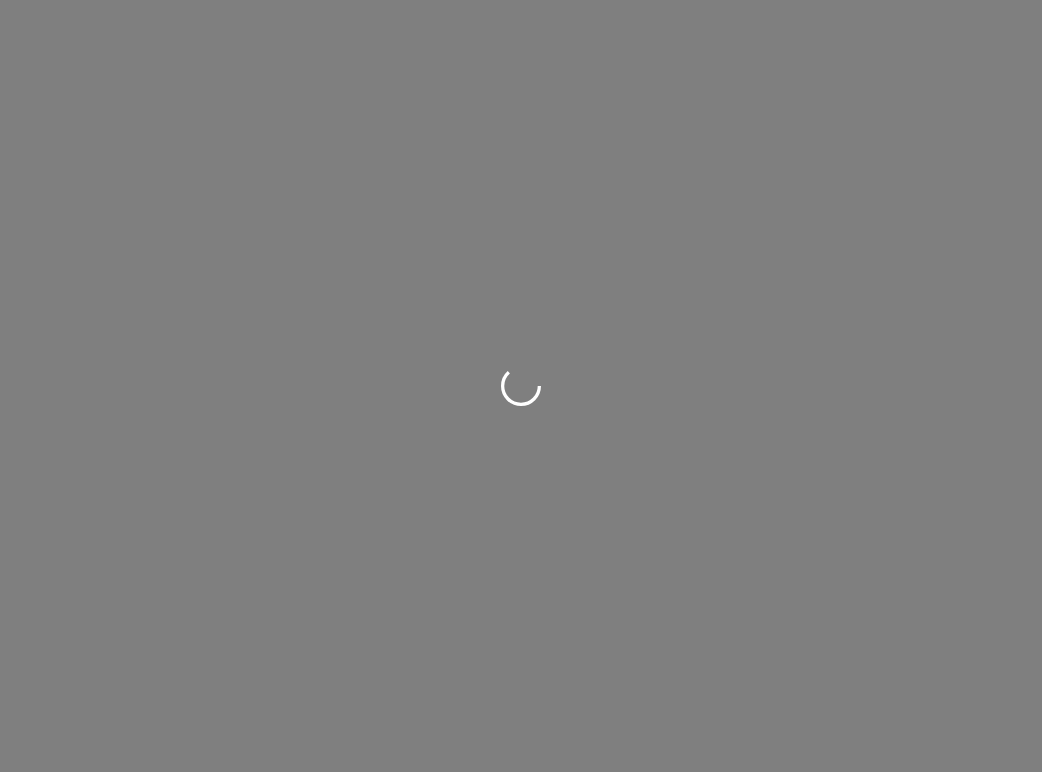 scroll, scrollTop: 0, scrollLeft: 0, axis: both 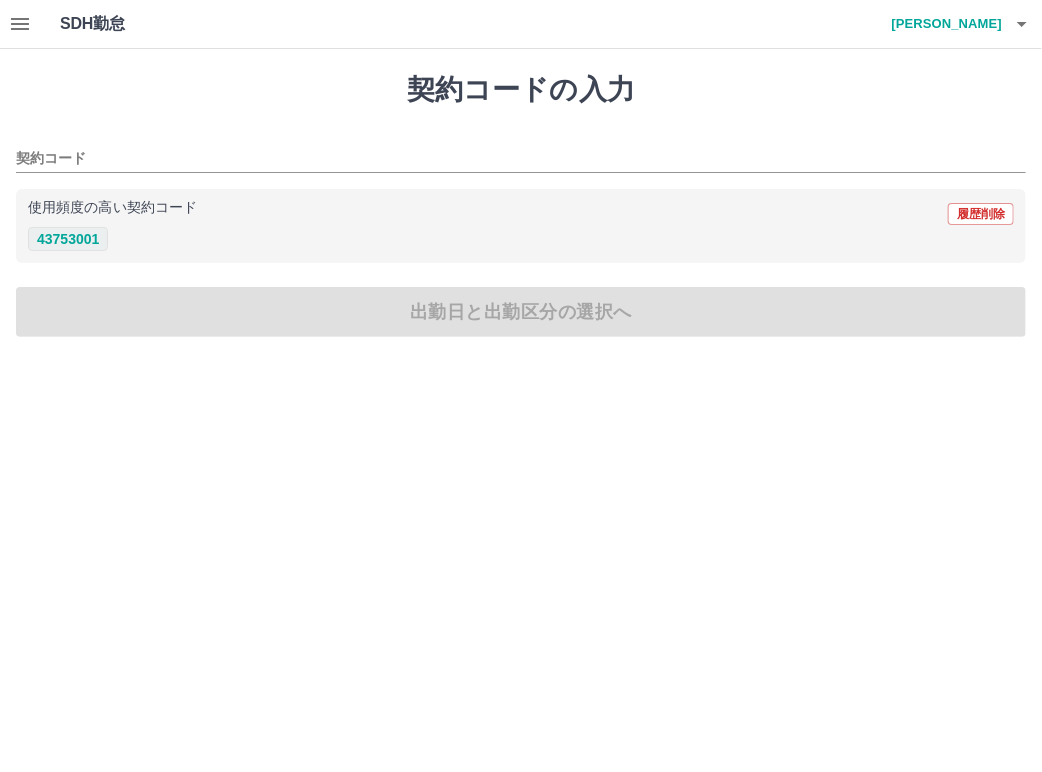 click on "43753001" at bounding box center (68, 239) 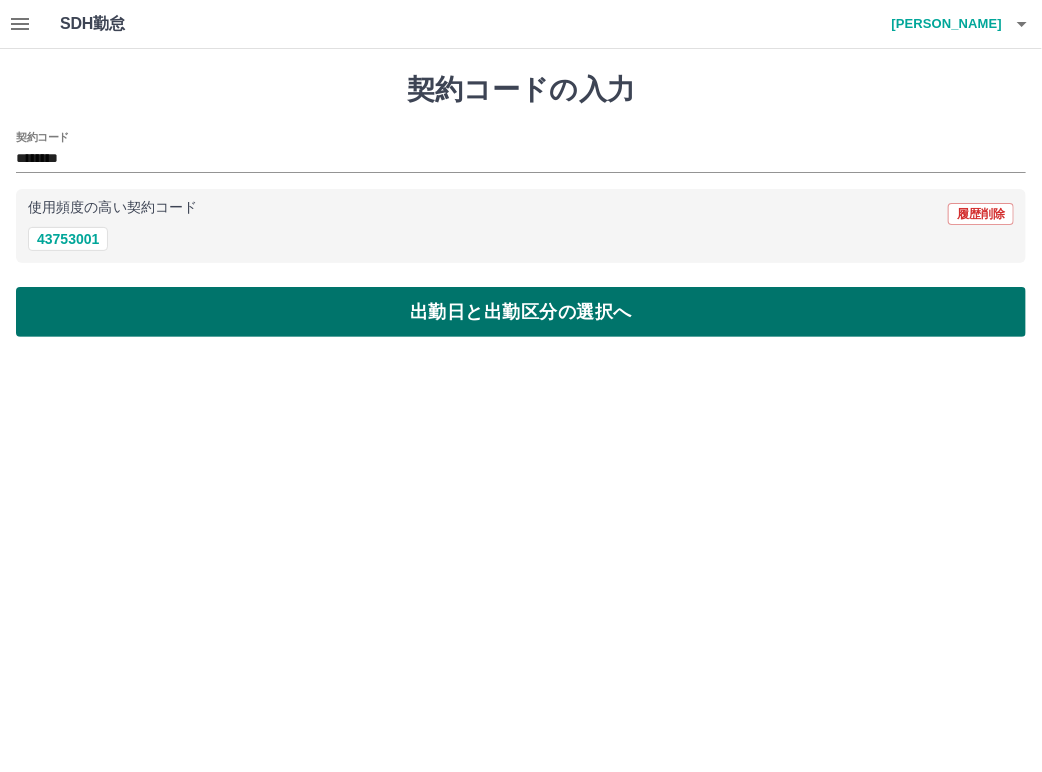 click on "出勤日と出勤区分の選択へ" at bounding box center (521, 312) 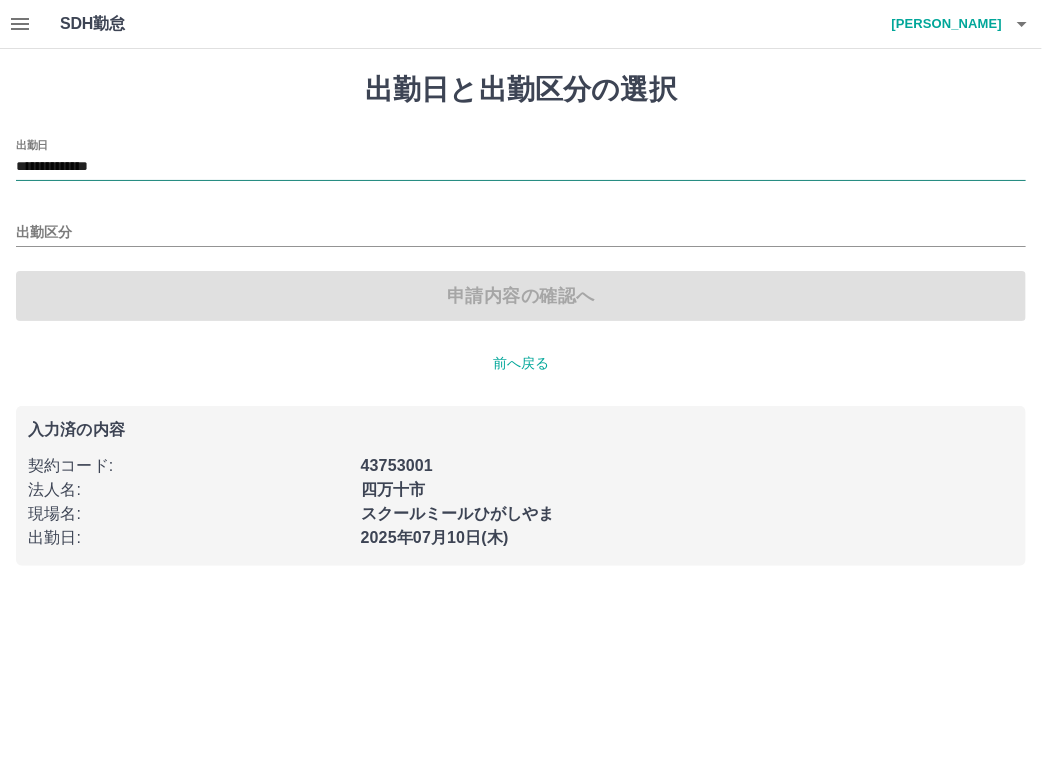 click on "**********" at bounding box center [521, 167] 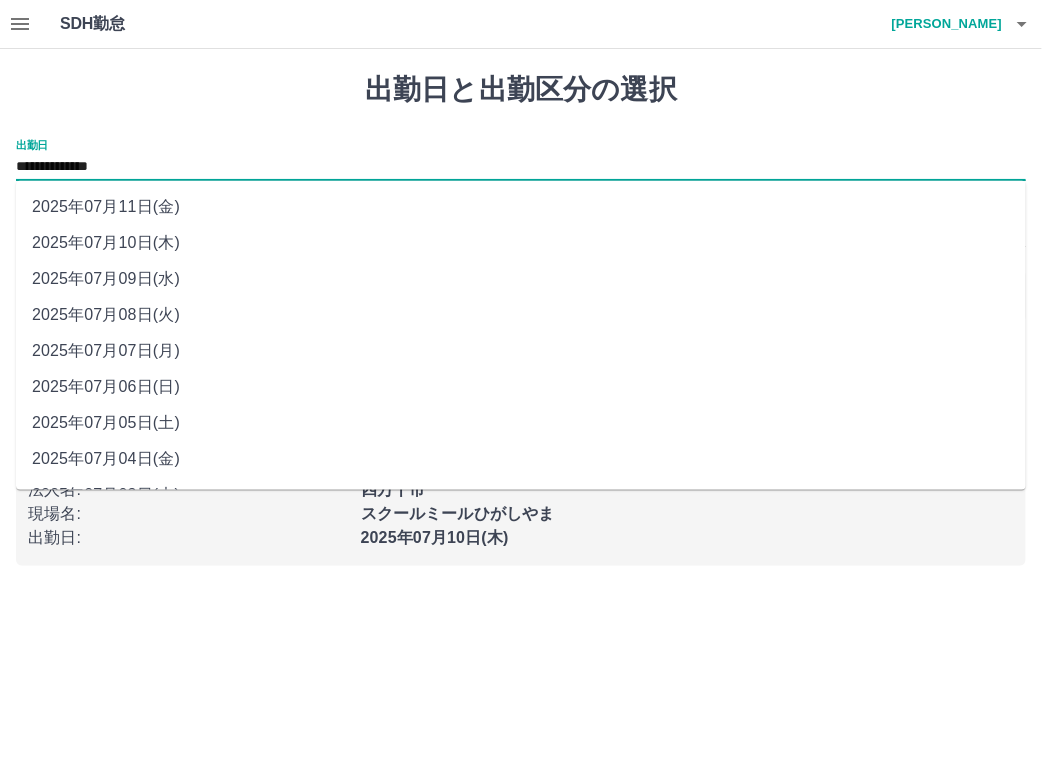 click on "2025年07月05日(土)" at bounding box center (521, 423) 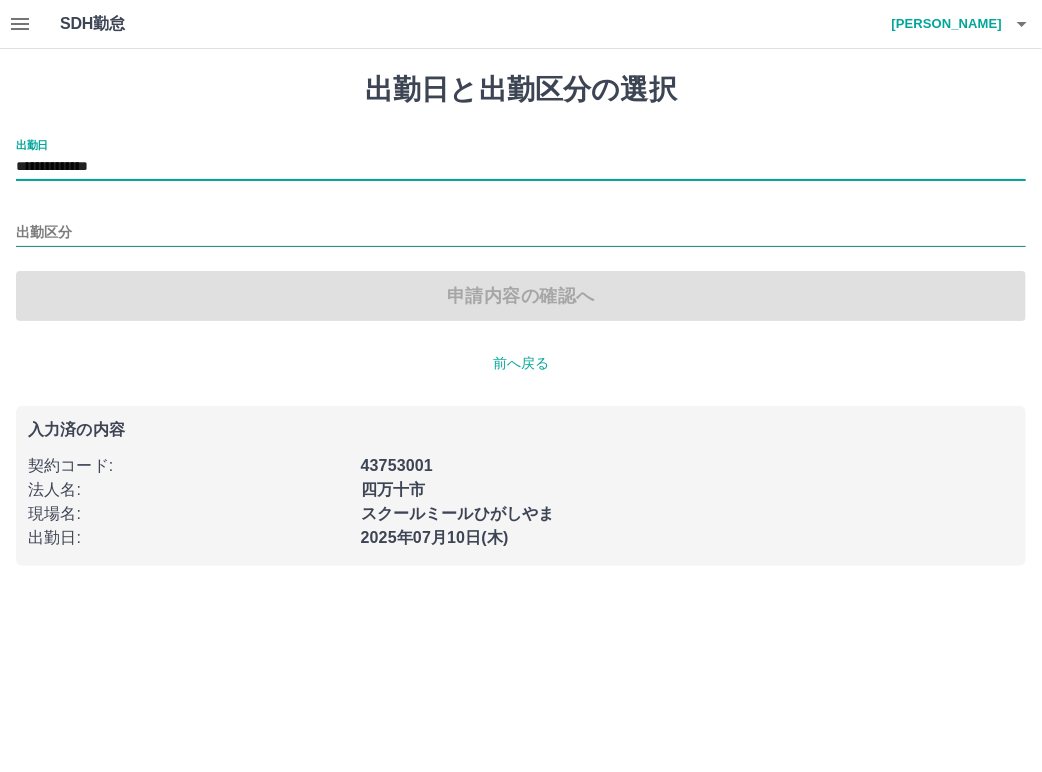 click on "出勤区分" at bounding box center [521, 233] 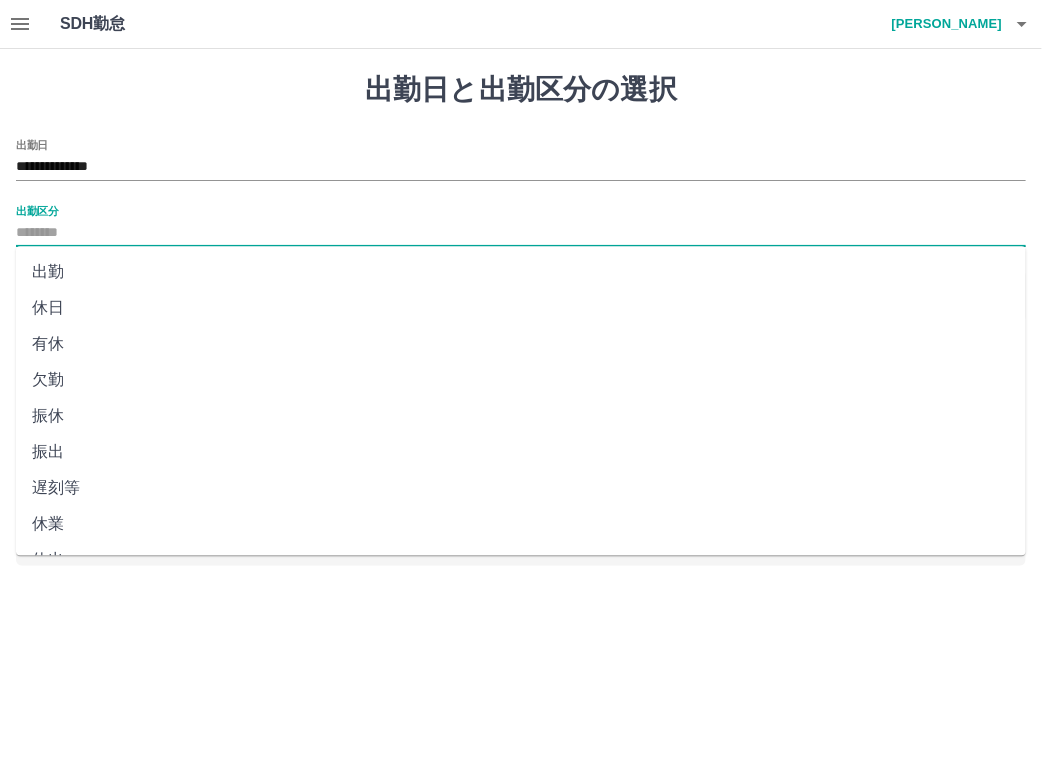 click on "休日" at bounding box center [521, 308] 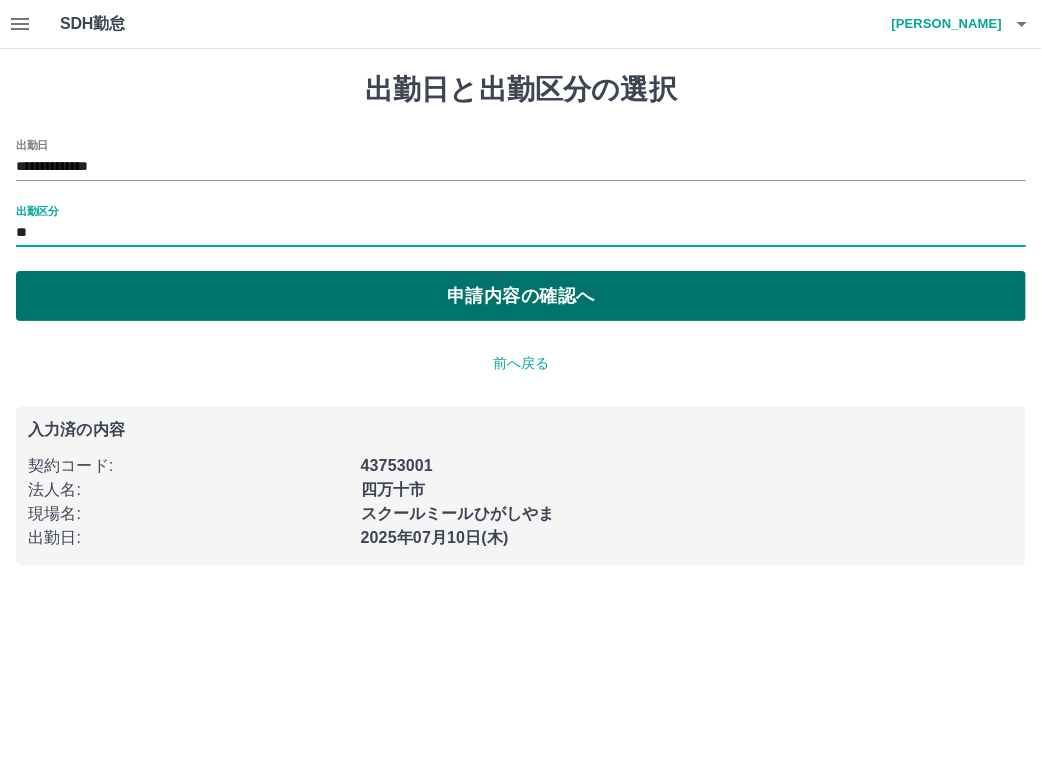 click on "申請内容の確認へ" at bounding box center [521, 296] 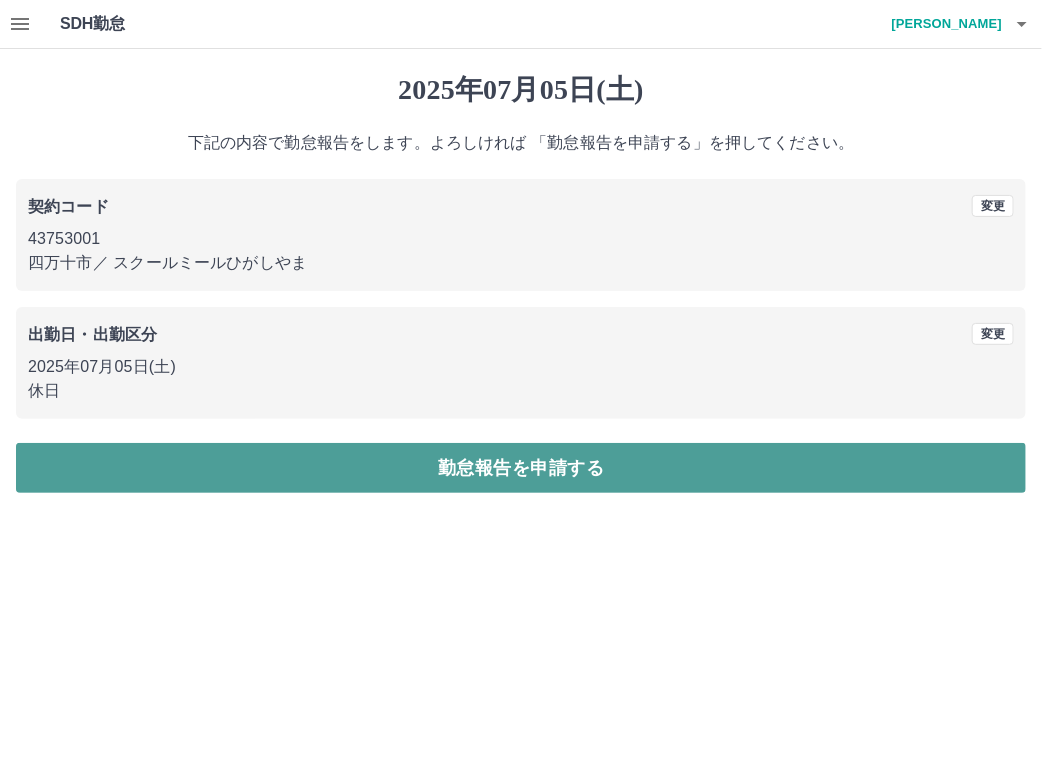 click on "勤怠報告を申請する" at bounding box center [521, 468] 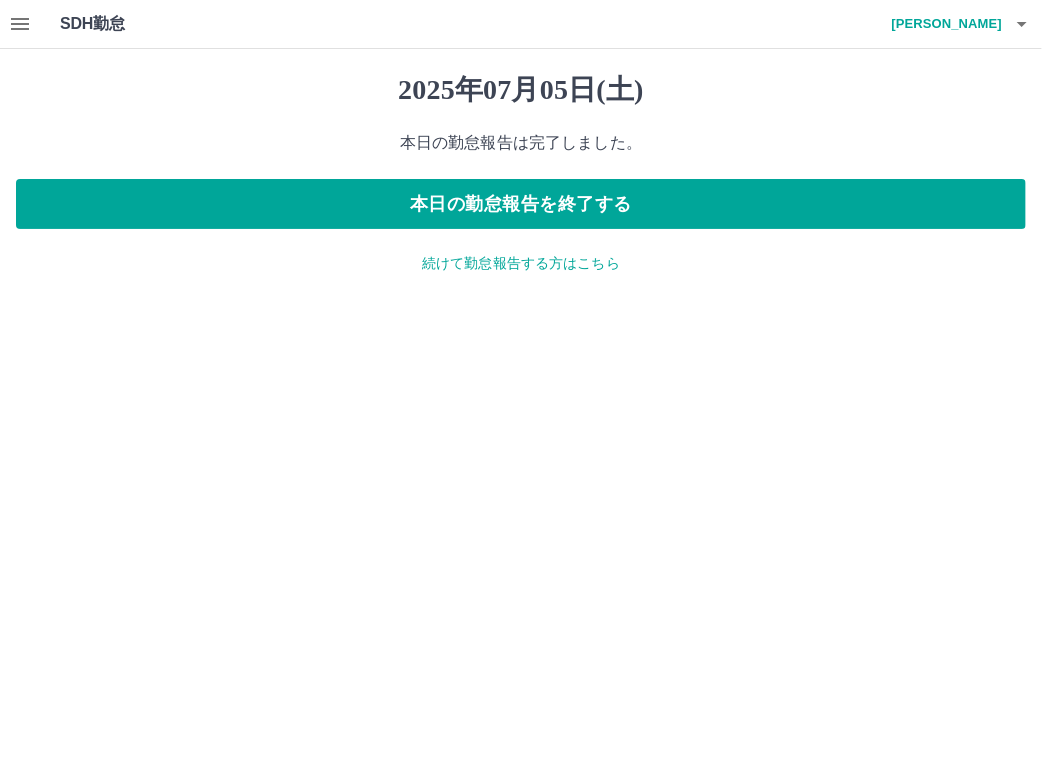 click on "続けて勤怠報告する方はこちら" at bounding box center [521, 263] 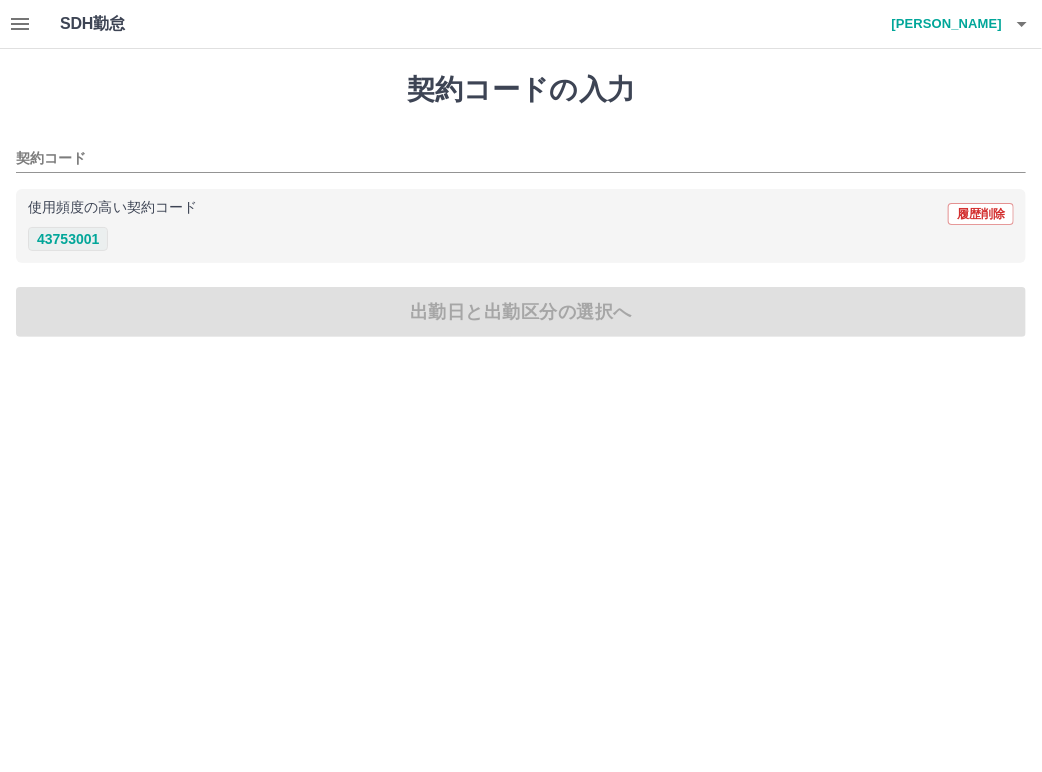 click on "43753001" at bounding box center [68, 239] 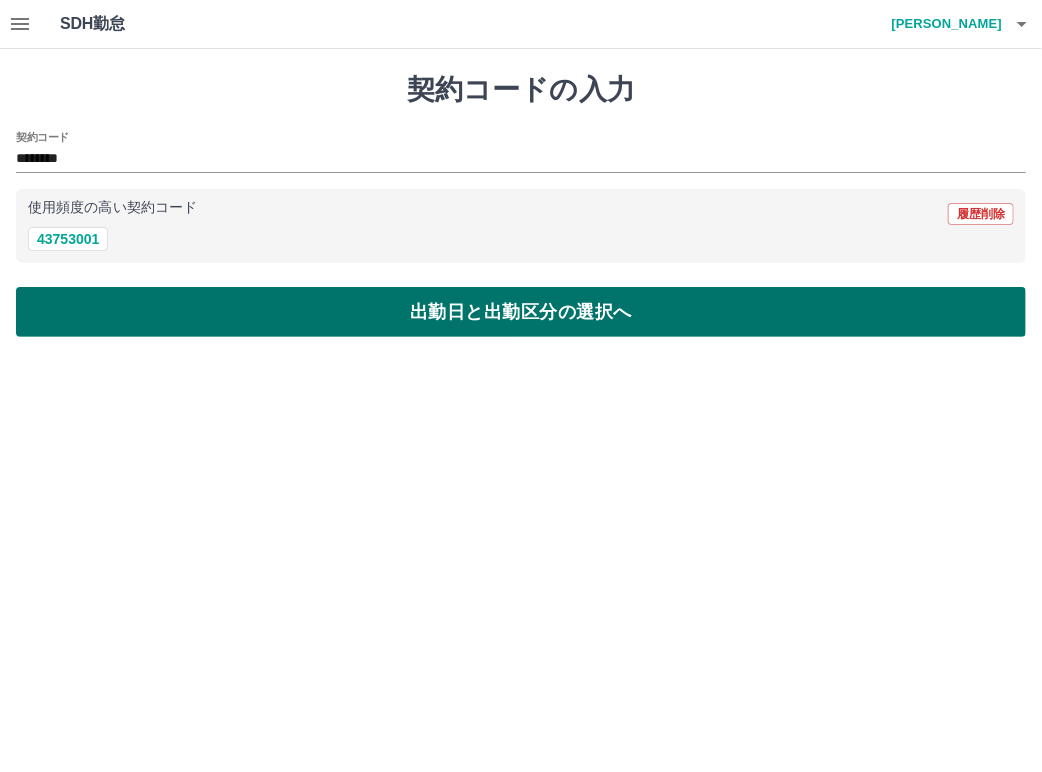 click on "出勤日と出勤区分の選択へ" at bounding box center (521, 312) 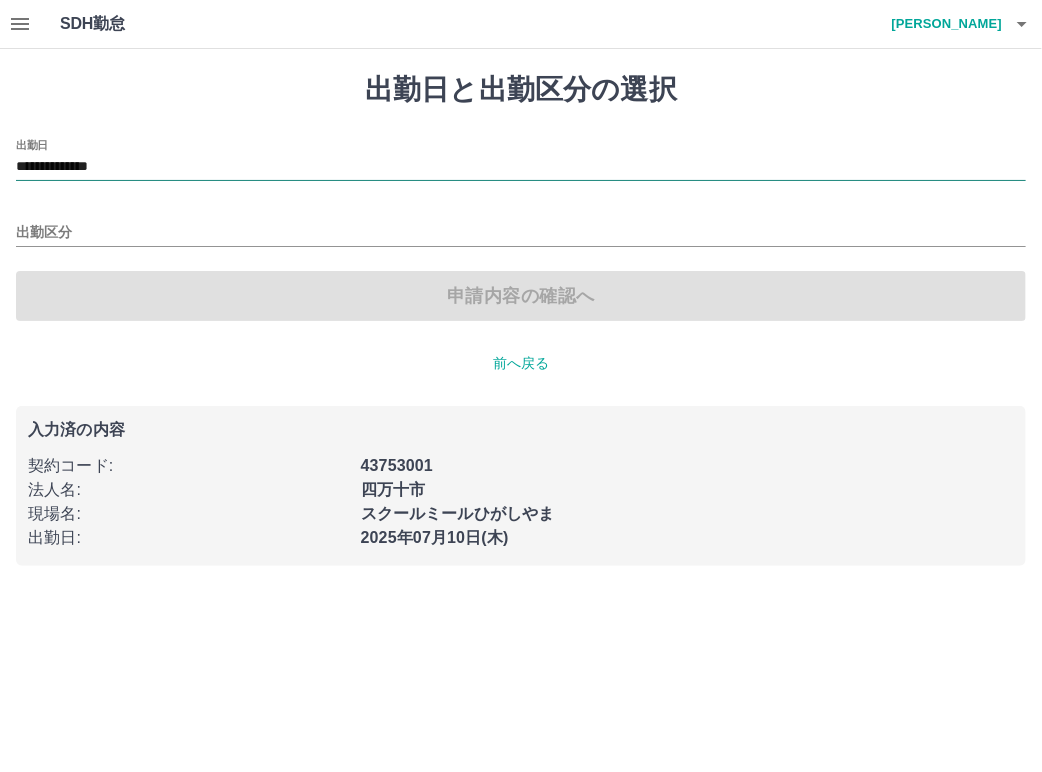 click on "**********" at bounding box center [521, 167] 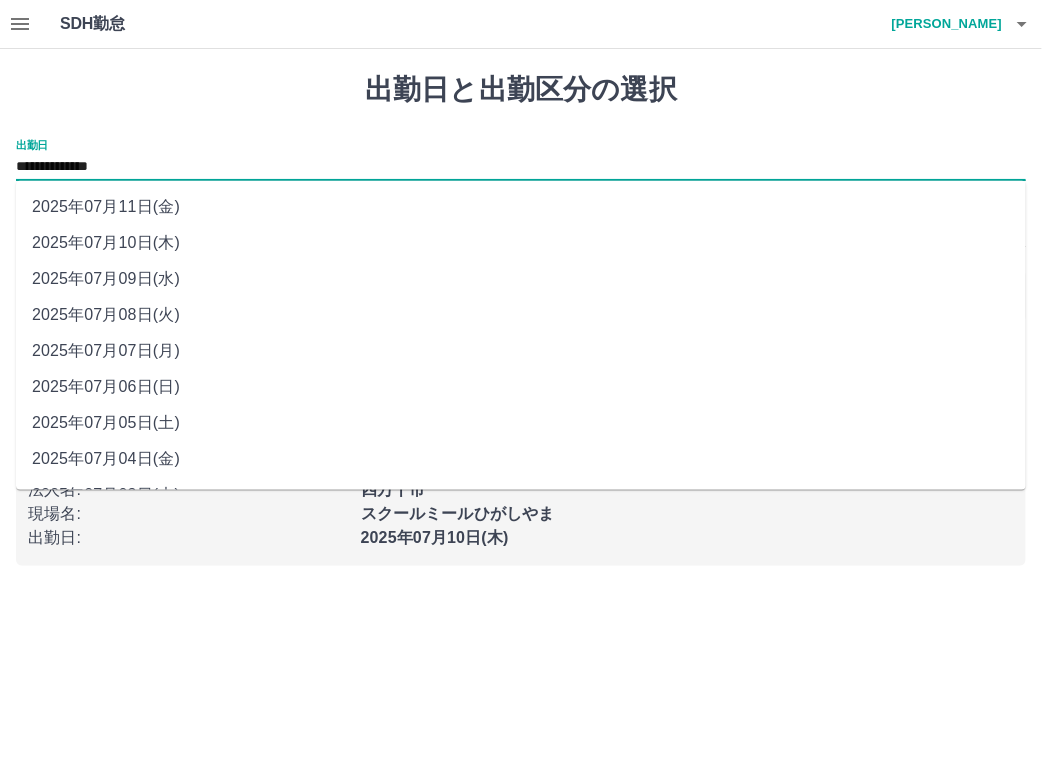 click on "2025年07月06日(日)" at bounding box center (521, 387) 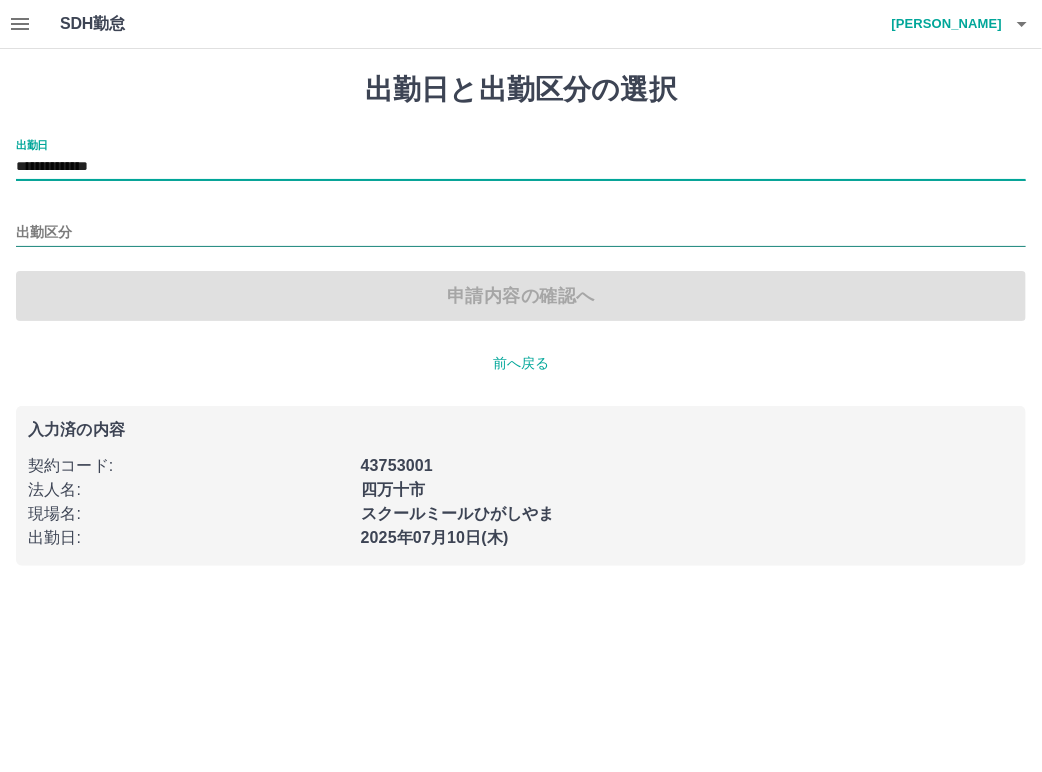 click on "出勤区分" at bounding box center (521, 233) 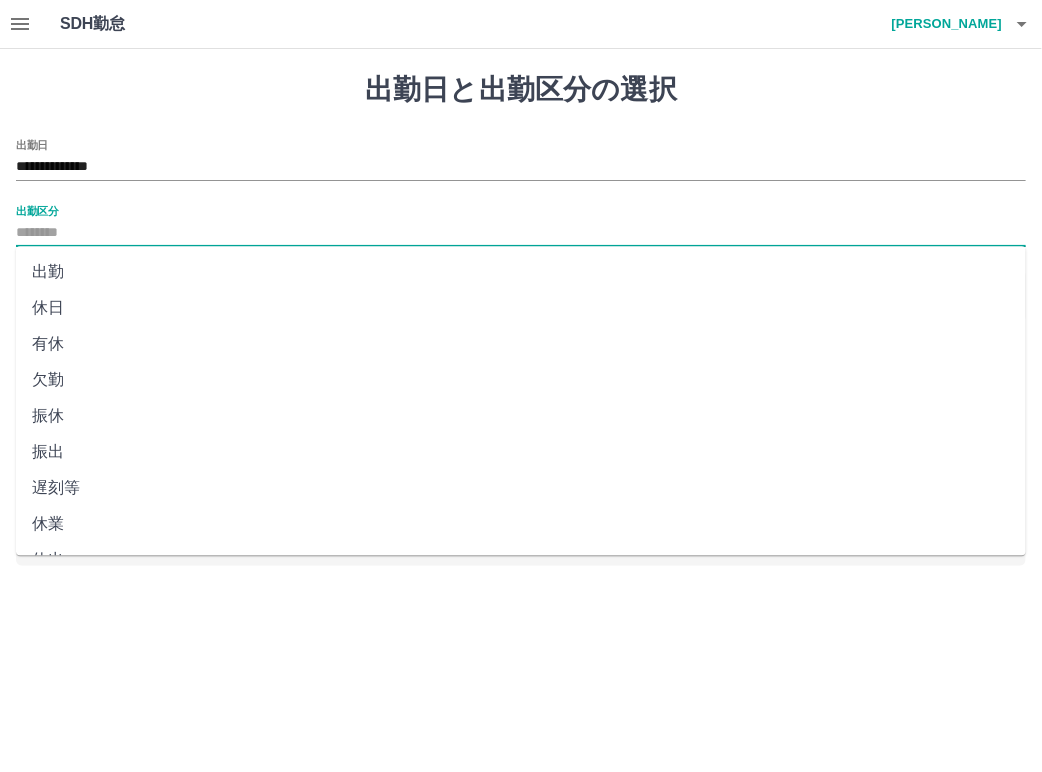 click on "休日" at bounding box center [521, 308] 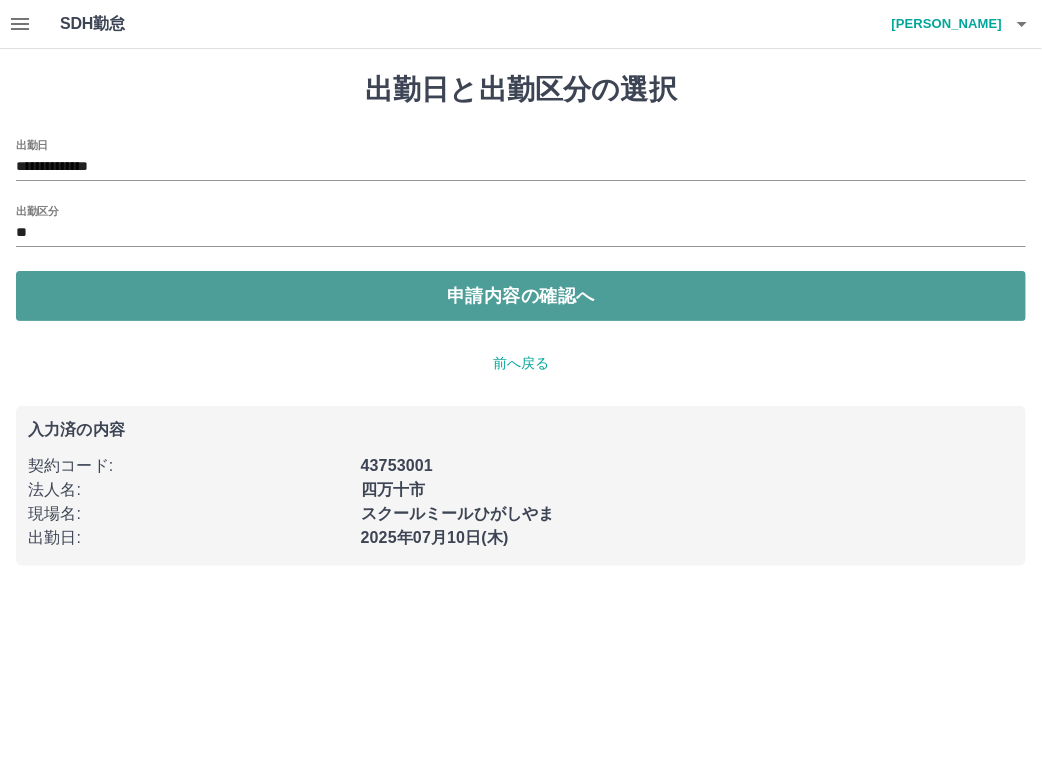 click on "申請内容の確認へ" at bounding box center (521, 296) 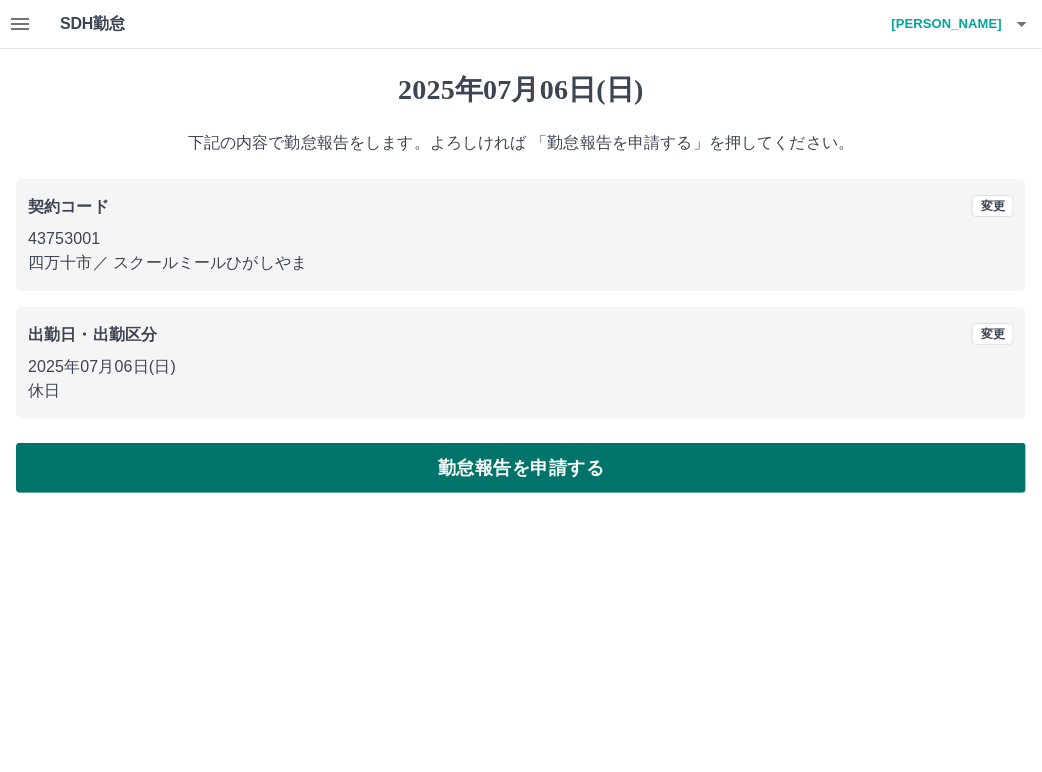 click on "勤怠報告を申請する" at bounding box center [521, 468] 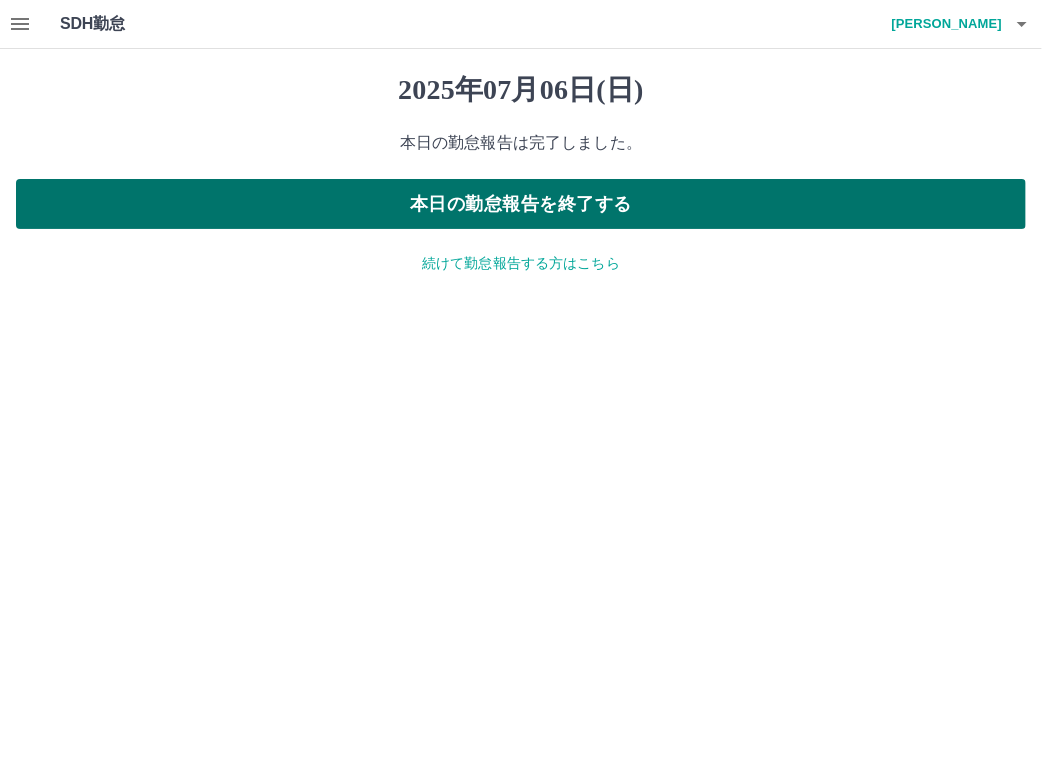 click on "本日の勤怠報告を終了する" at bounding box center [521, 204] 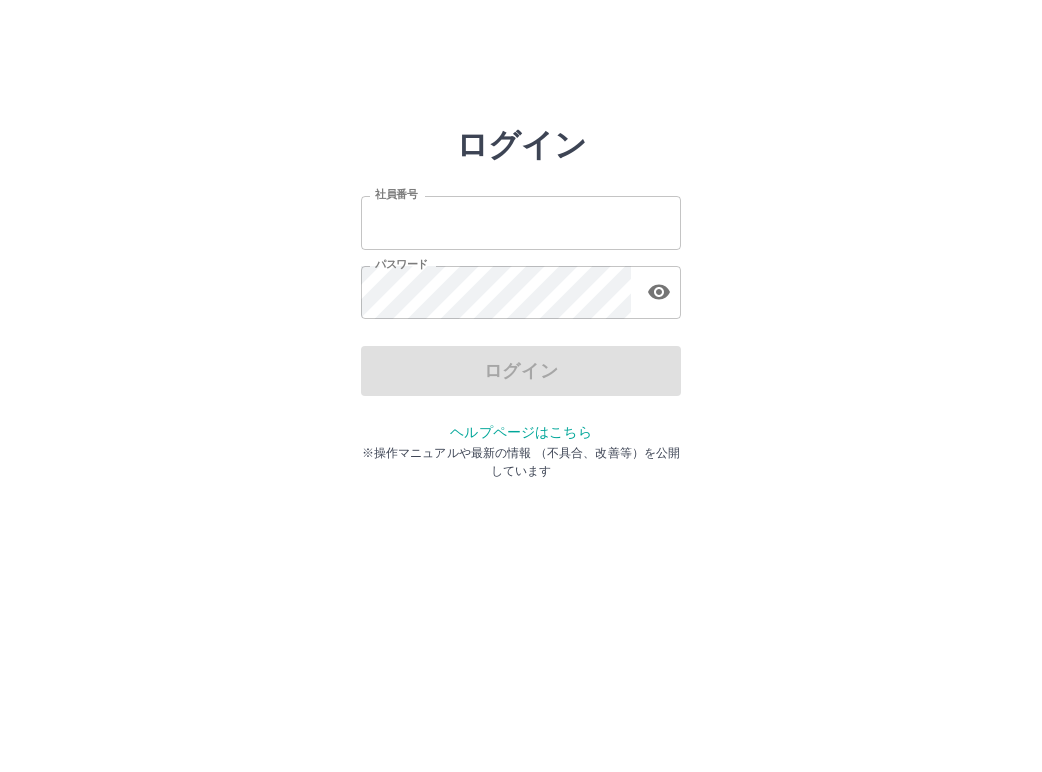 scroll, scrollTop: 0, scrollLeft: 0, axis: both 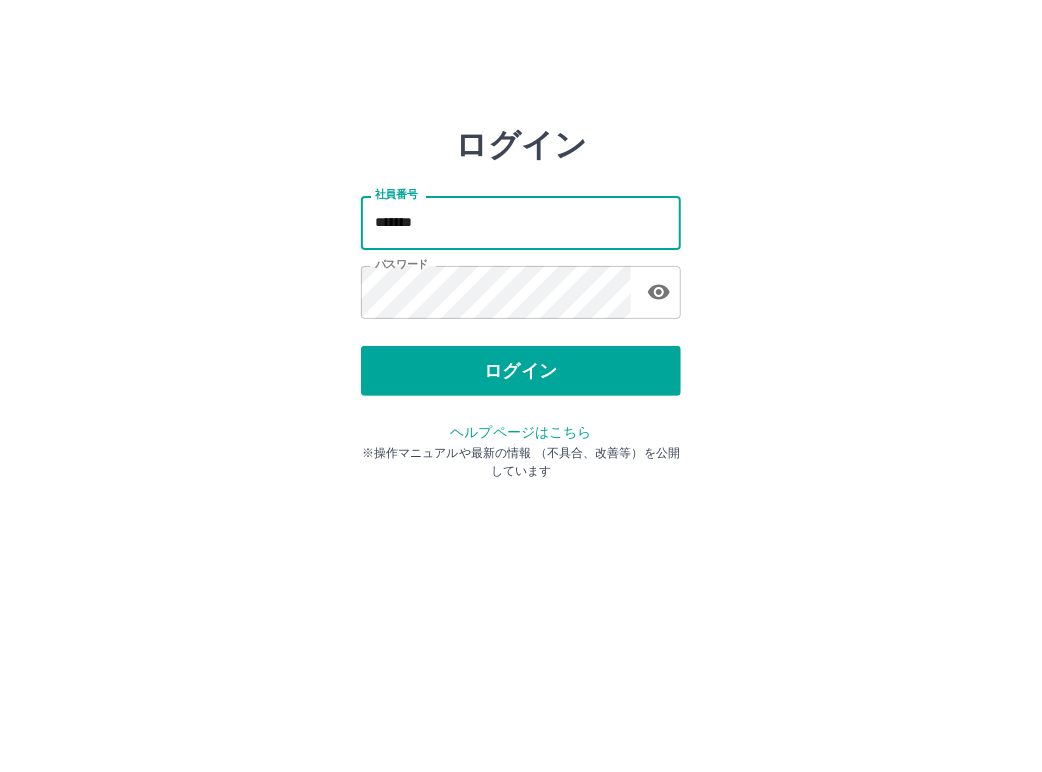 type on "*******" 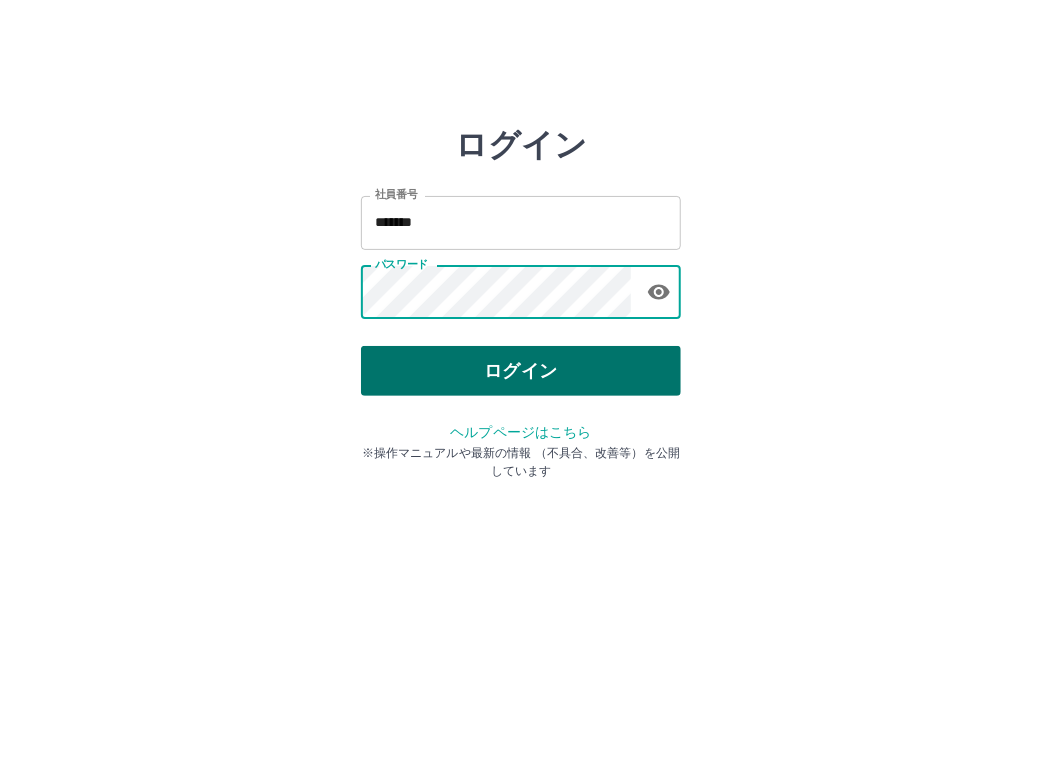 click on "ログイン" at bounding box center [521, 371] 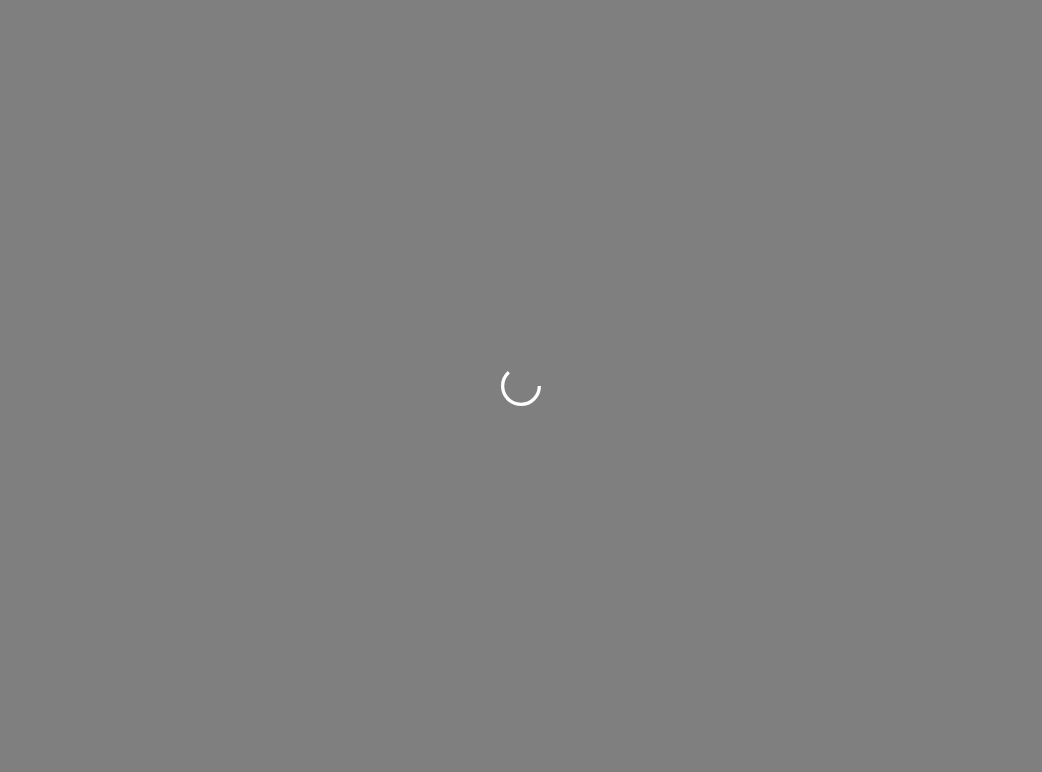 scroll, scrollTop: 0, scrollLeft: 0, axis: both 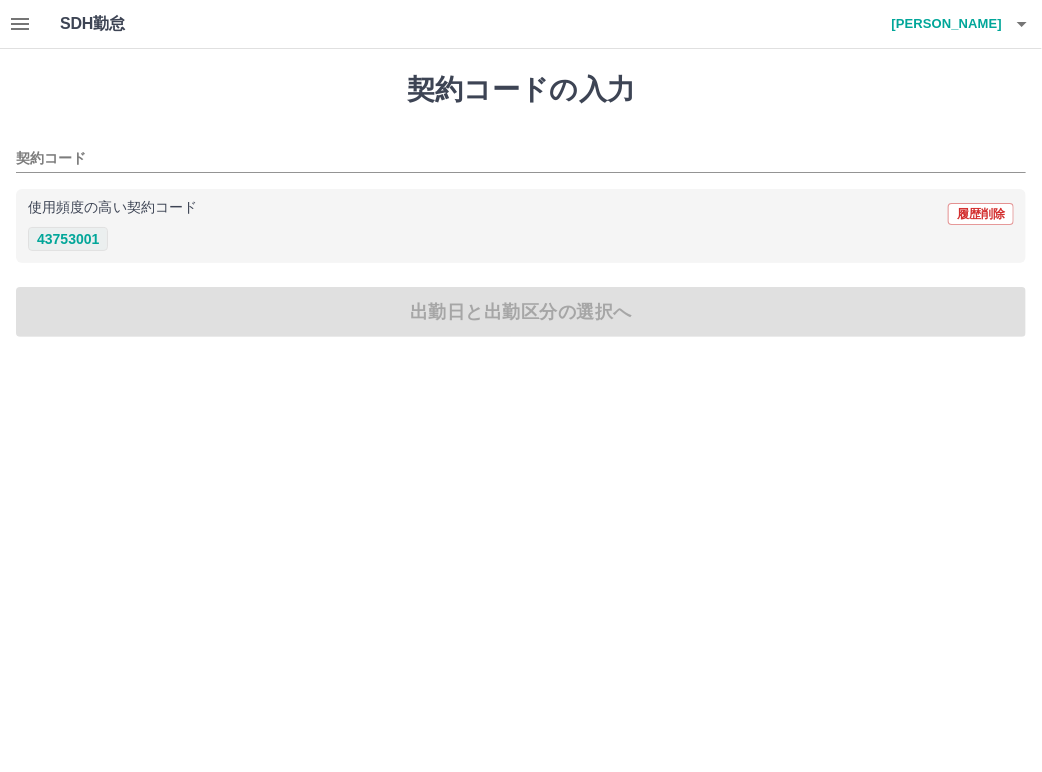 click on "43753001" at bounding box center (68, 239) 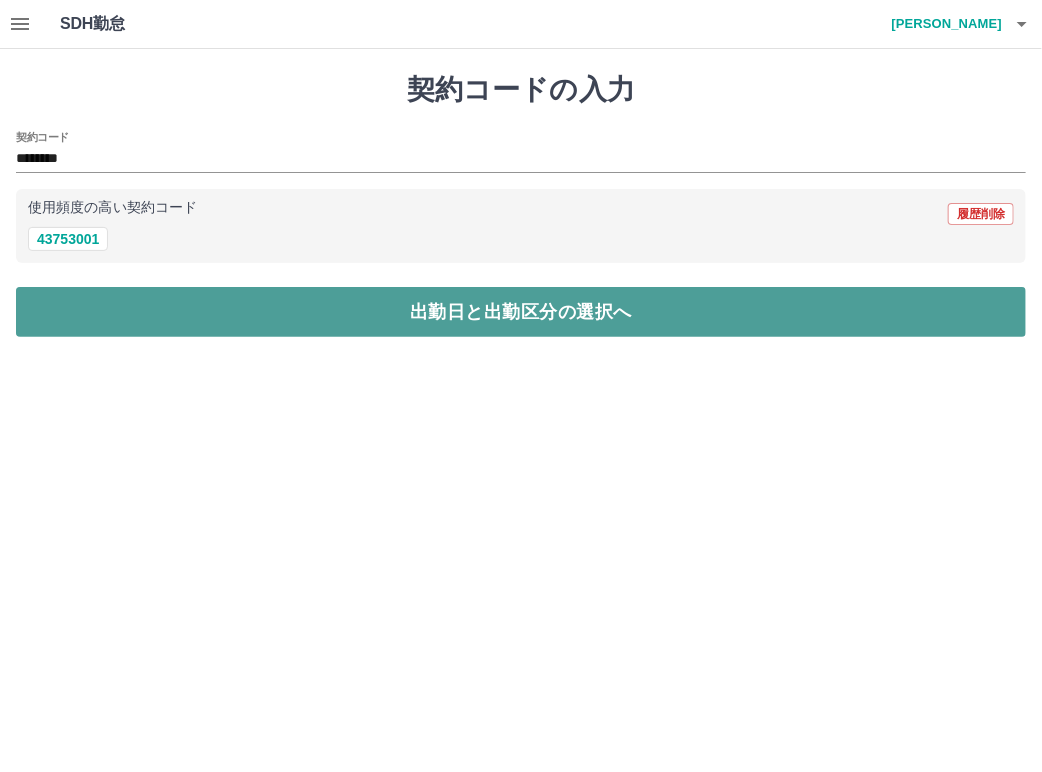 click on "出勤日と出勤区分の選択へ" at bounding box center (521, 312) 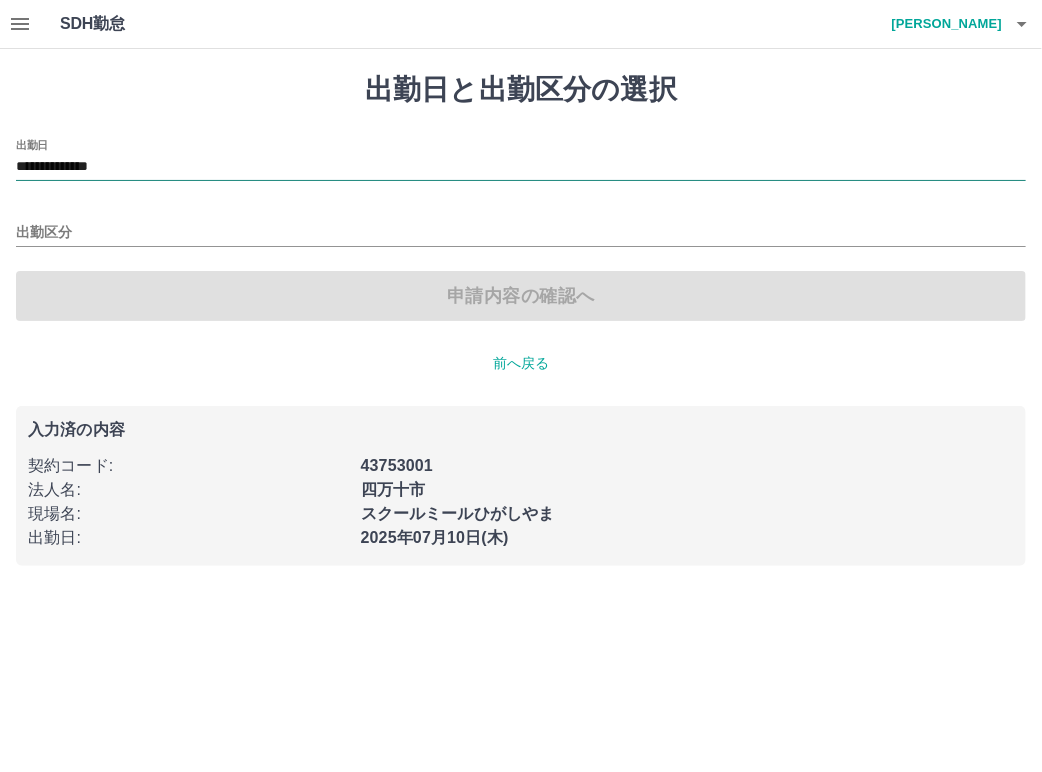 click on "**********" at bounding box center (521, 167) 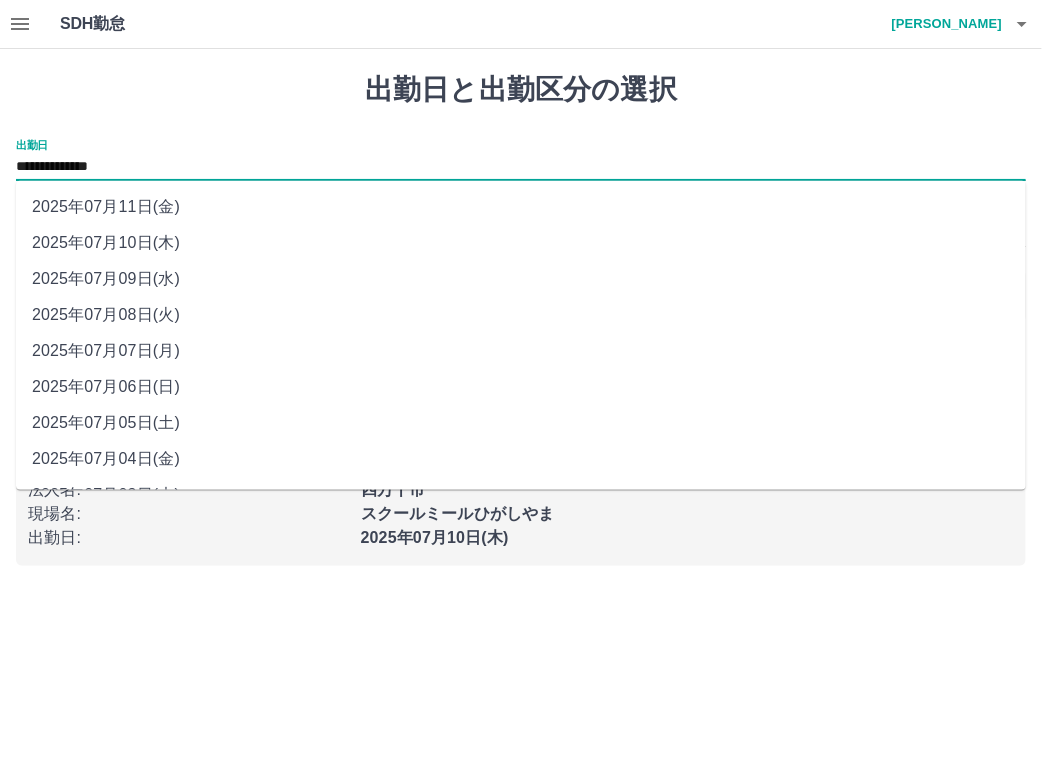 click on "2025年07月05日(土)" at bounding box center [521, 423] 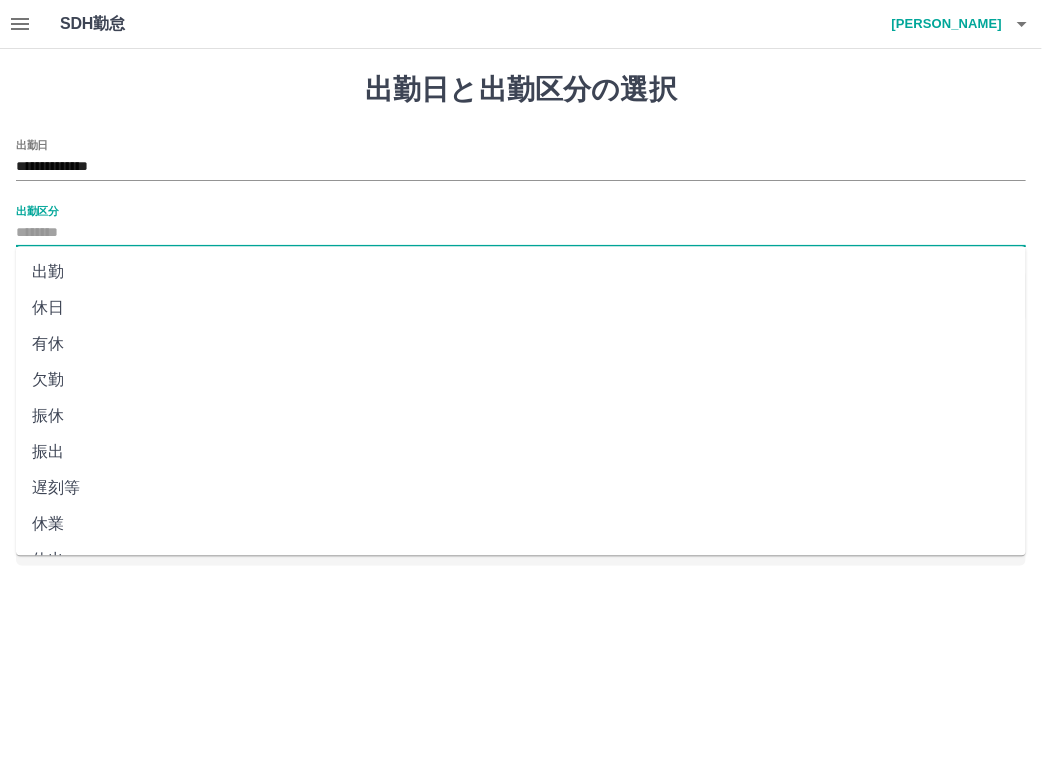 click on "出勤区分" at bounding box center (521, 233) 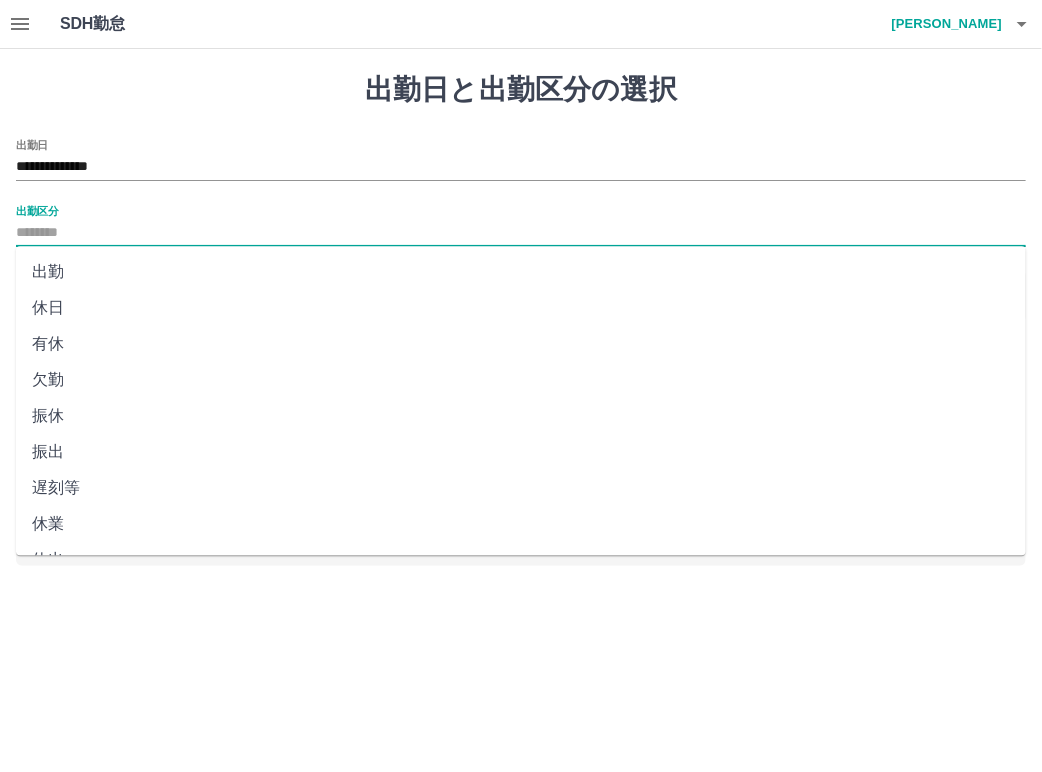 click on "休日" at bounding box center [521, 308] 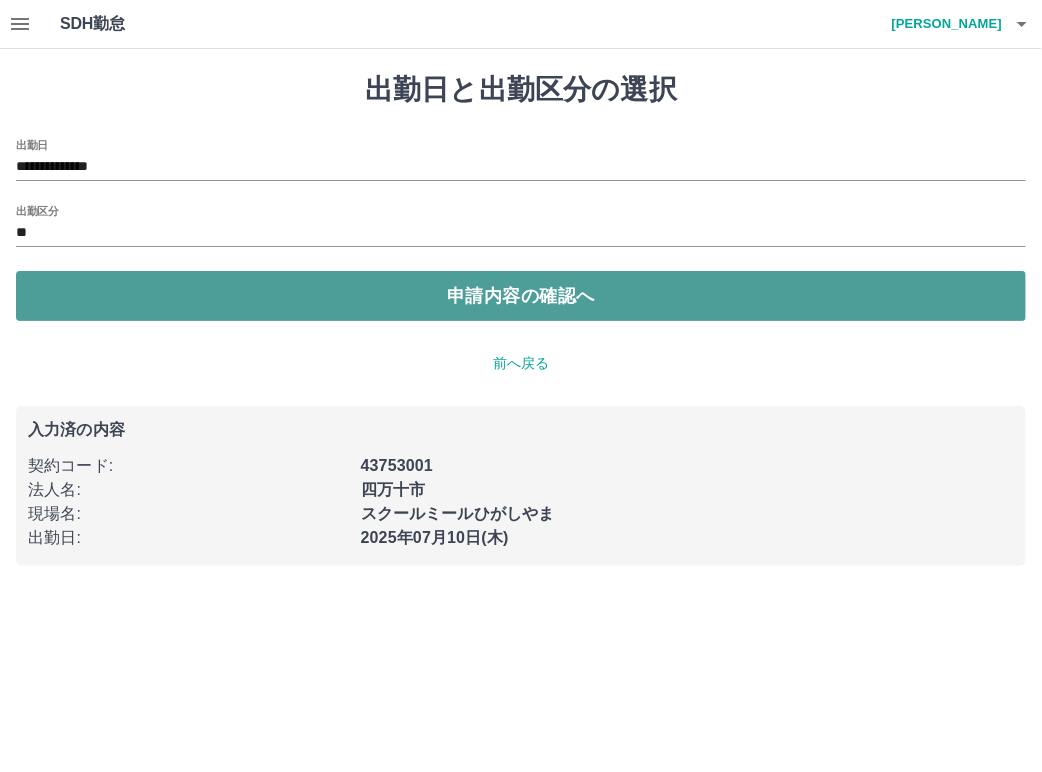 click on "申請内容の確認へ" at bounding box center [521, 296] 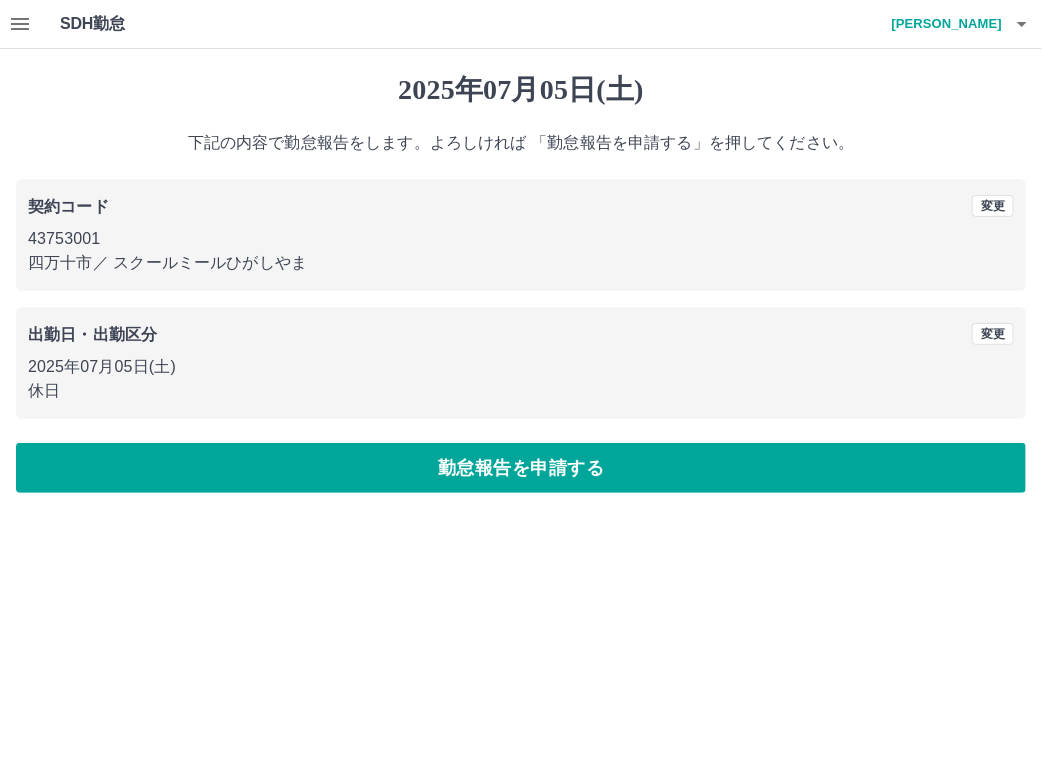 click on "勤怠報告を申請する" at bounding box center (521, 468) 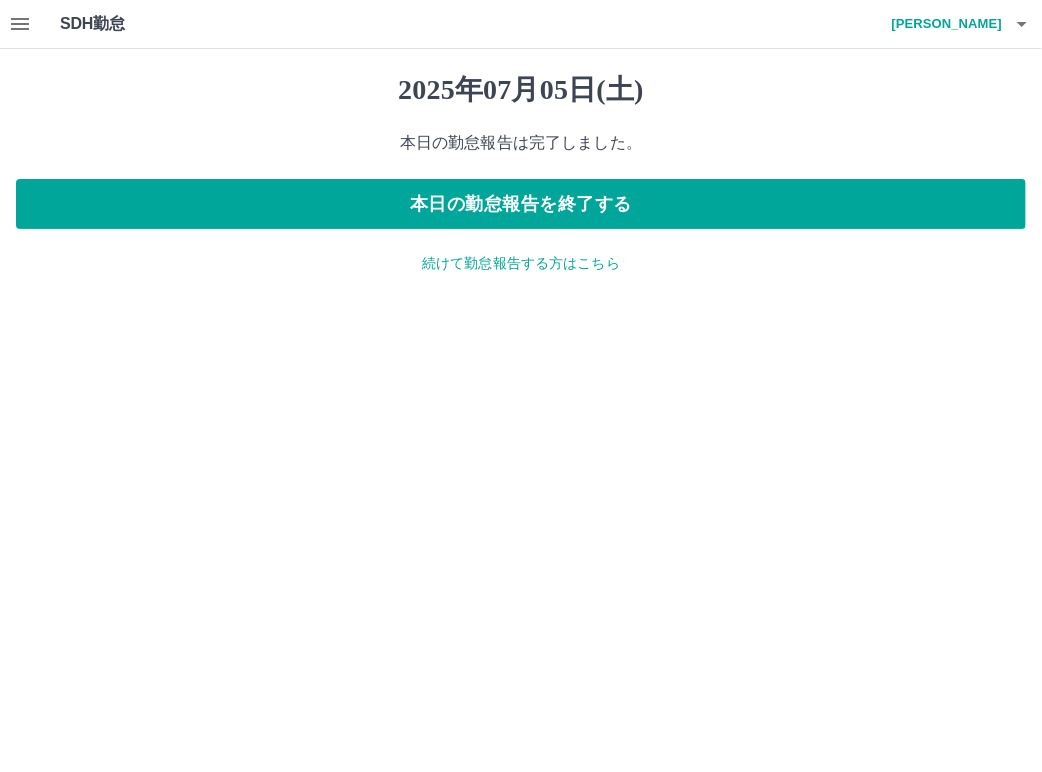 click on "続けて勤怠報告する方はこちら" at bounding box center (521, 263) 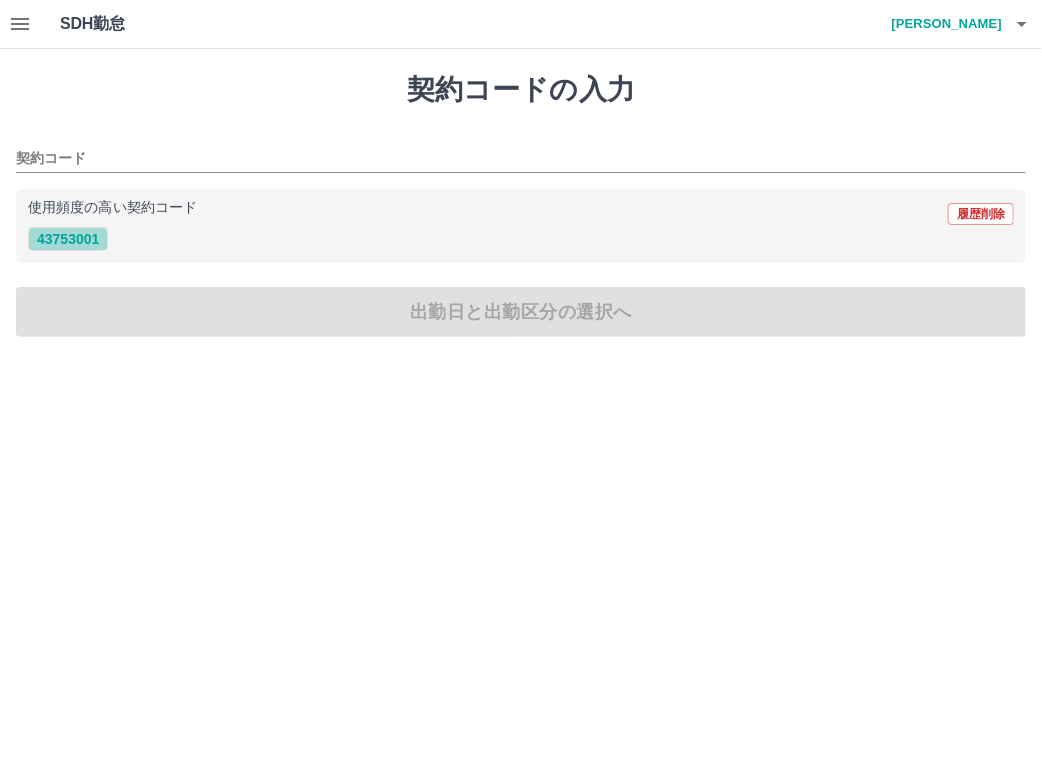 click on "43753001" at bounding box center (68, 239) 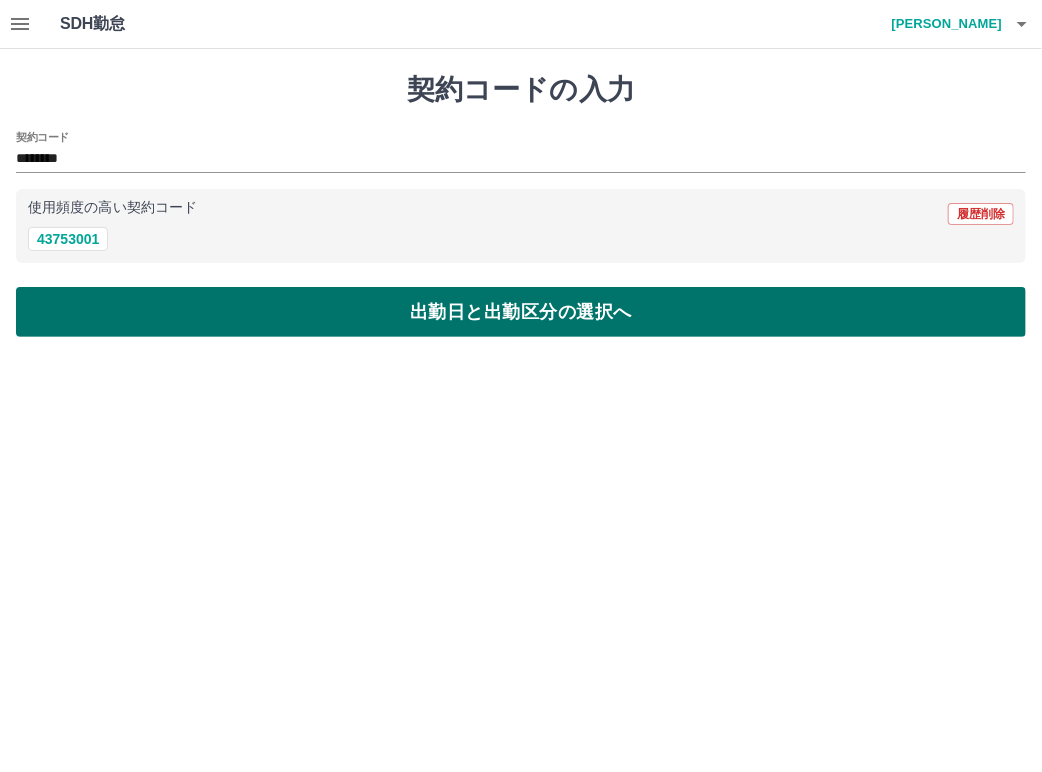 click on "出勤日と出勤区分の選択へ" at bounding box center [521, 312] 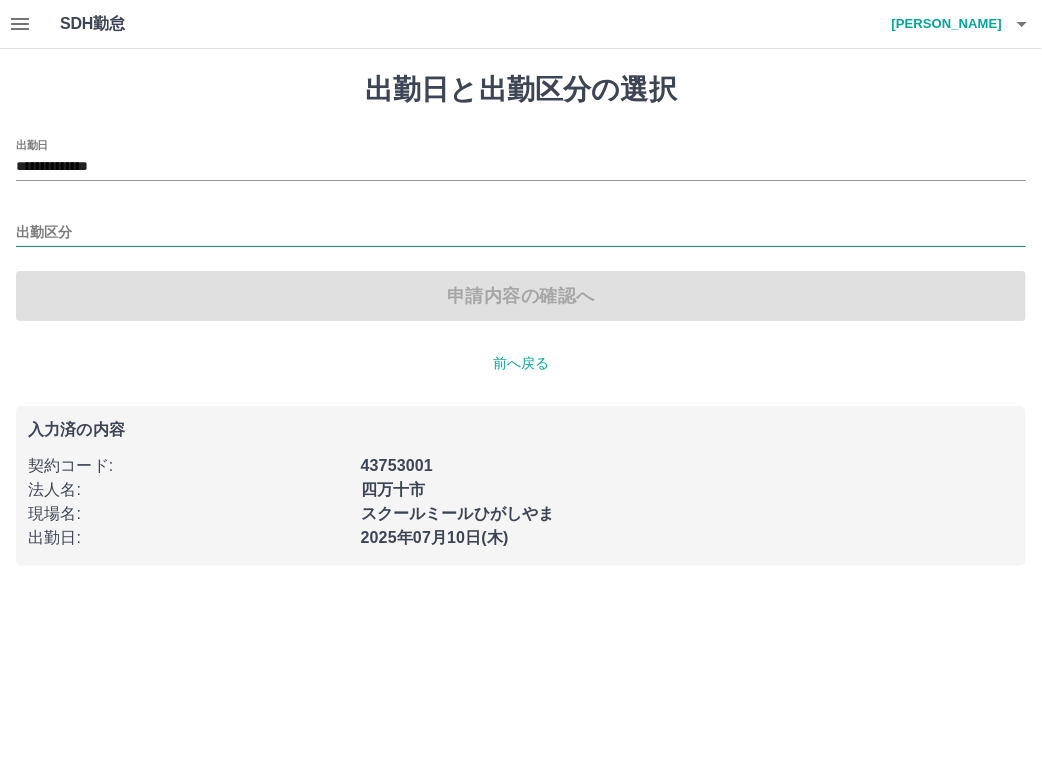 click on "出勤区分" at bounding box center (521, 233) 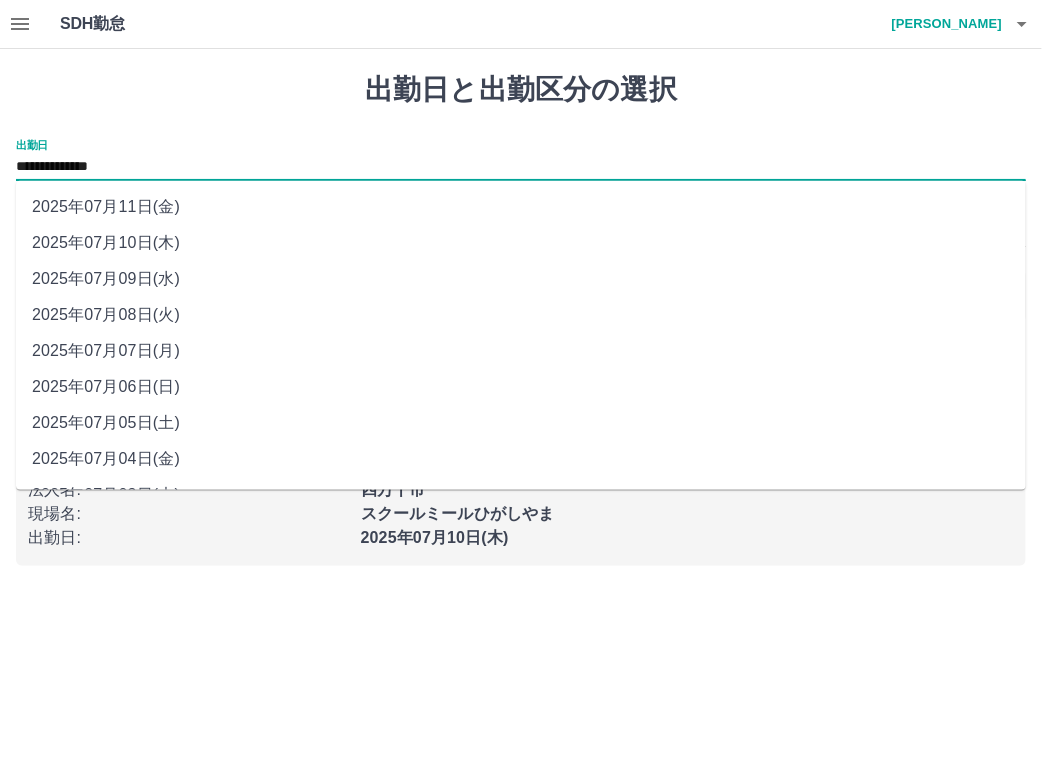 click on "**********" at bounding box center [521, 167] 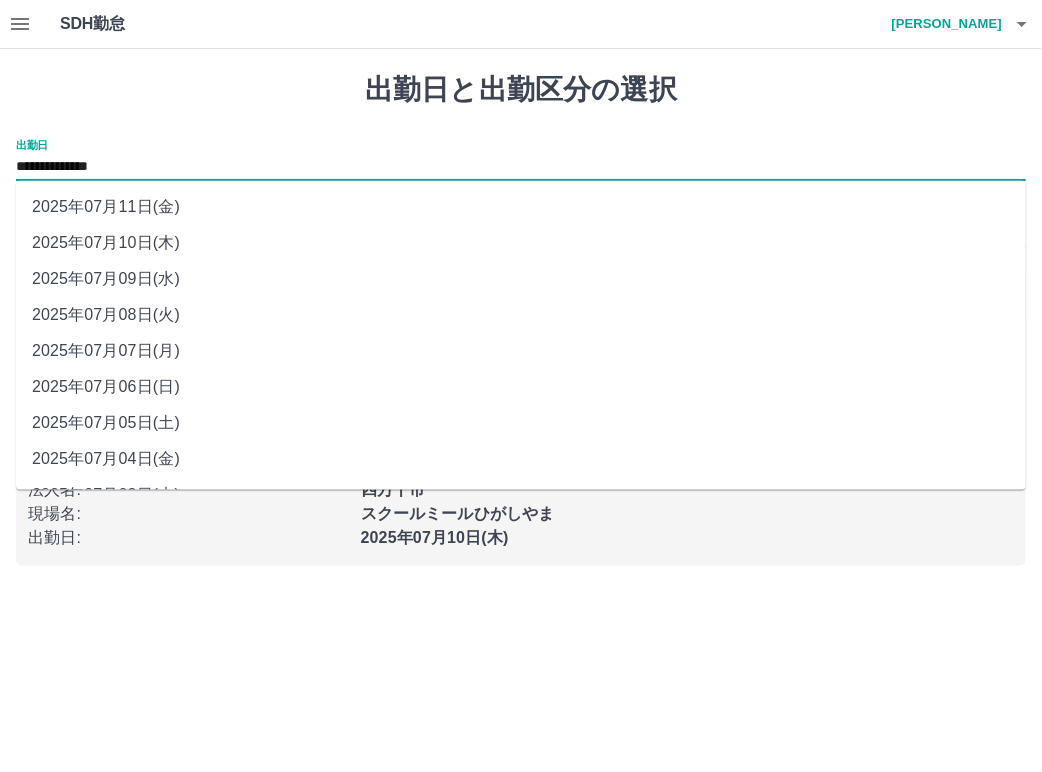 click on "2025年07月06日(日)" at bounding box center [521, 387] 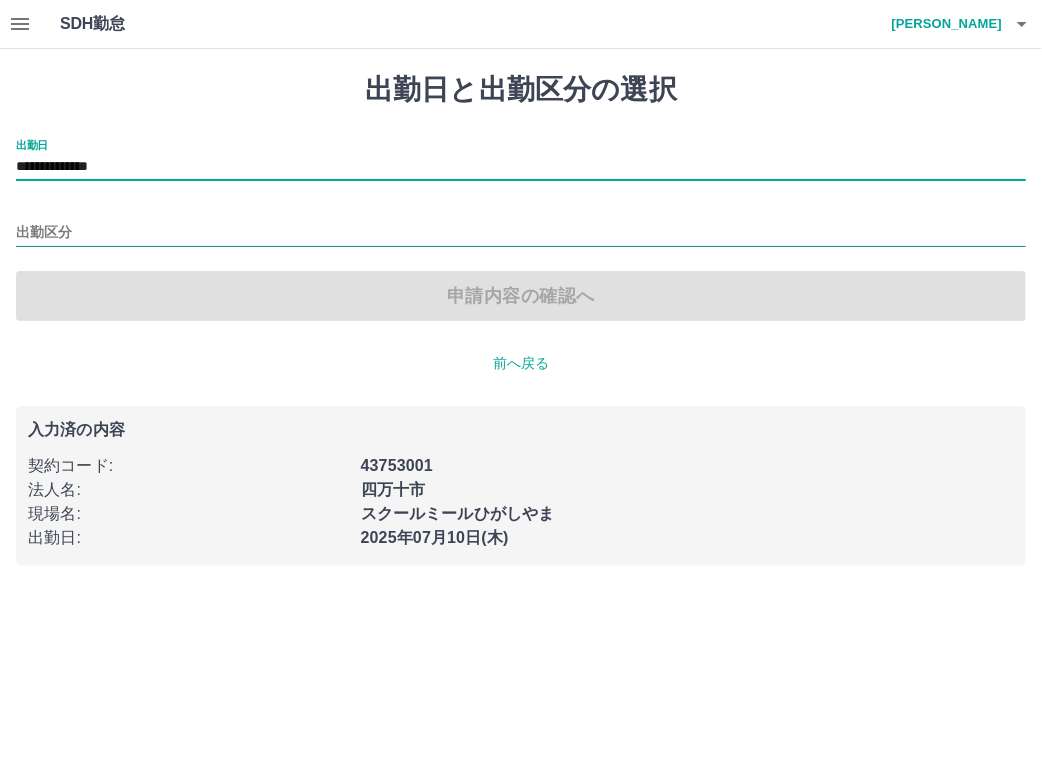 click on "出勤区分" at bounding box center (521, 233) 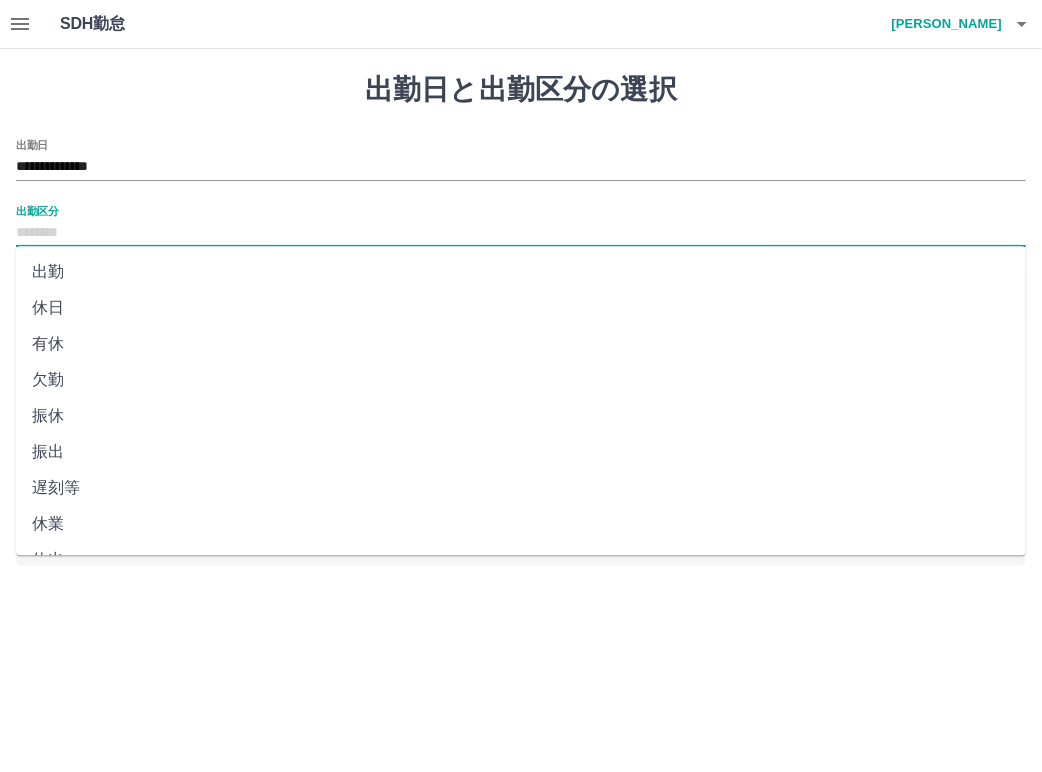 click on "休日" at bounding box center [521, 308] 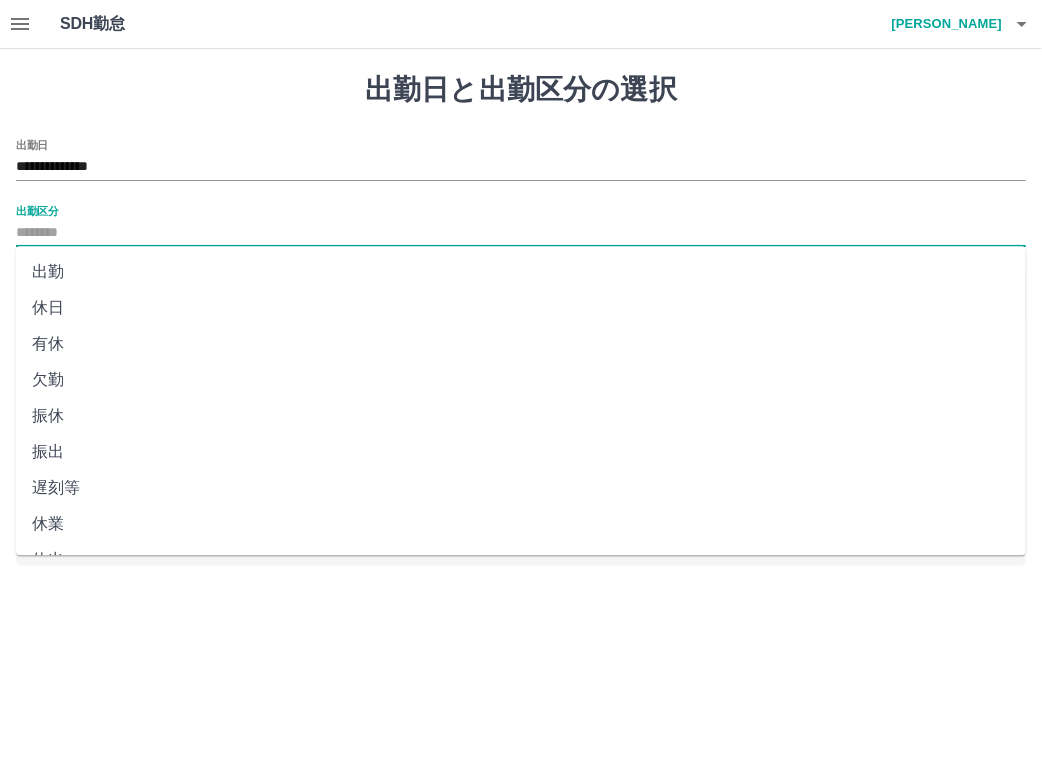 type on "**" 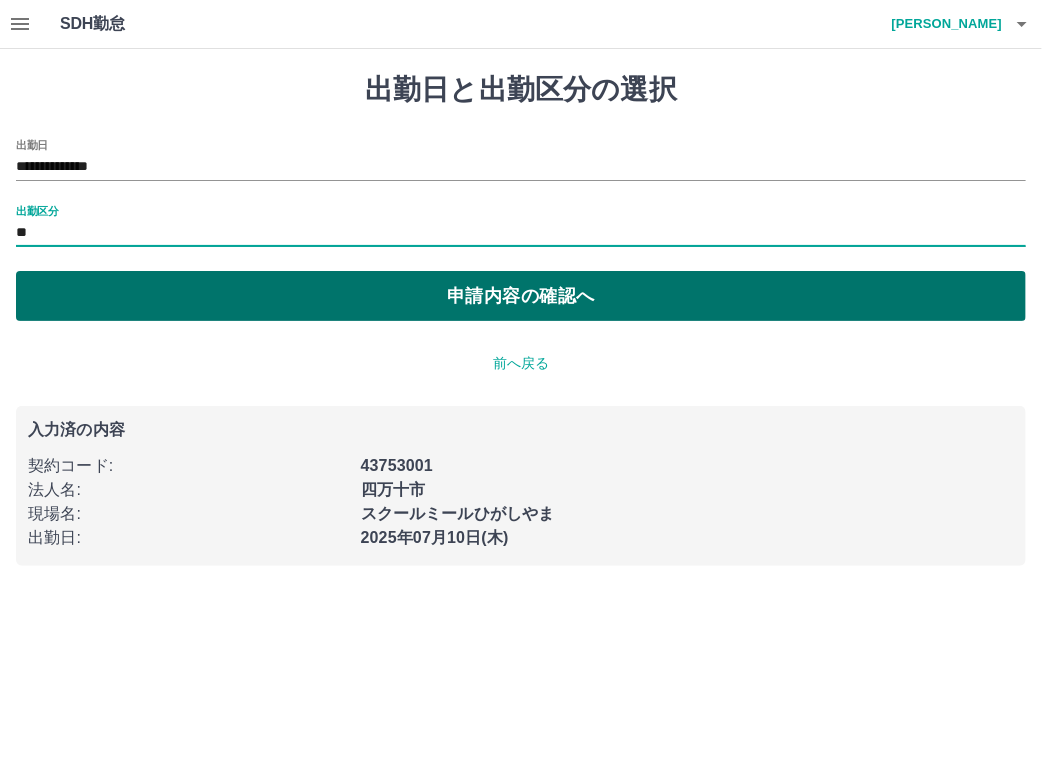 click on "申請内容の確認へ" at bounding box center [521, 296] 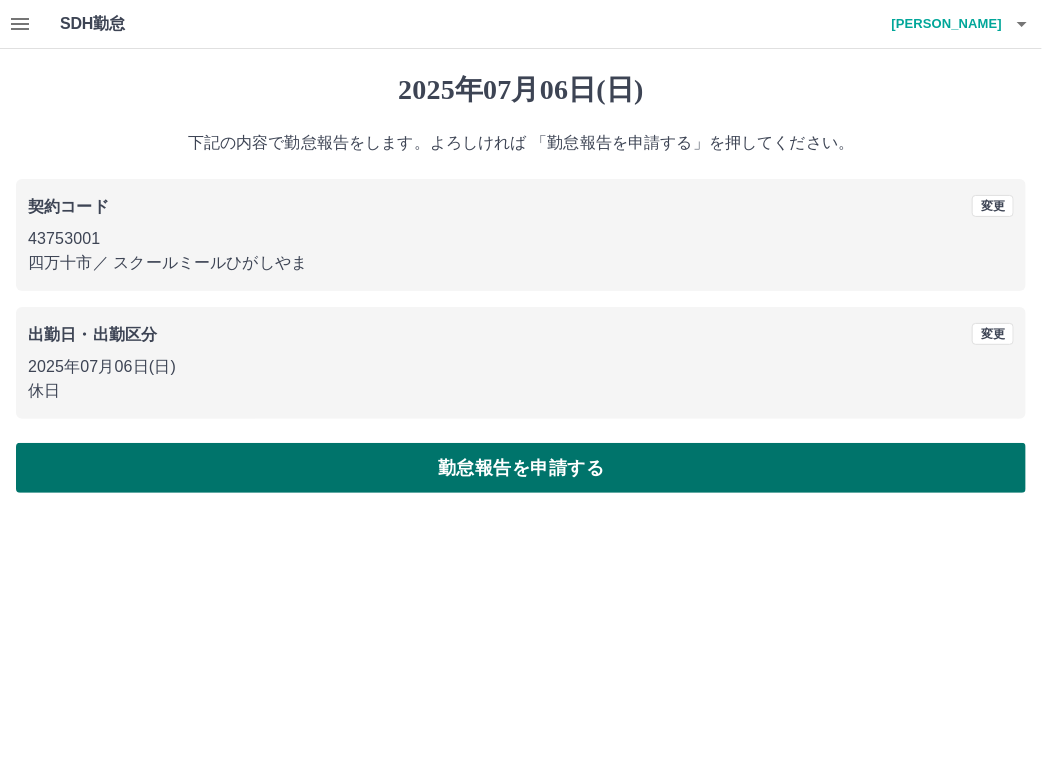 click on "勤怠報告を申請する" at bounding box center (521, 468) 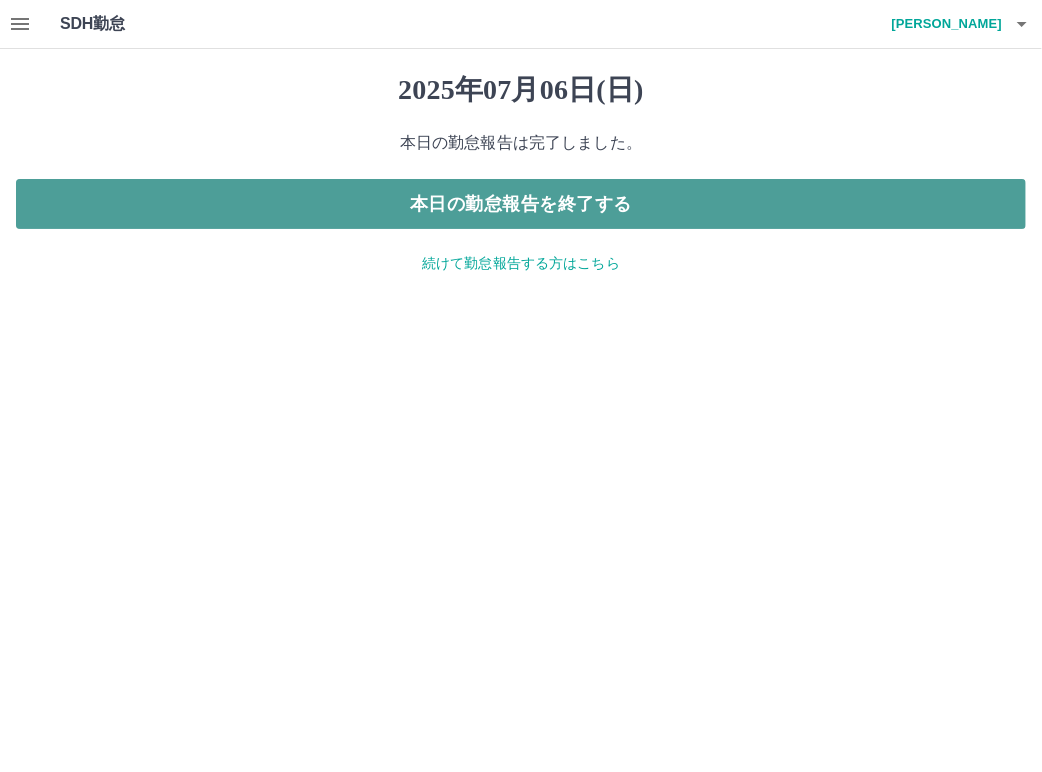 click on "本日の勤怠報告を終了する" at bounding box center [521, 204] 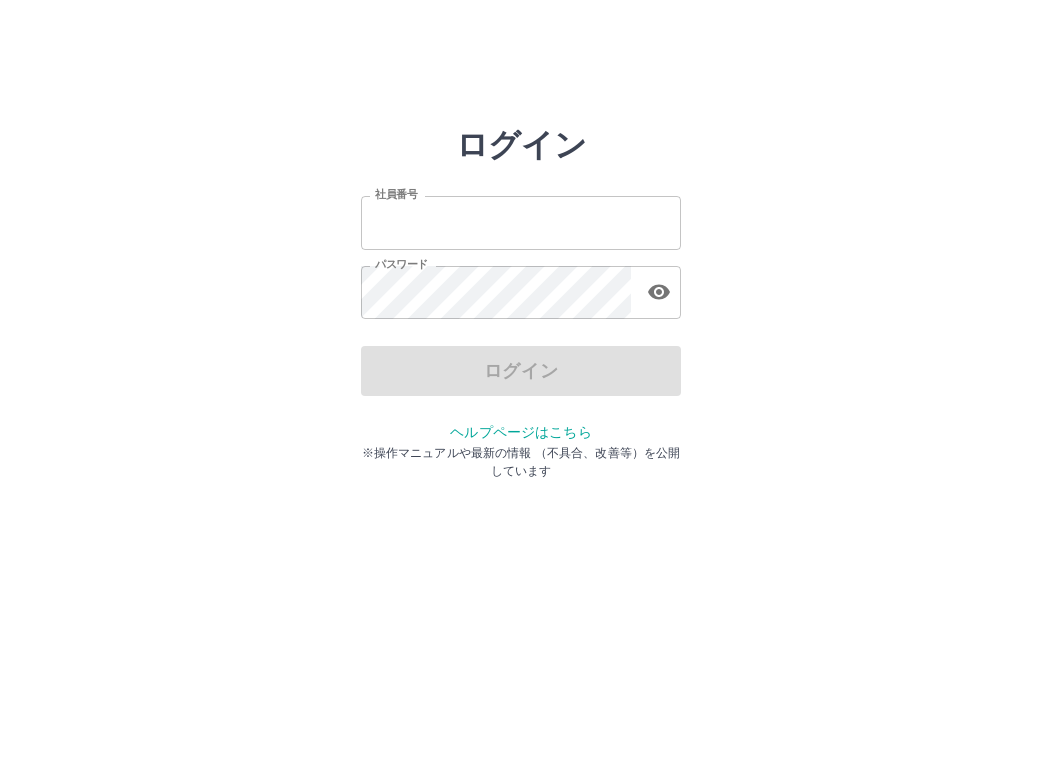 scroll, scrollTop: 0, scrollLeft: 0, axis: both 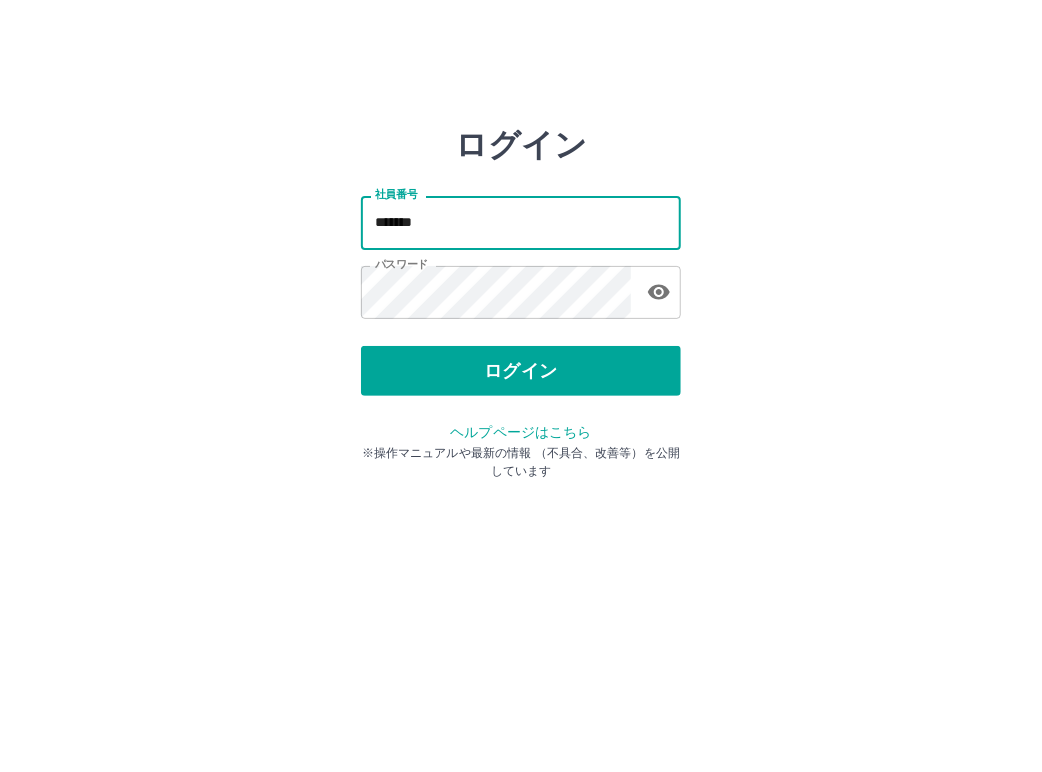 click on "*******" at bounding box center (521, 222) 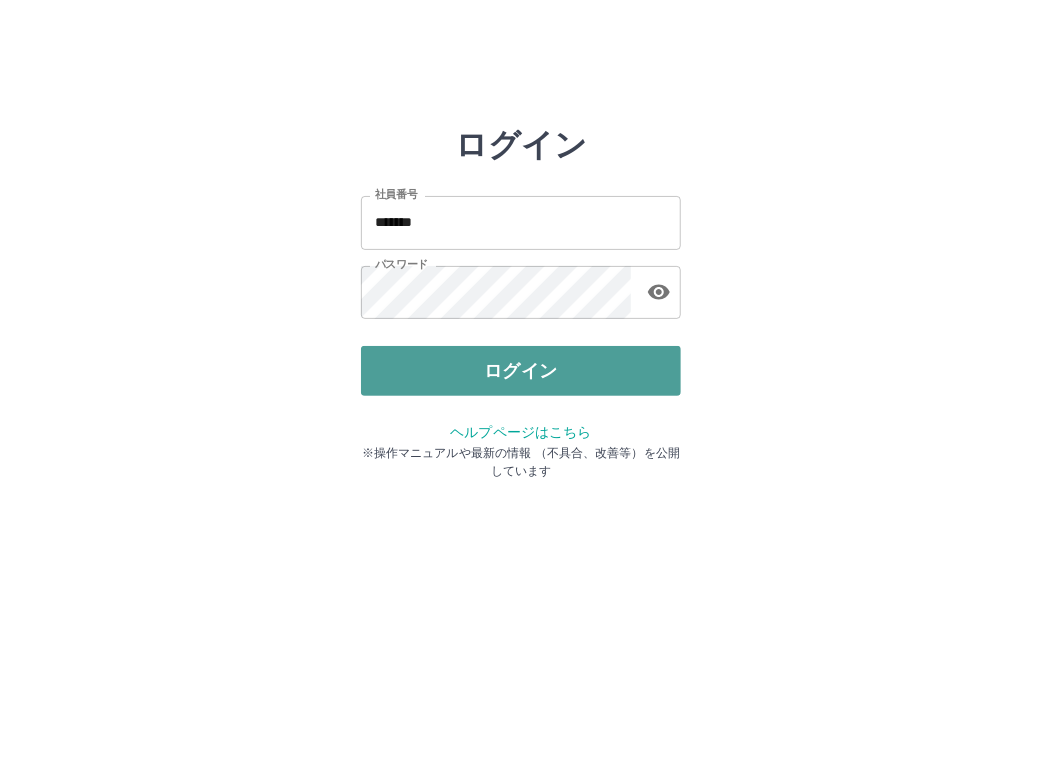 click on "ログイン" at bounding box center [521, 371] 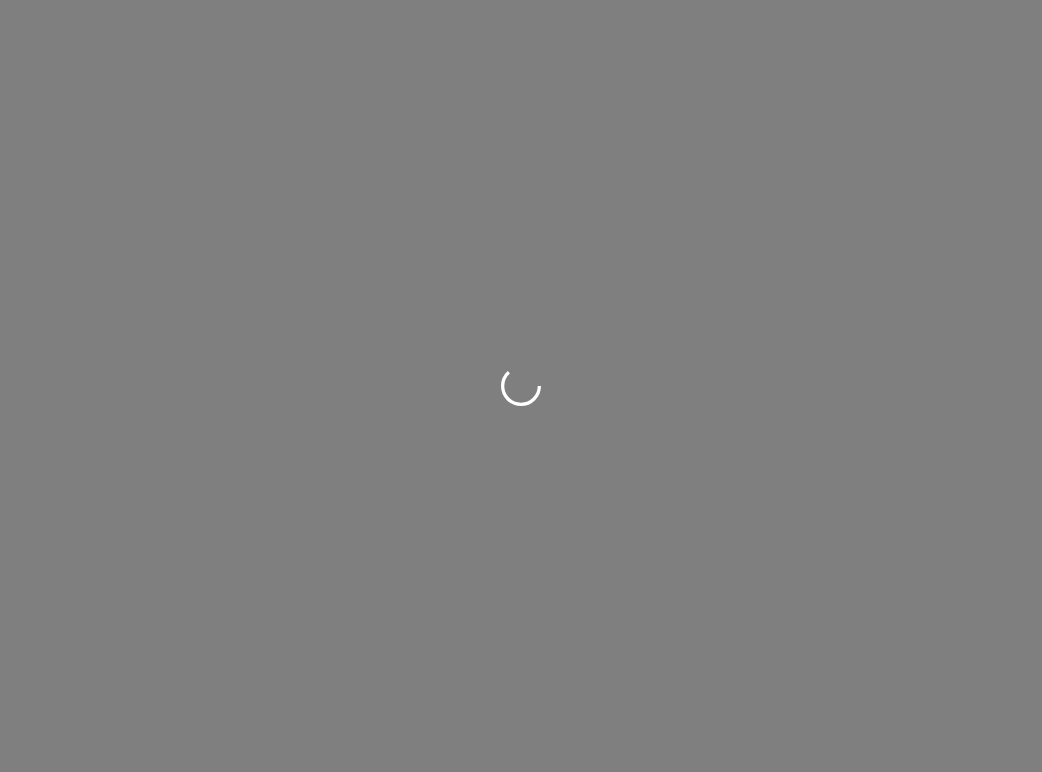 scroll, scrollTop: 0, scrollLeft: 0, axis: both 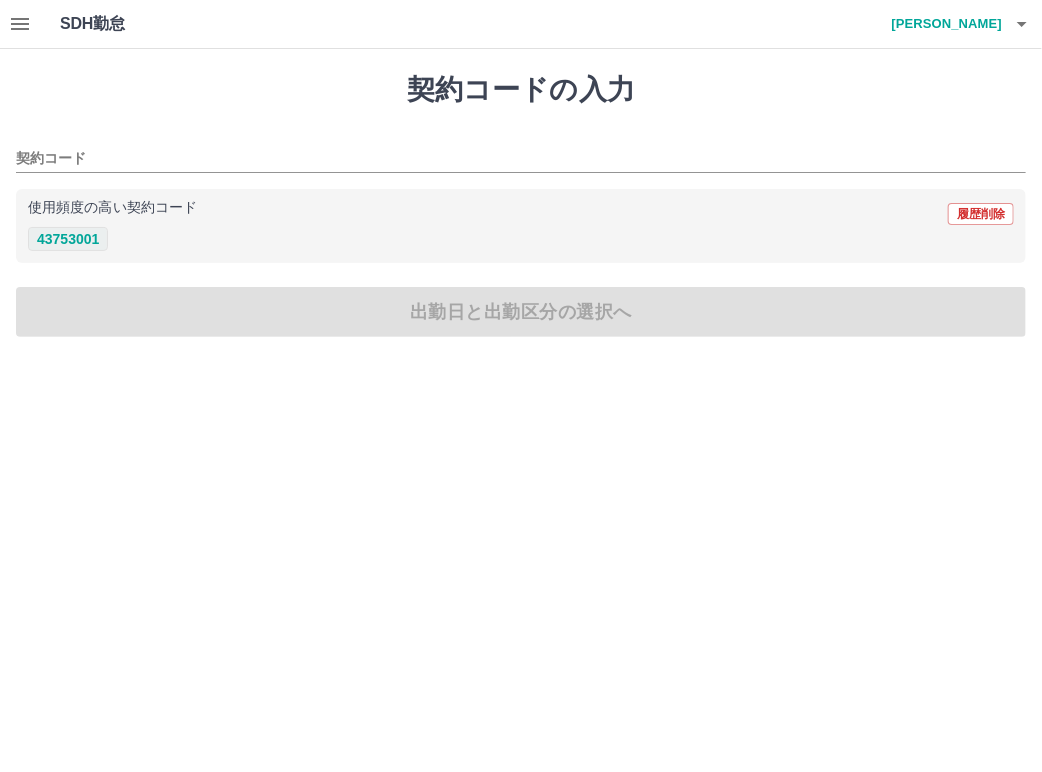 click on "43753001" at bounding box center [68, 239] 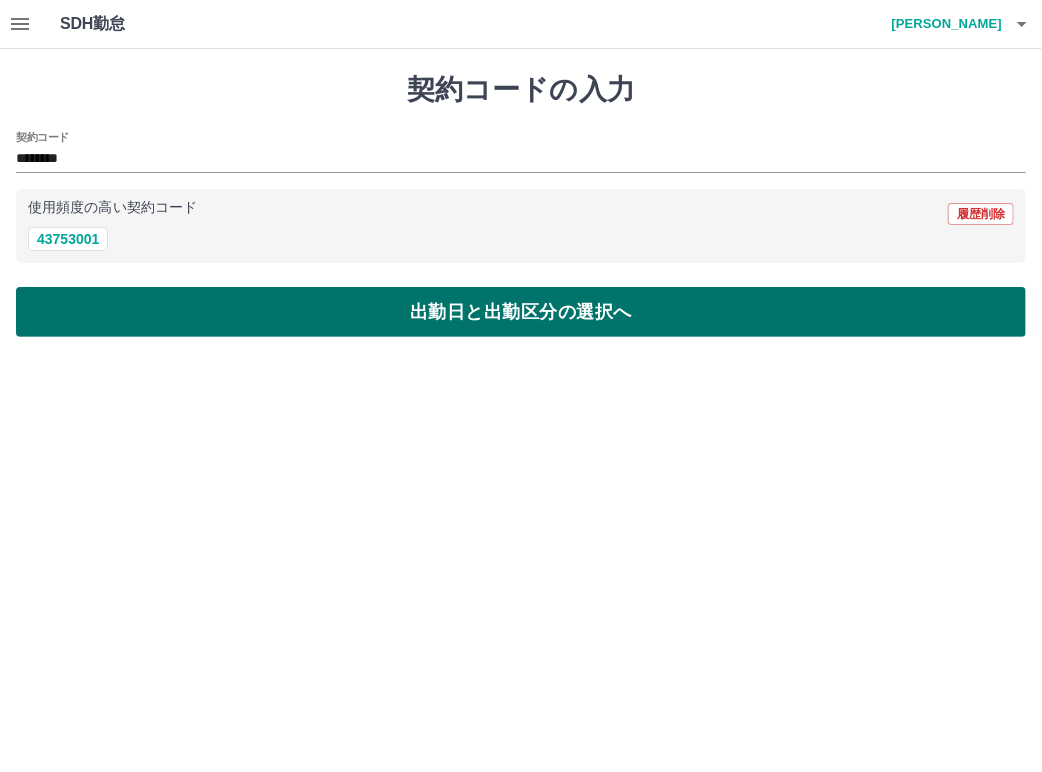 click on "出勤日と出勤区分の選択へ" at bounding box center [521, 312] 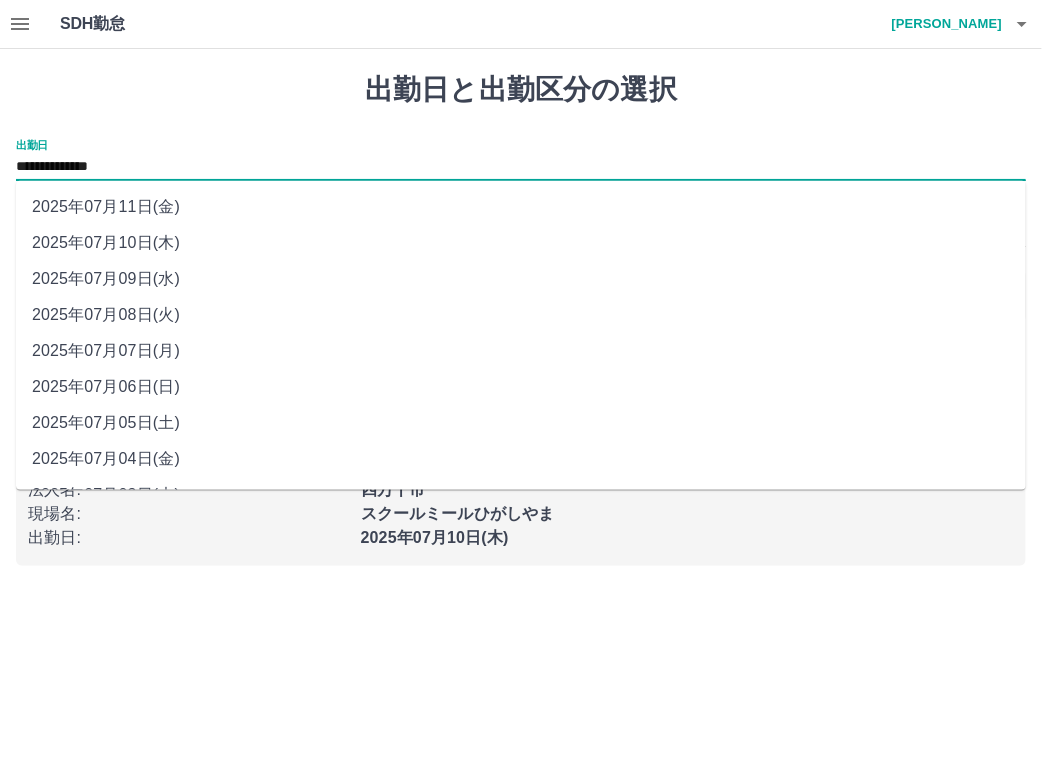 click on "**********" at bounding box center [521, 167] 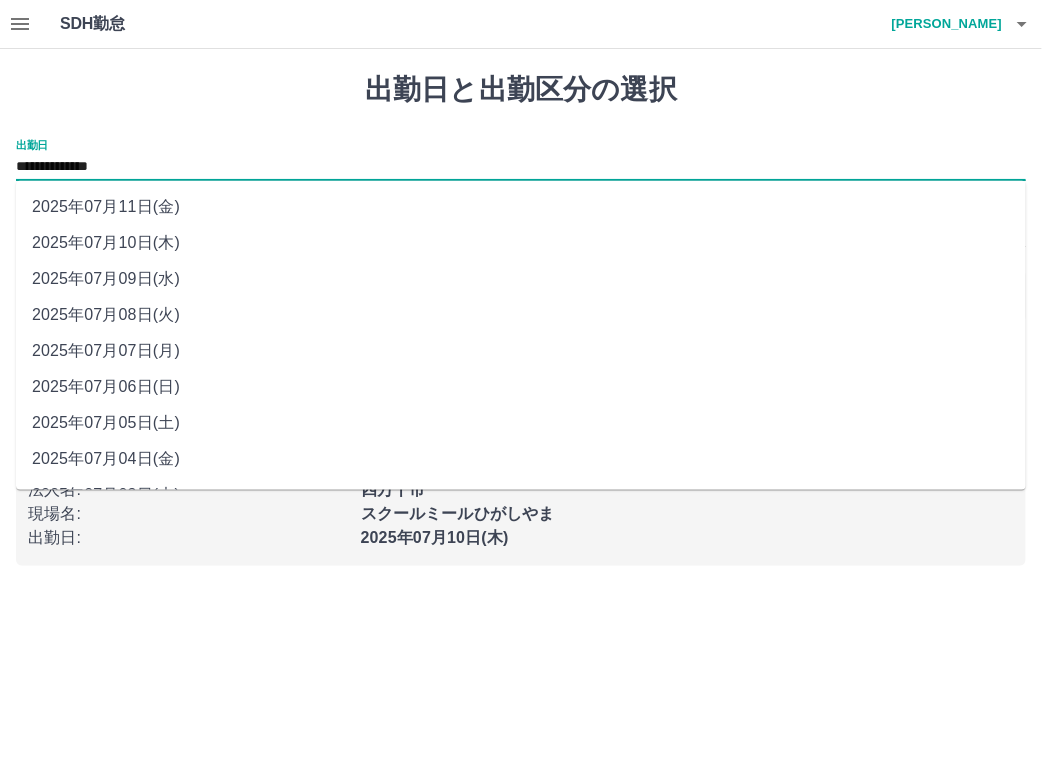 click on "2025年07月05日(土)" at bounding box center [521, 423] 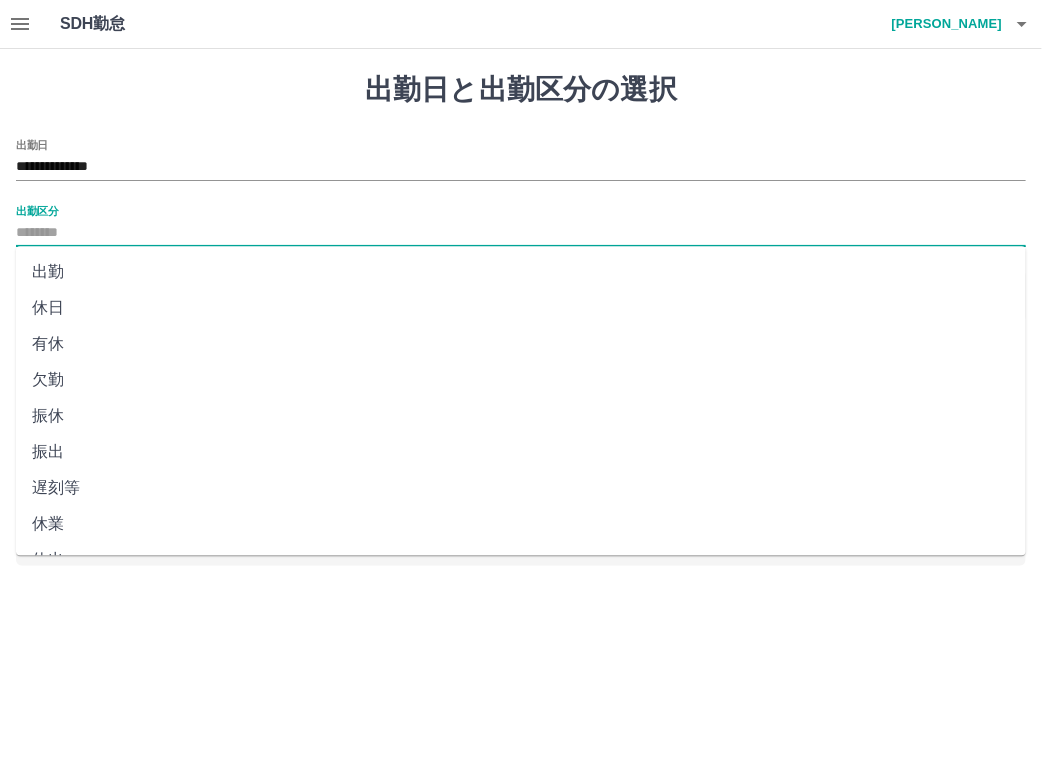 click on "出勤区分" at bounding box center (521, 233) 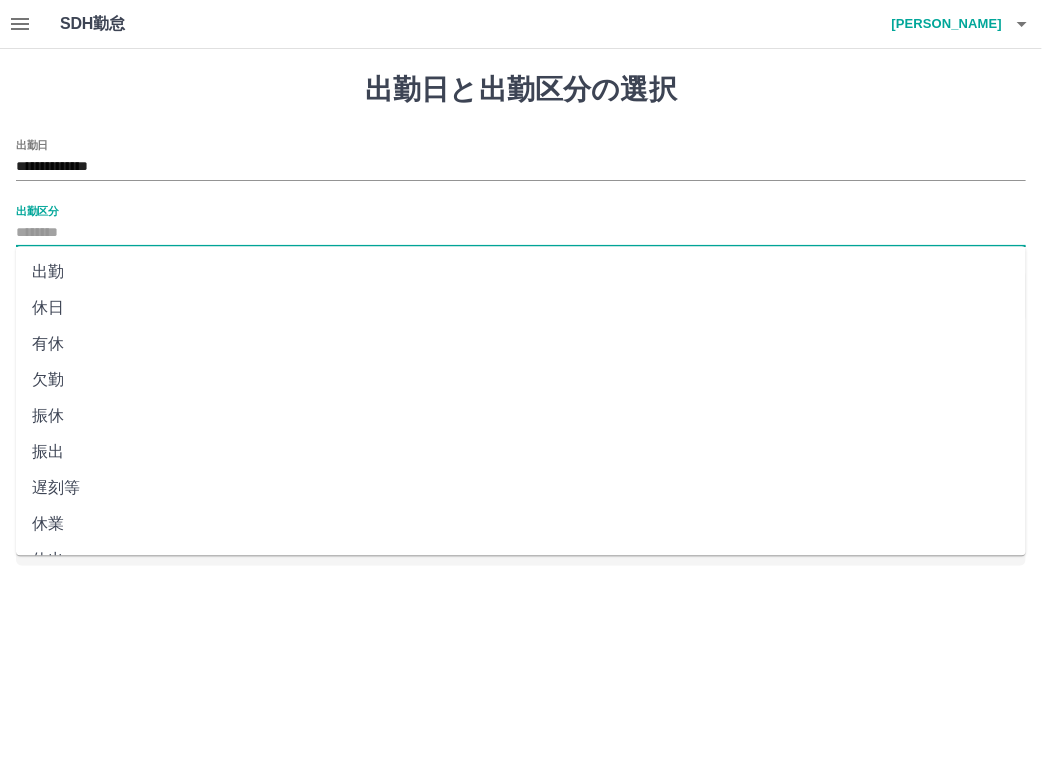 click on "休日" at bounding box center (521, 308) 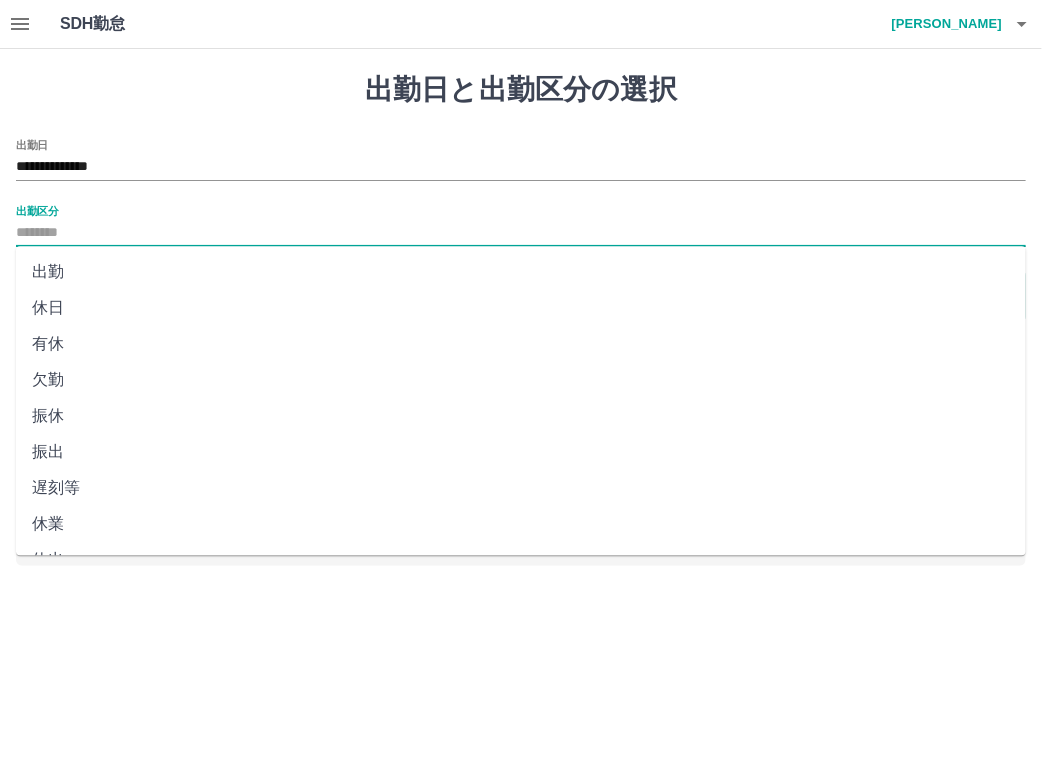 type on "**" 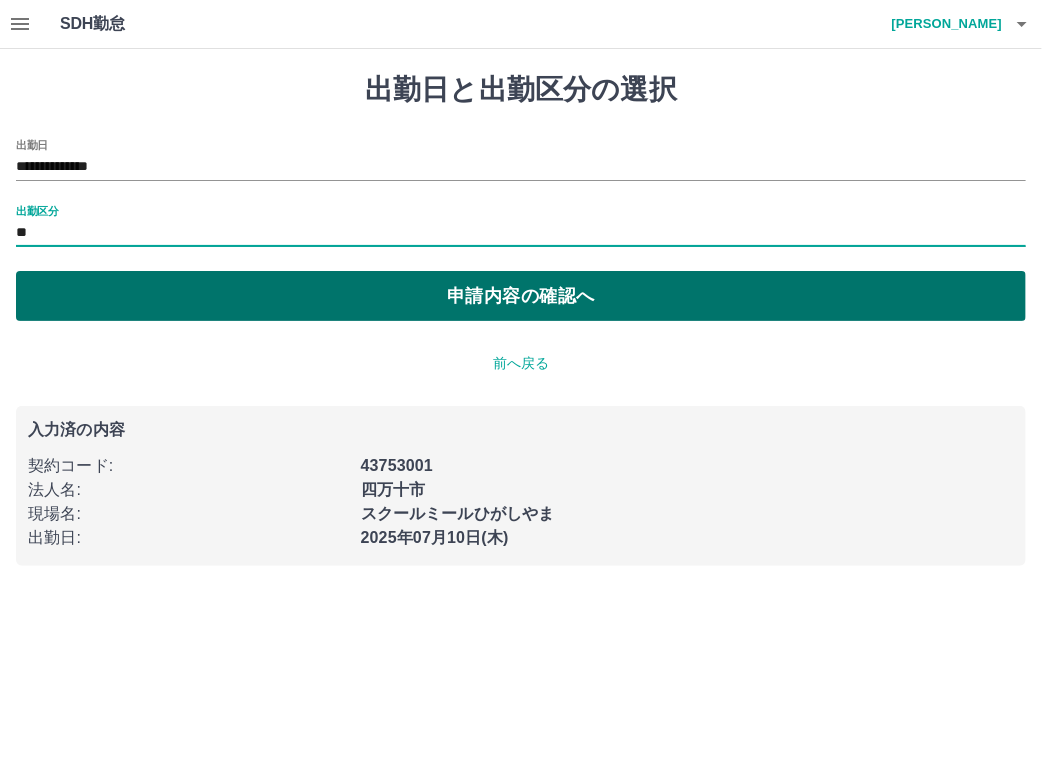 click on "申請内容の確認へ" at bounding box center [521, 296] 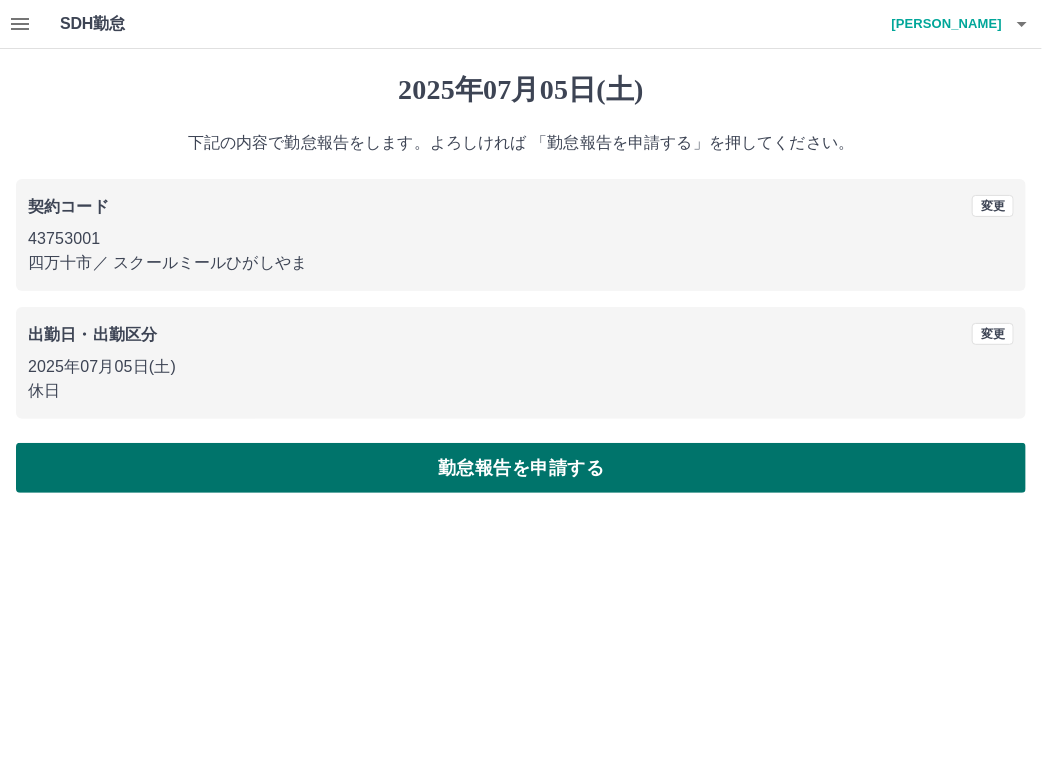 click on "勤怠報告を申請する" at bounding box center (521, 468) 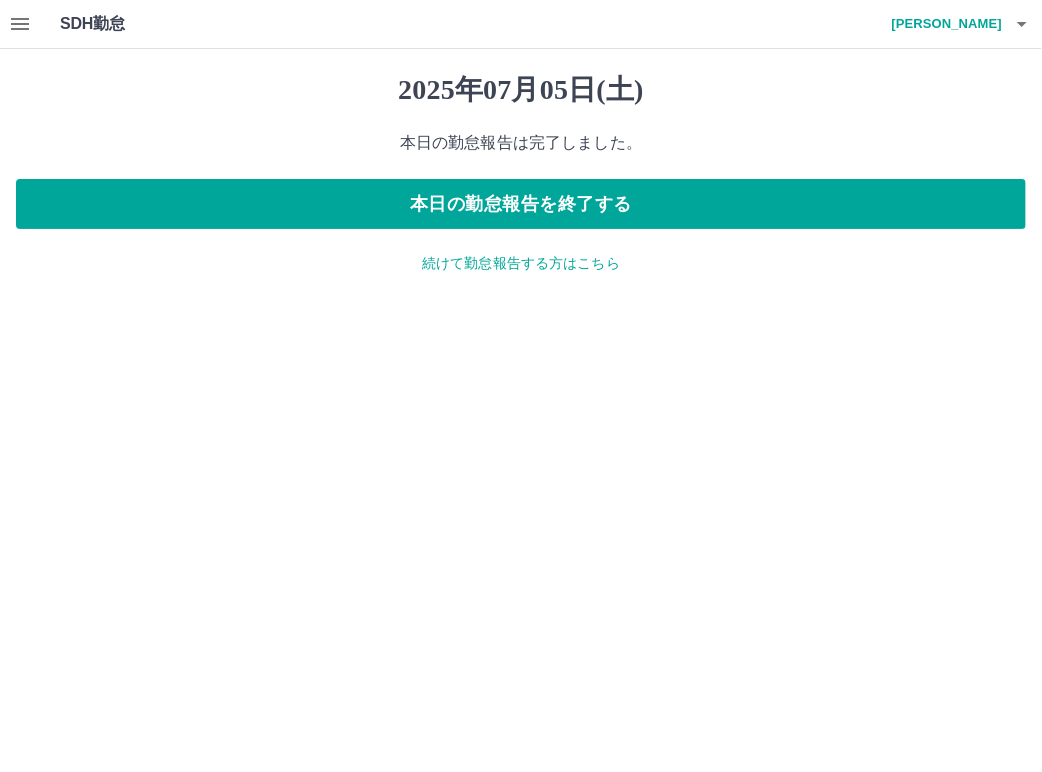 click on "続けて勤怠報告する方はこちら" at bounding box center (521, 263) 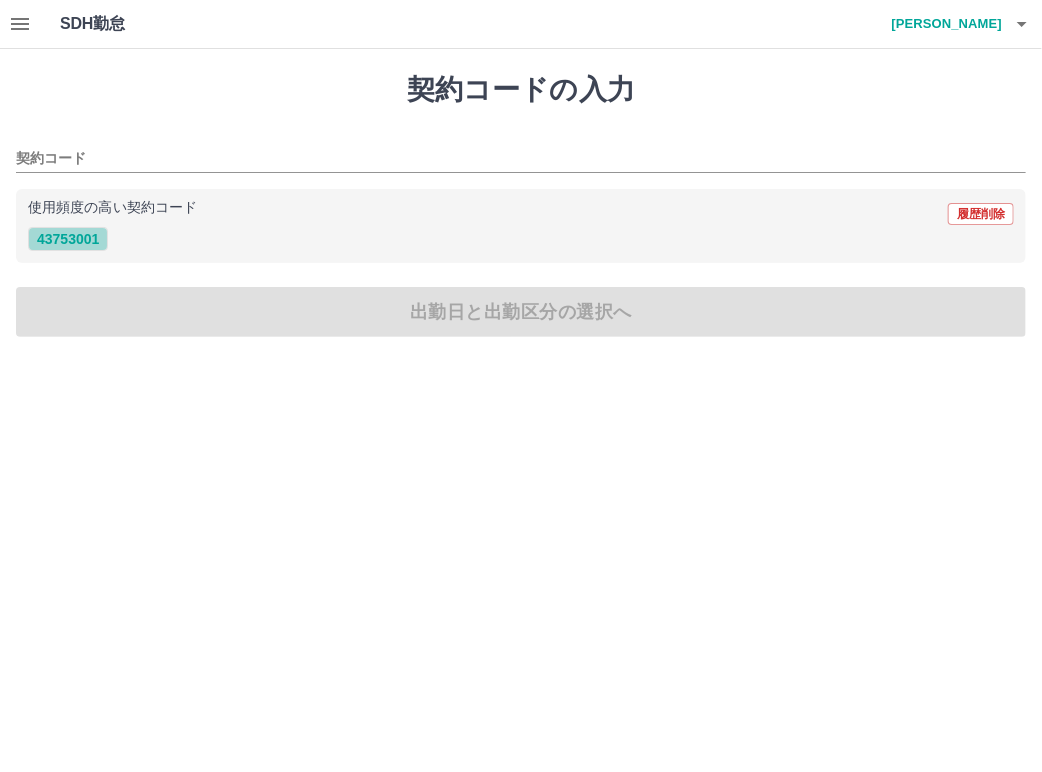 click on "43753001" at bounding box center [68, 239] 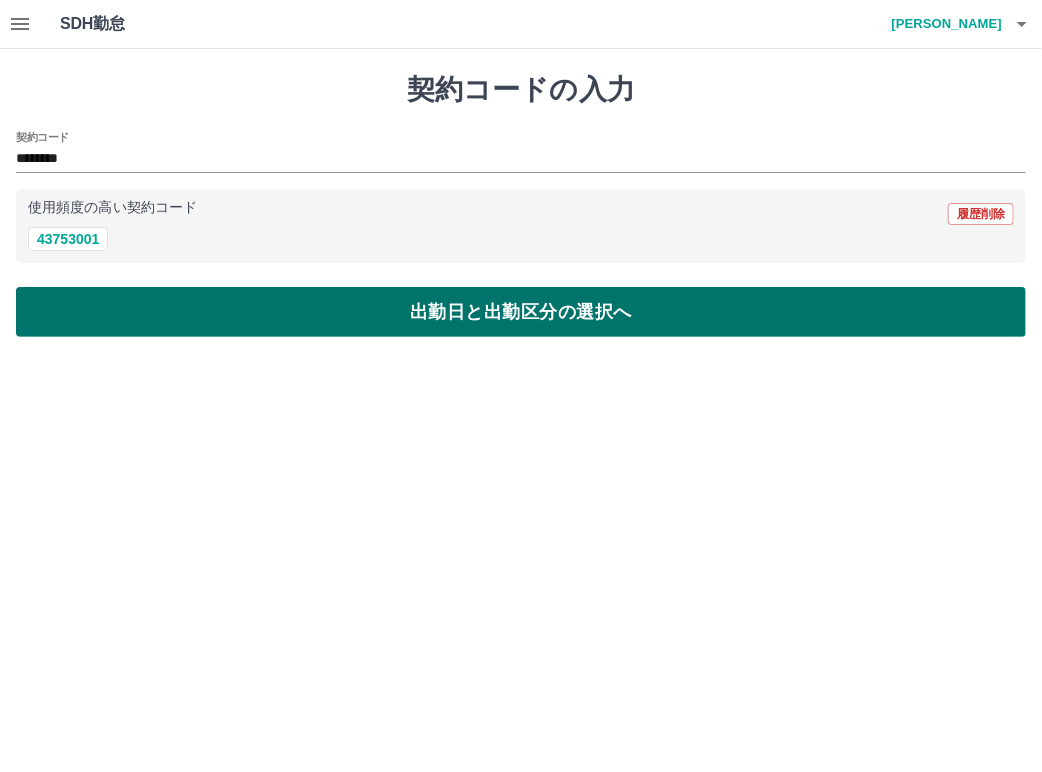 click on "出勤日と出勤区分の選択へ" at bounding box center [521, 312] 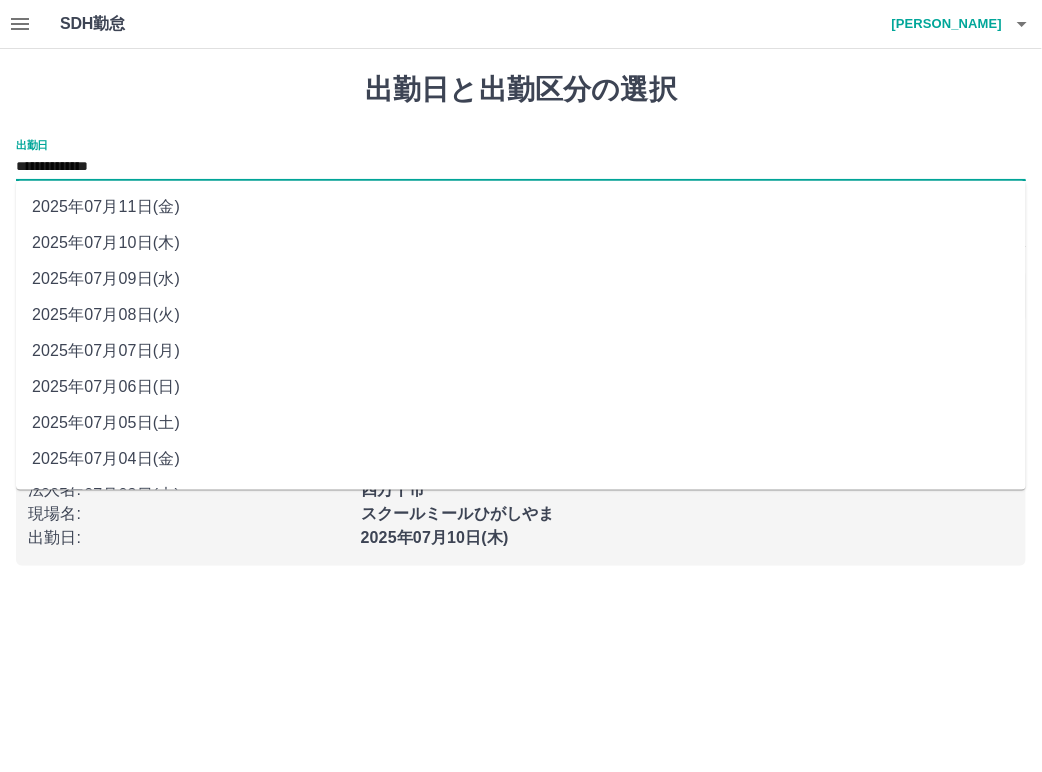 click on "**********" at bounding box center (521, 167) 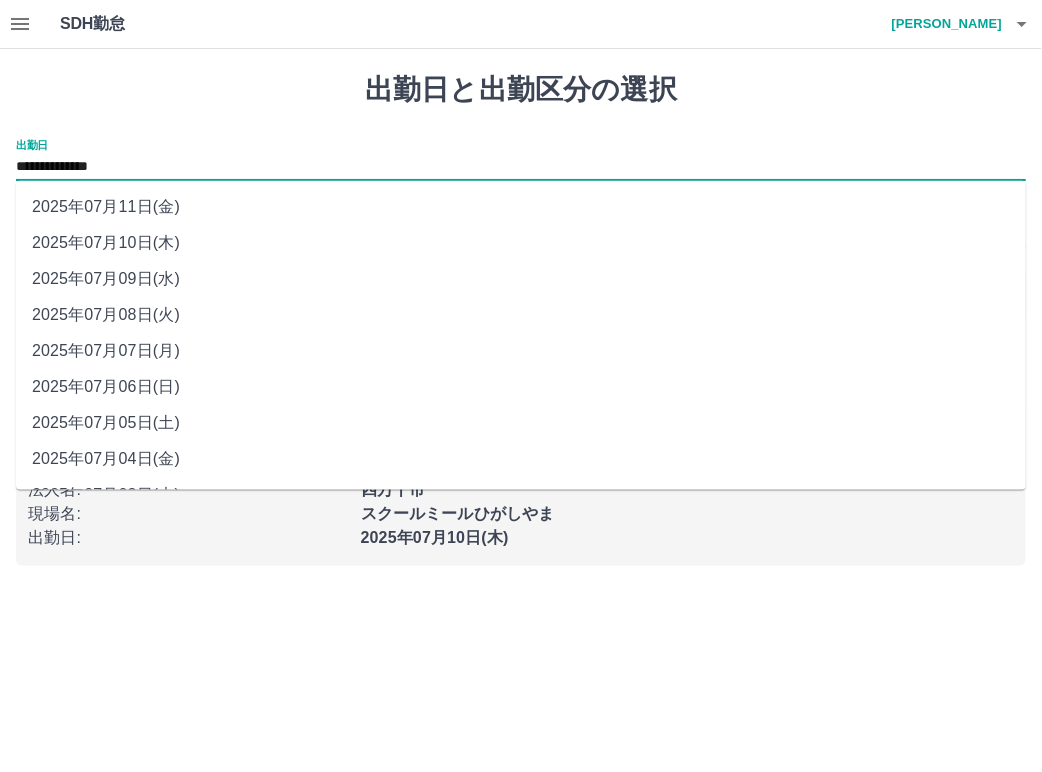 click on "2025年07月06日(日)" at bounding box center [521, 387] 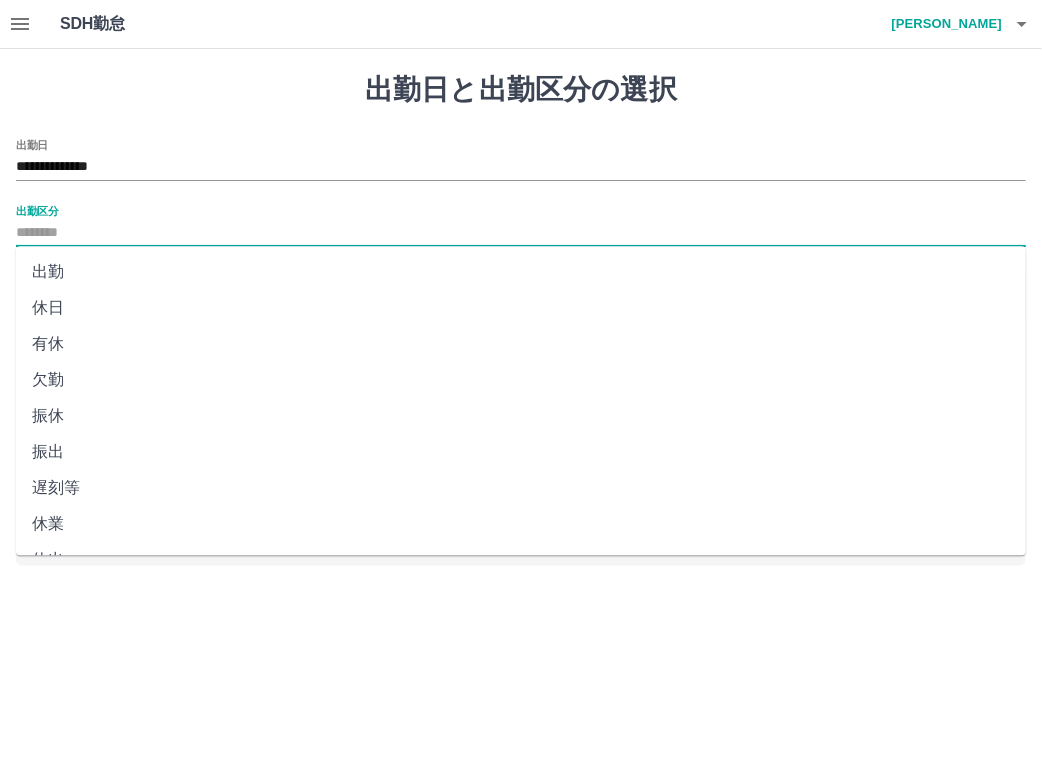 click on "出勤区分" at bounding box center (521, 233) 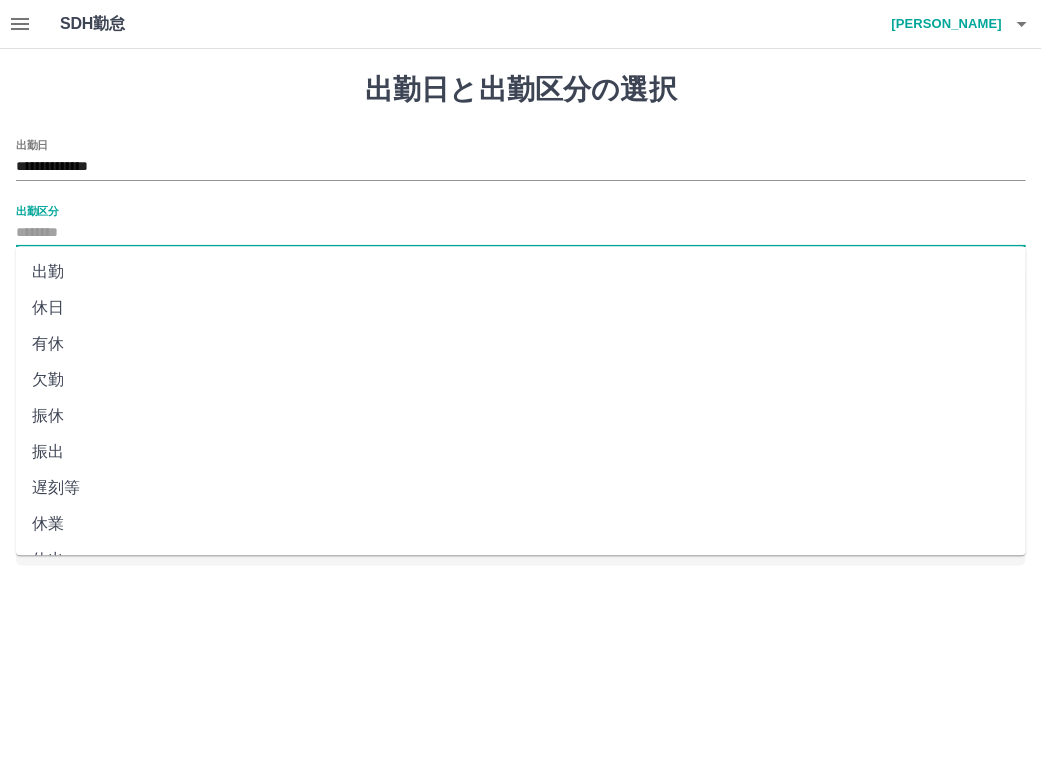 click on "休日" at bounding box center [521, 308] 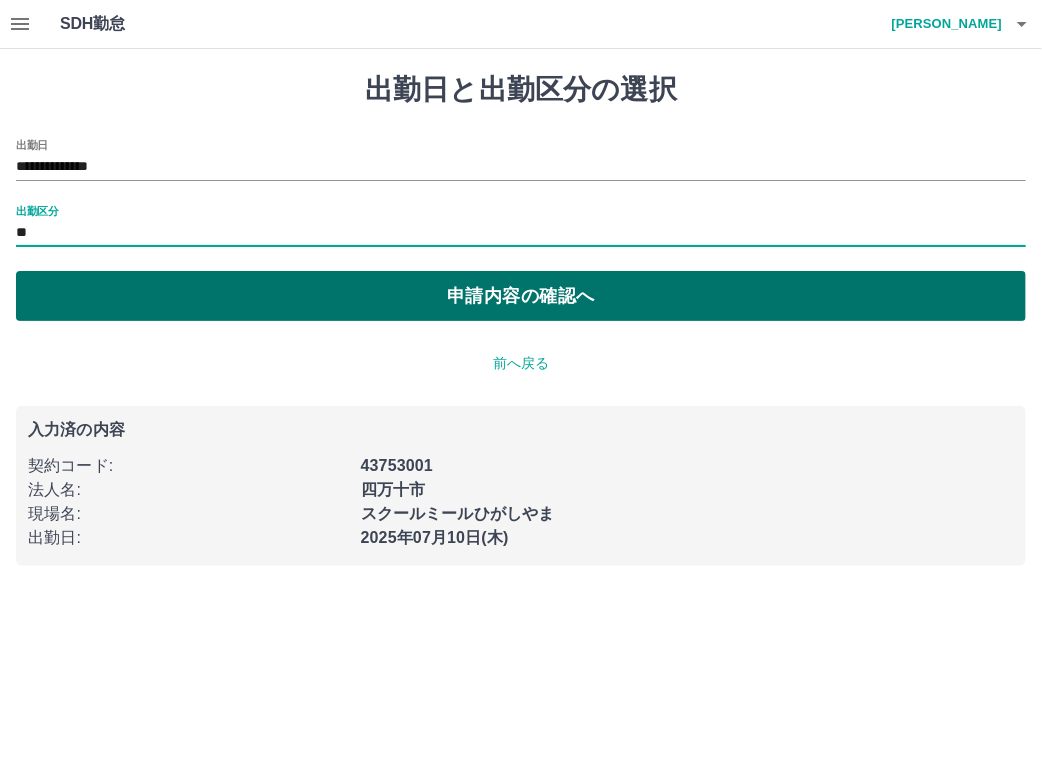 click on "申請内容の確認へ" at bounding box center [521, 296] 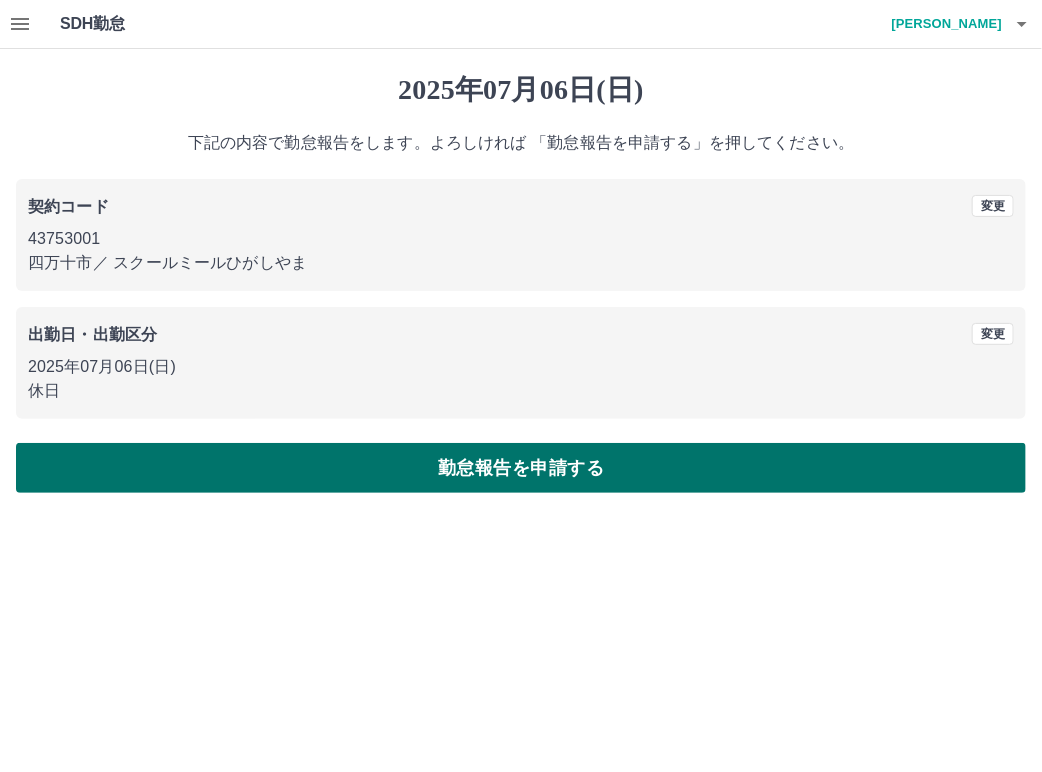 click on "勤怠報告を申請する" at bounding box center (521, 468) 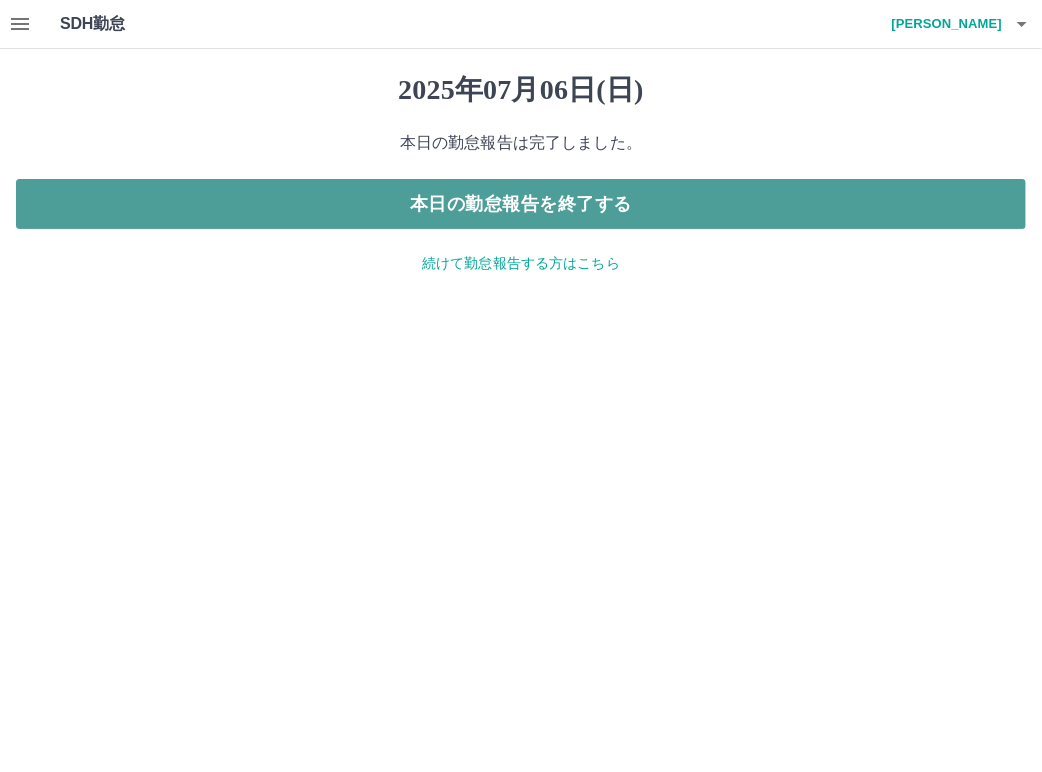 click on "本日の勤怠報告を終了する" at bounding box center (521, 204) 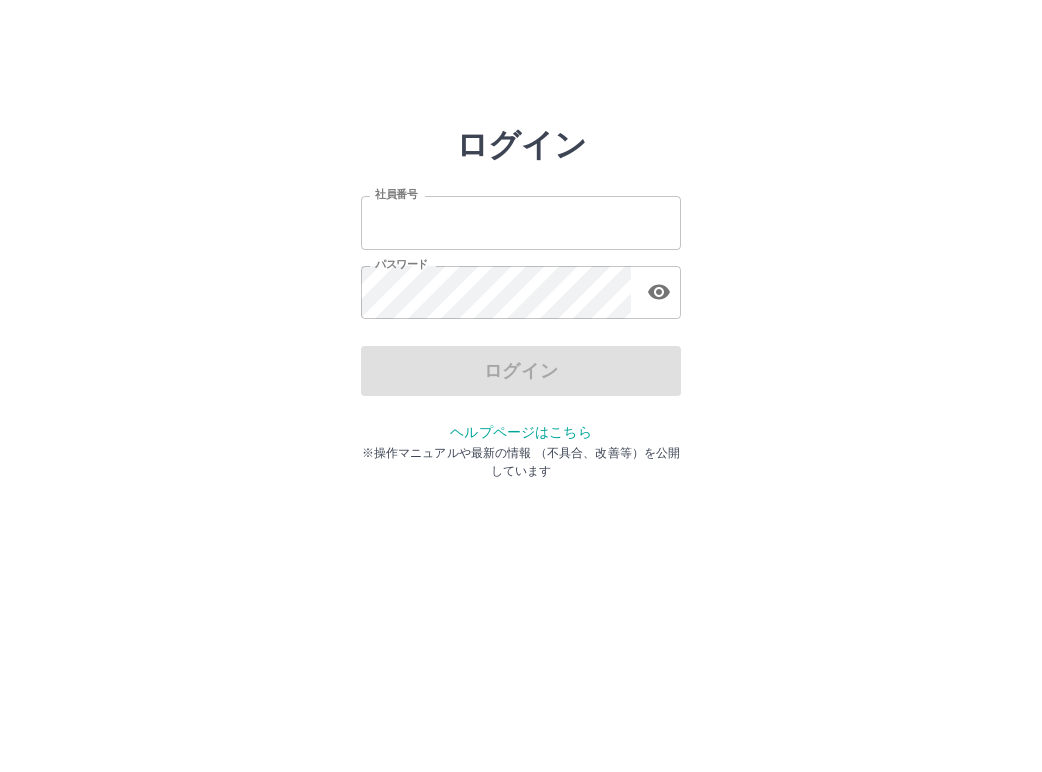 scroll, scrollTop: 0, scrollLeft: 0, axis: both 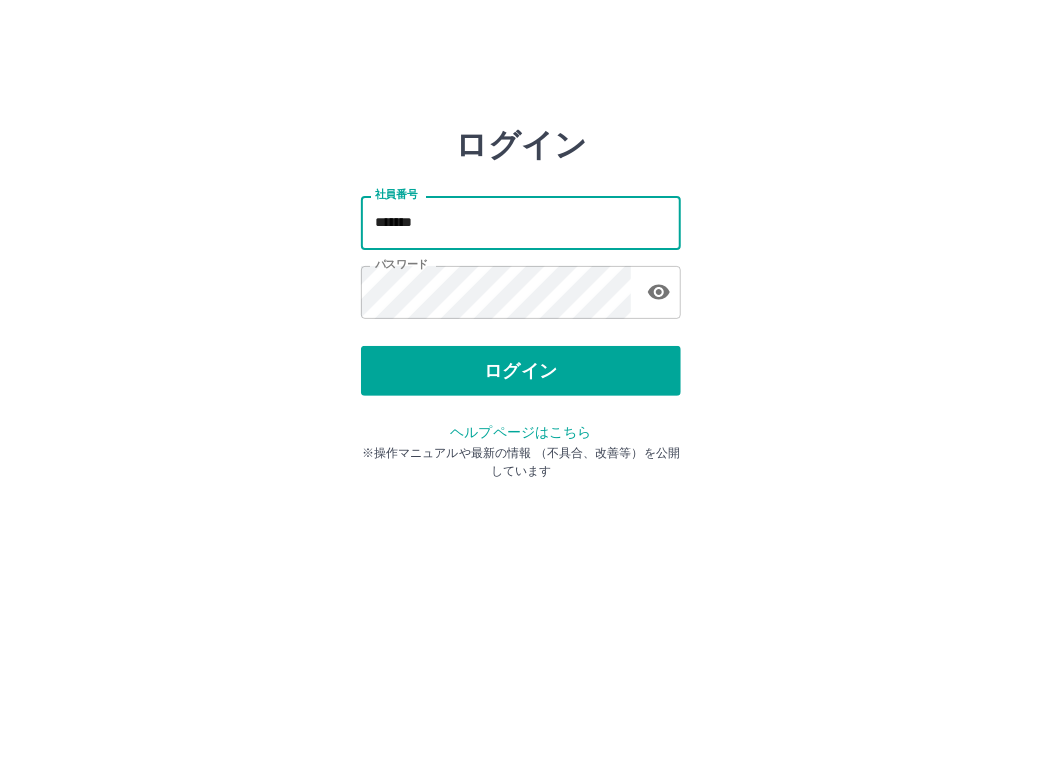 click on "*******" at bounding box center [521, 222] 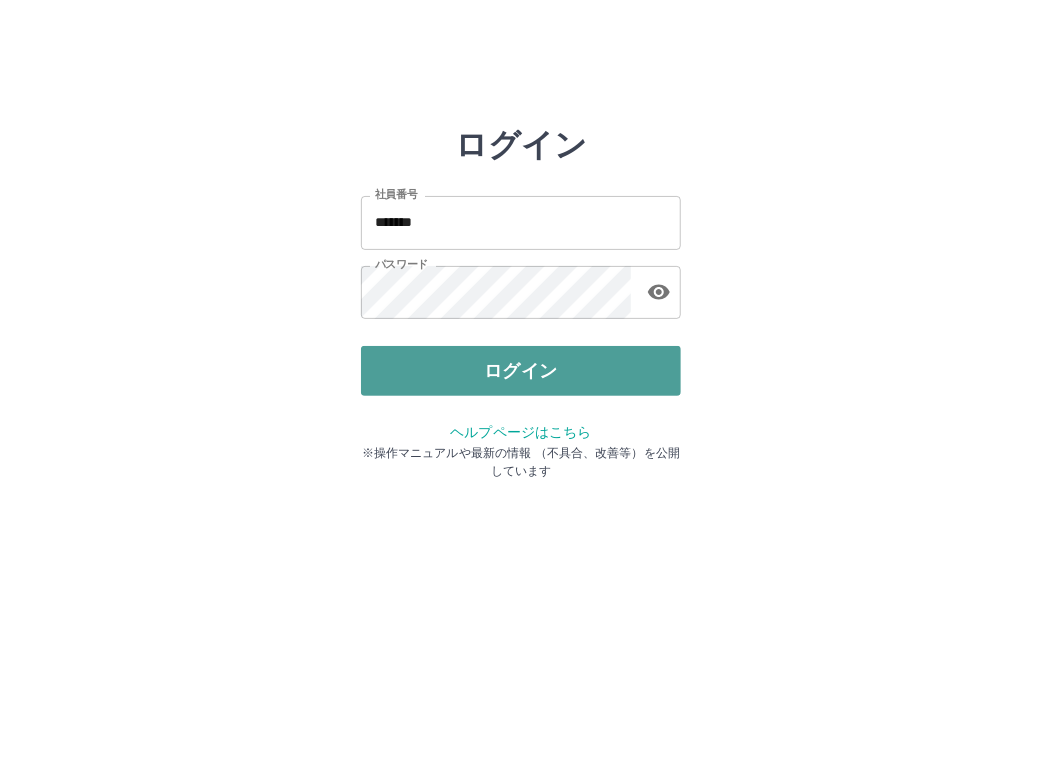 click on "ログイン" at bounding box center [521, 371] 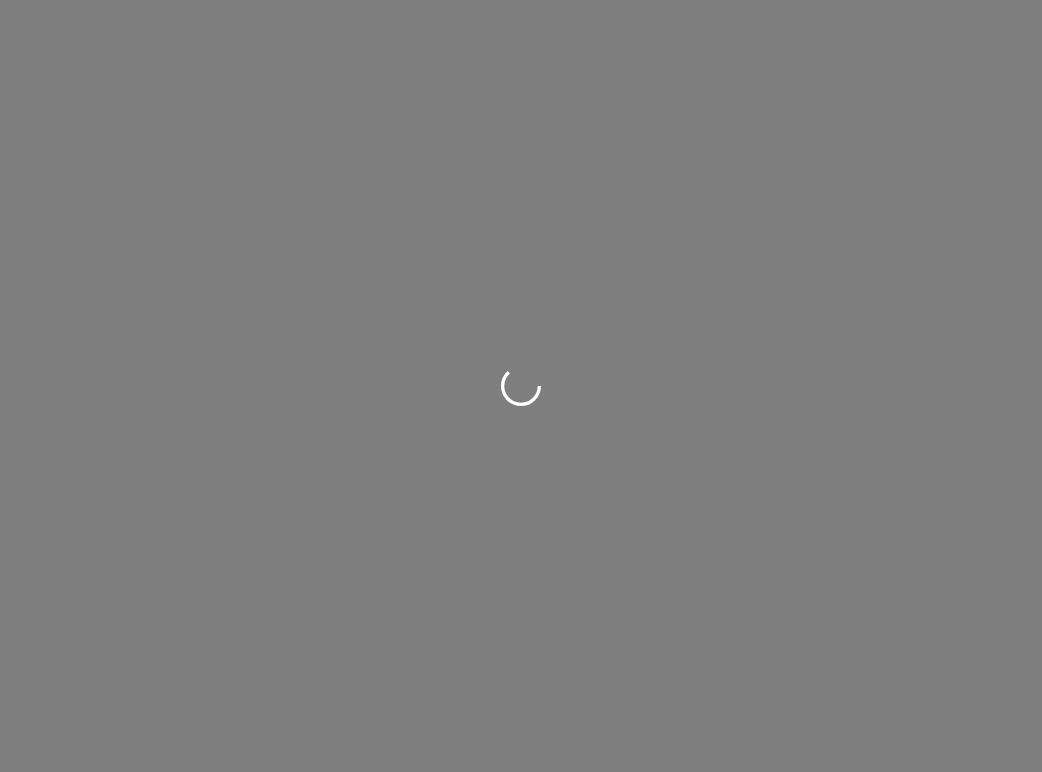 scroll, scrollTop: 0, scrollLeft: 0, axis: both 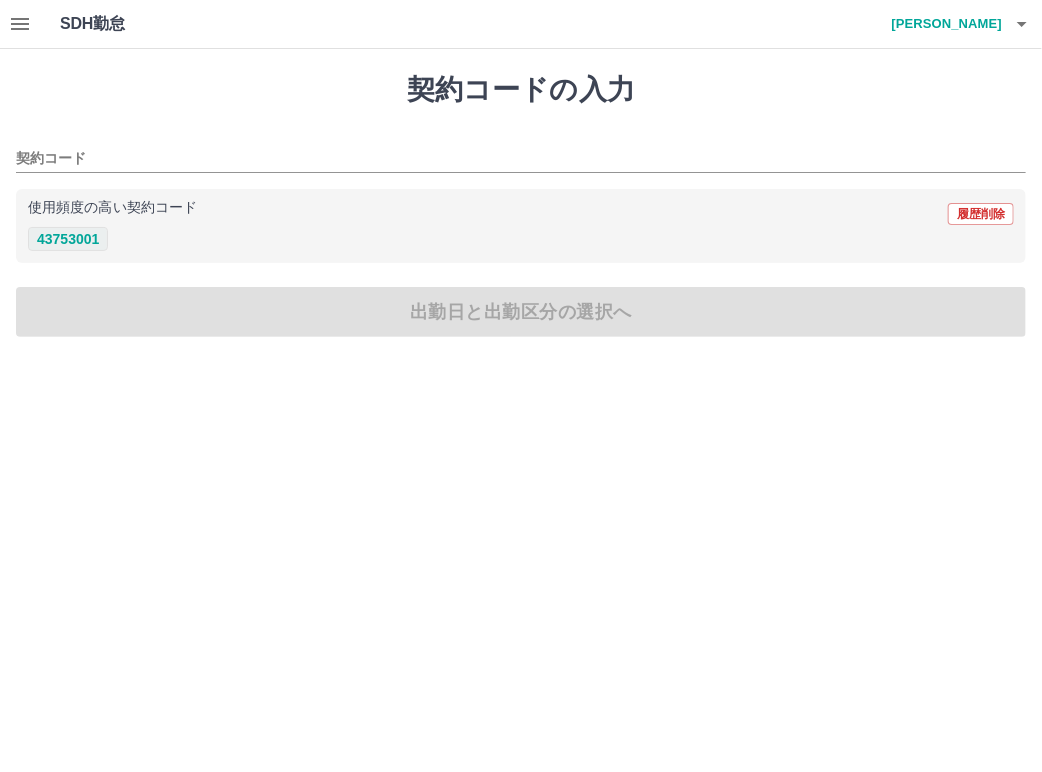 click on "43753001" at bounding box center (68, 239) 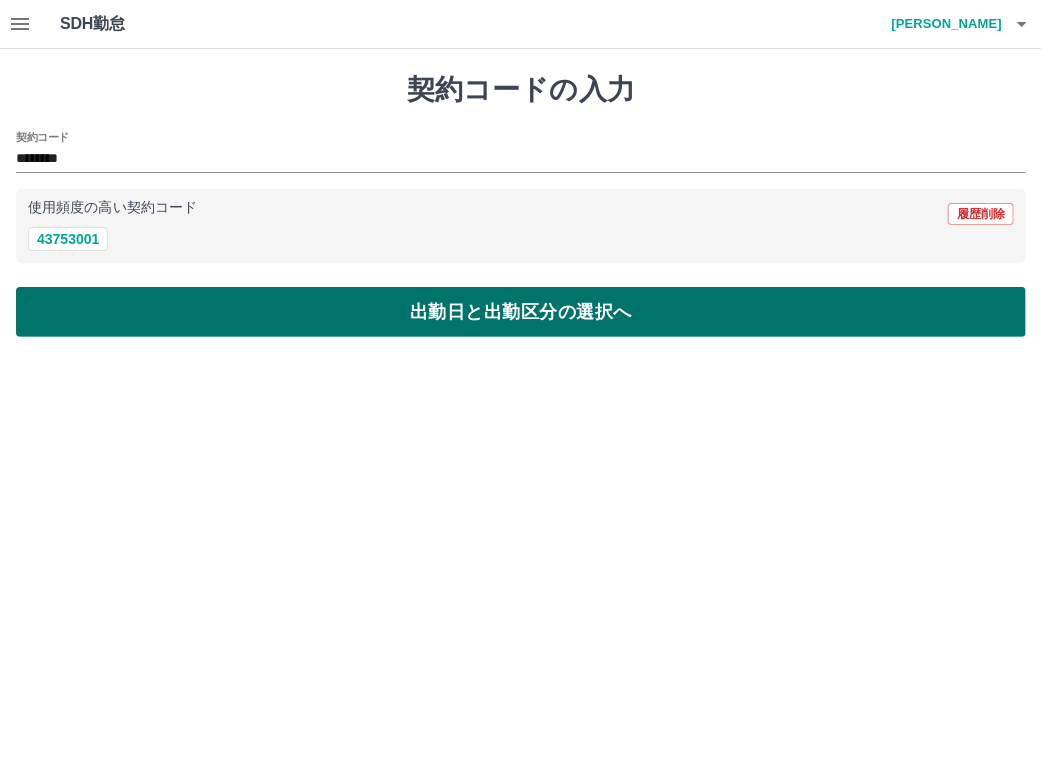 click on "出勤日と出勤区分の選択へ" at bounding box center (521, 312) 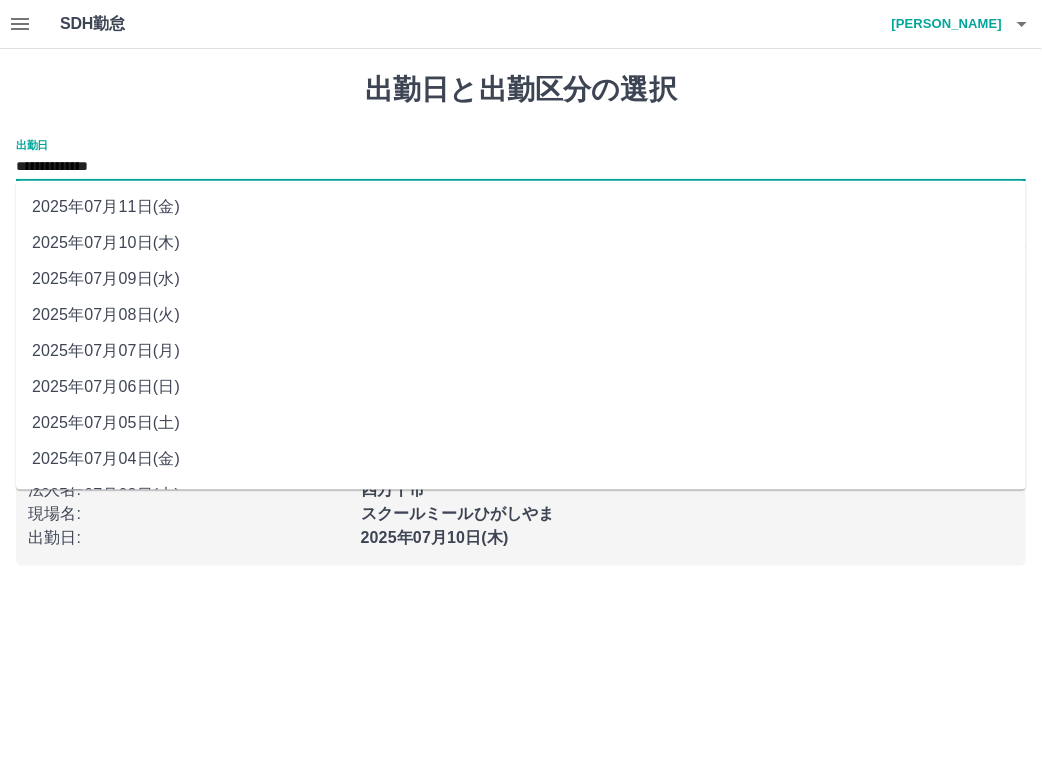 click on "**********" at bounding box center (521, 167) 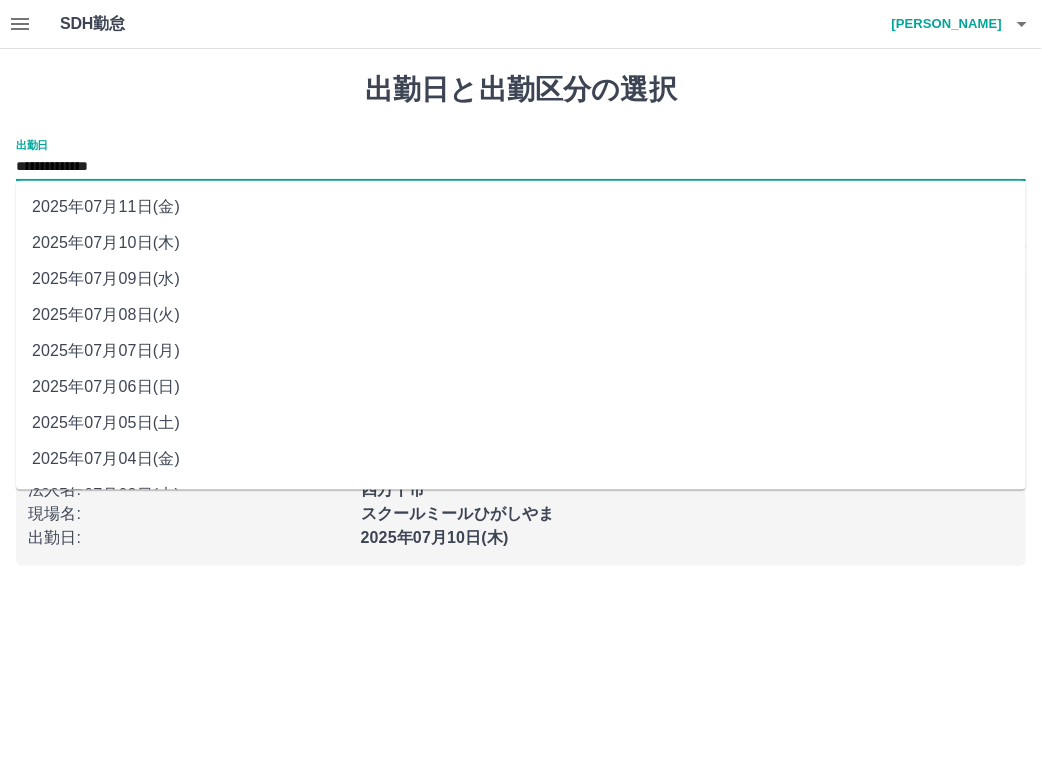 click on "2025年07月05日(土)" at bounding box center [521, 423] 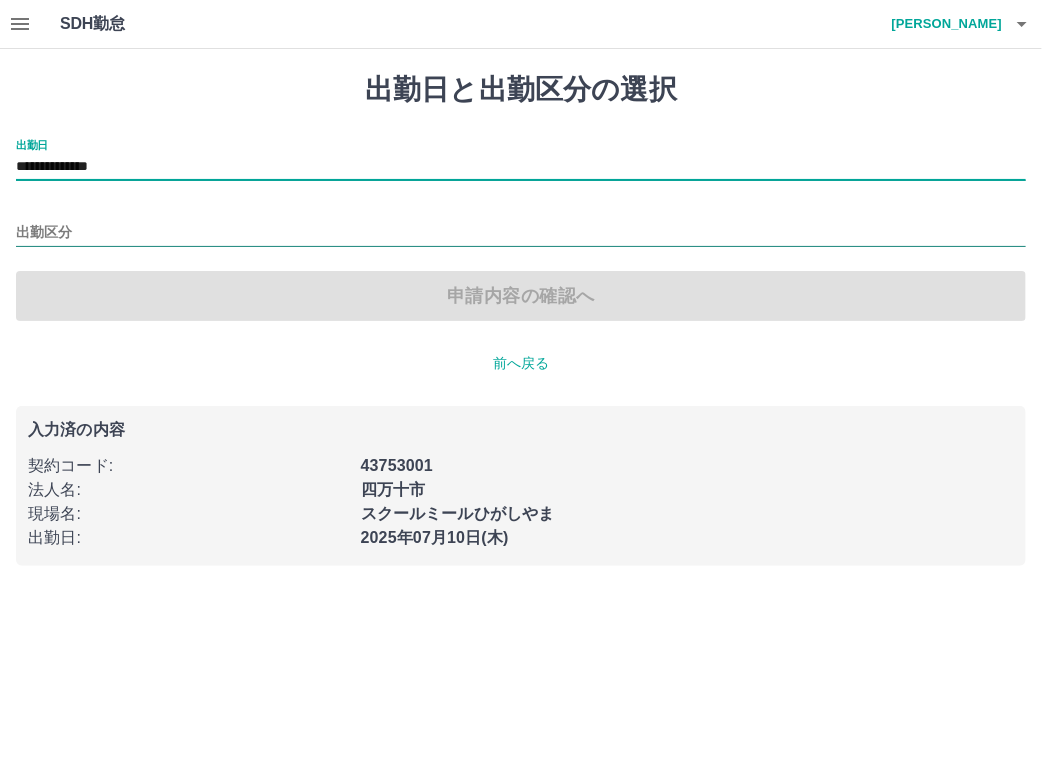 click on "出勤区分" at bounding box center [521, 233] 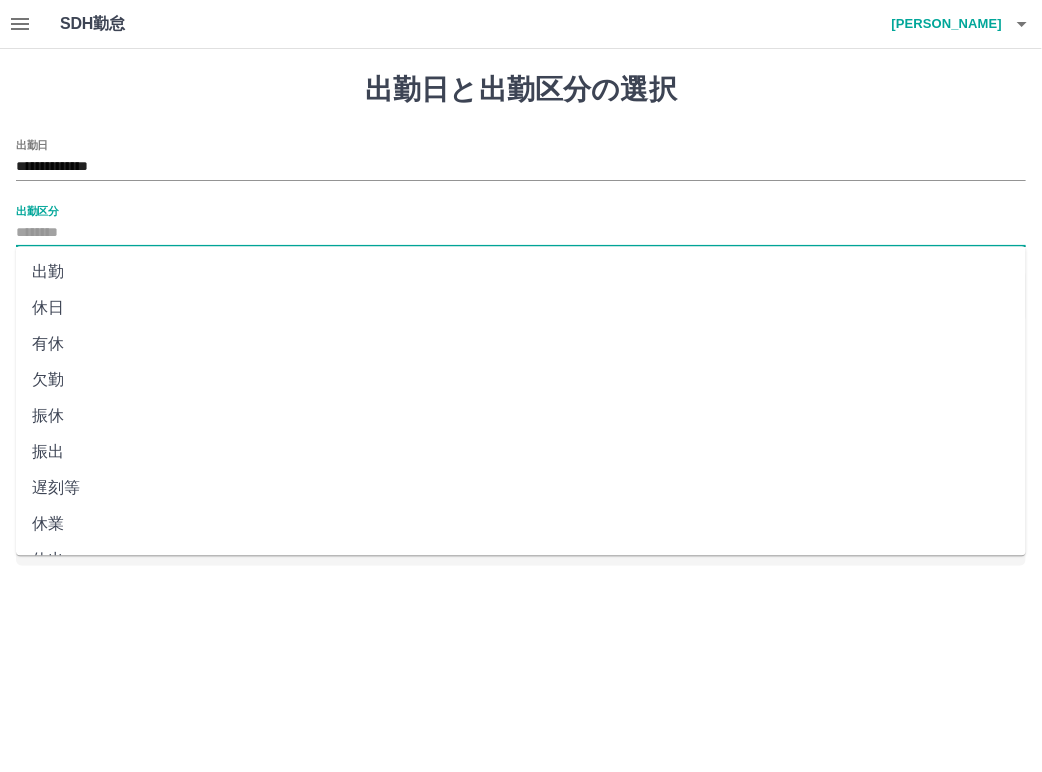 click on "休日" at bounding box center (521, 308) 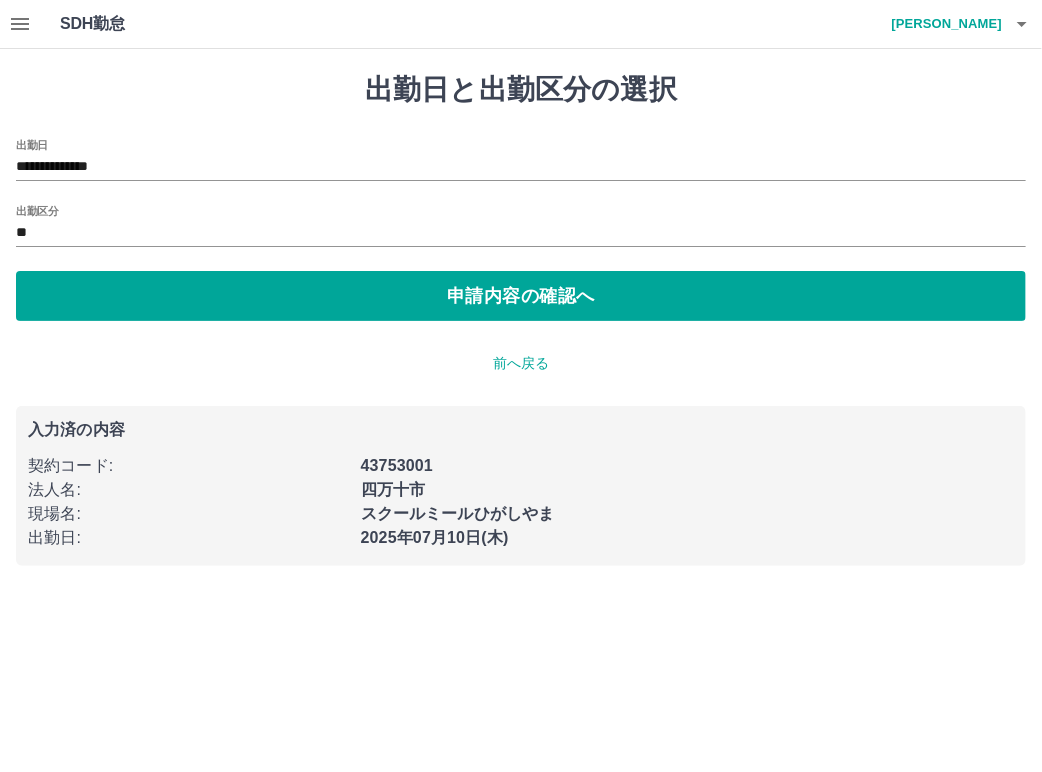 click on "**********" at bounding box center [521, 319] 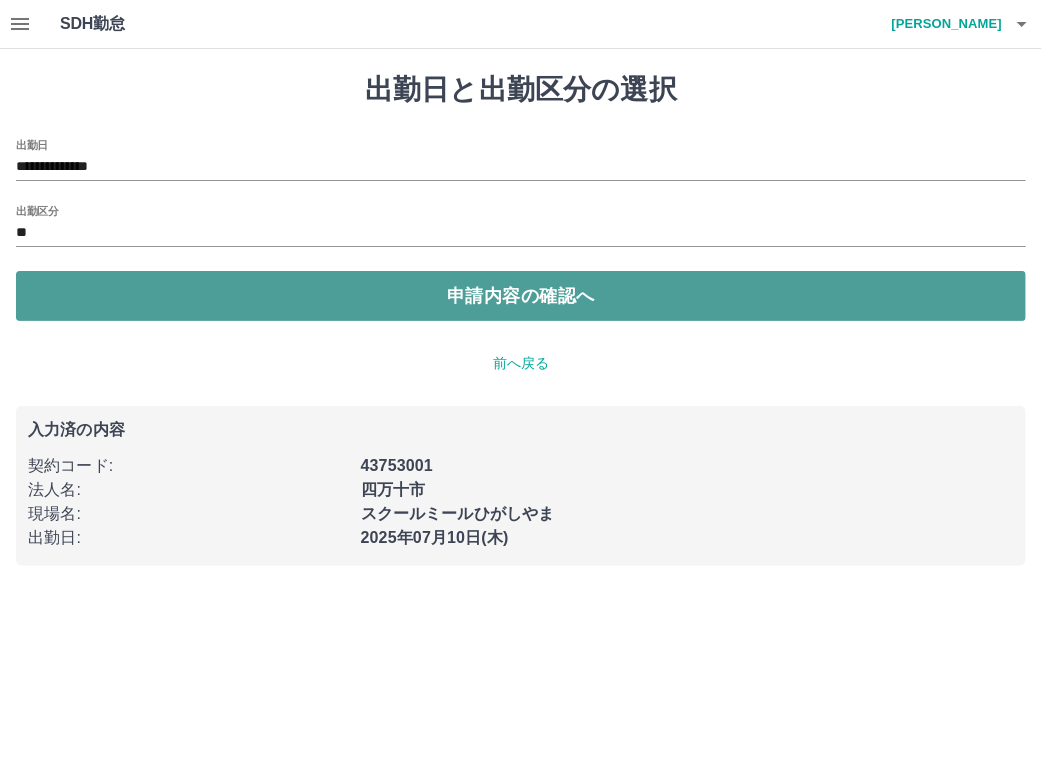 click on "申請内容の確認へ" at bounding box center (521, 296) 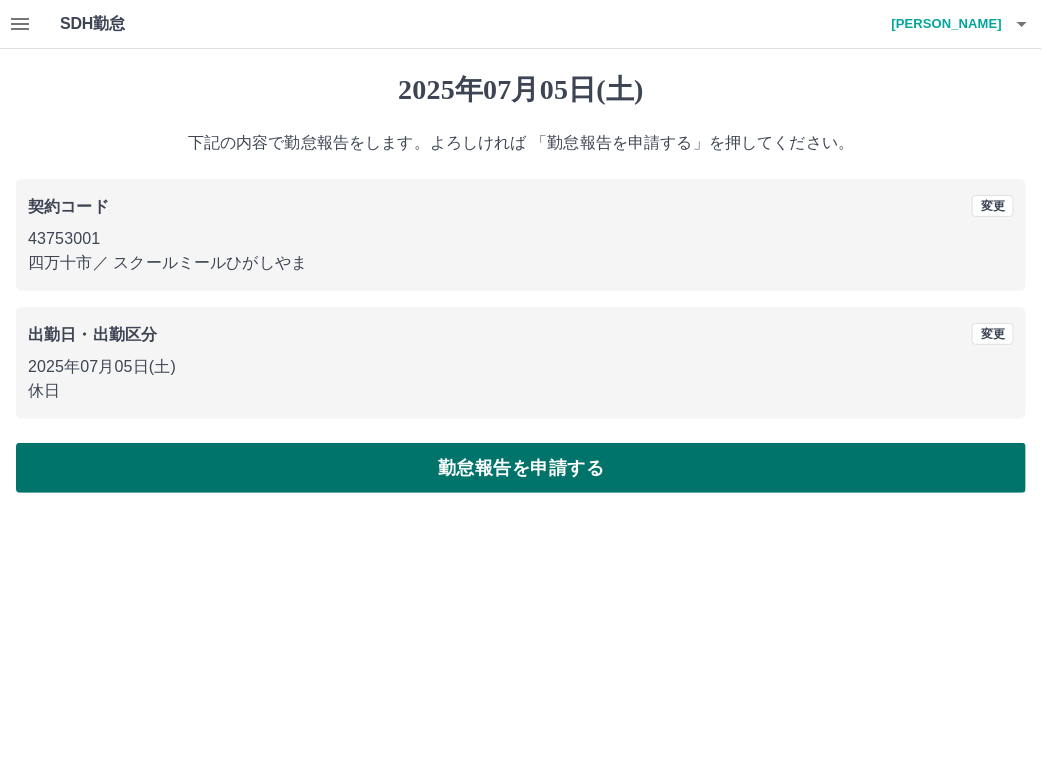 click on "勤怠報告を申請する" at bounding box center (521, 468) 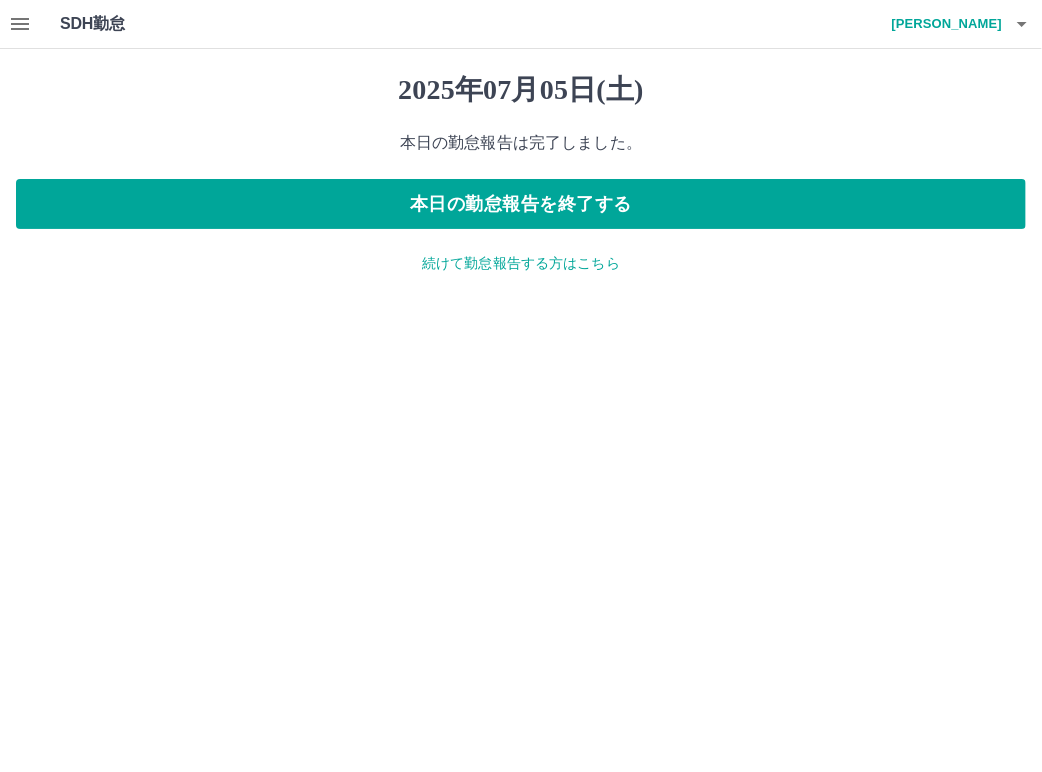 click on "続けて勤怠報告する方はこちら" at bounding box center (521, 263) 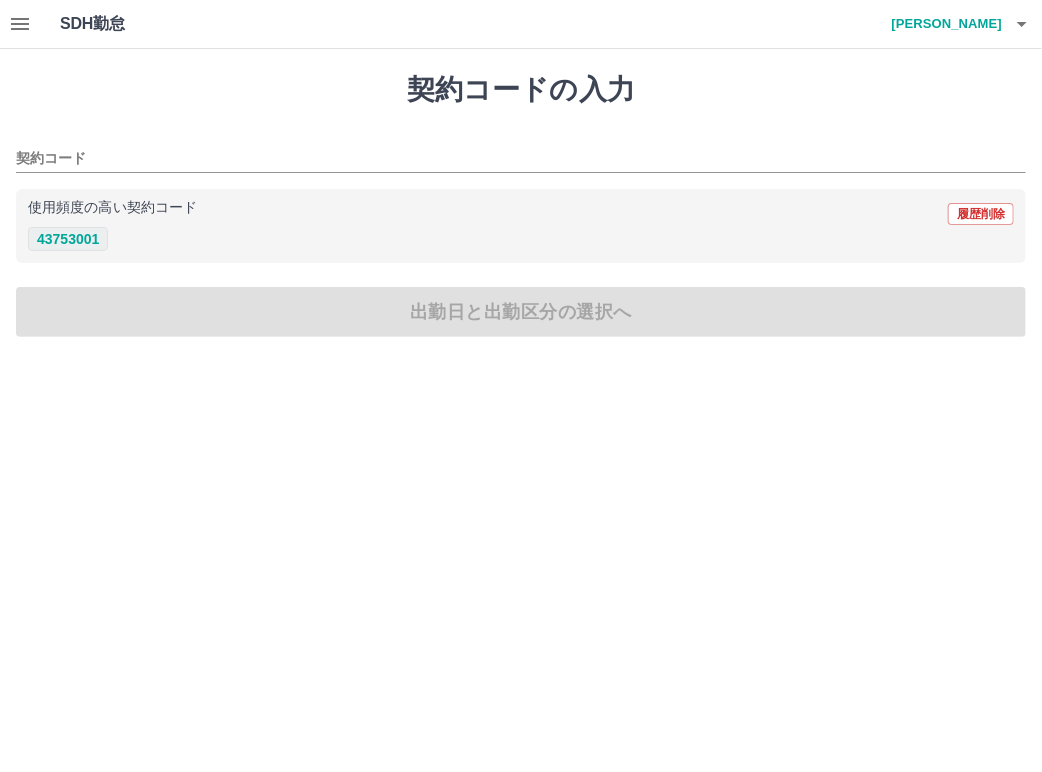click on "43753001" at bounding box center (68, 239) 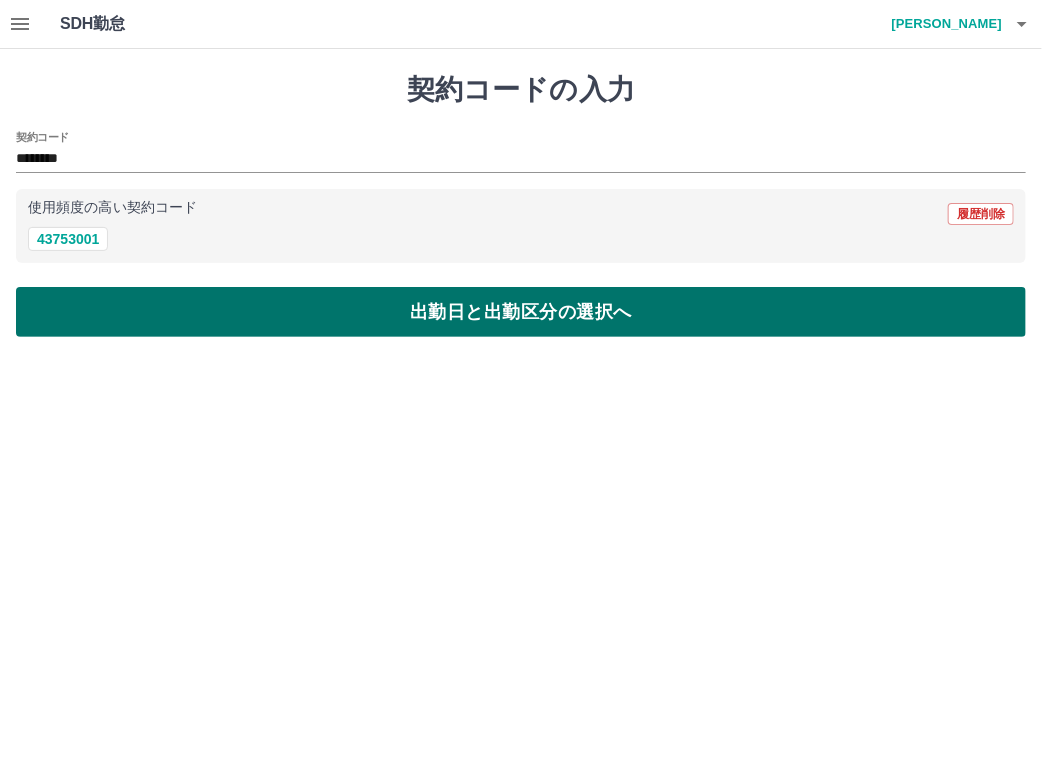 click on "出勤日と出勤区分の選択へ" at bounding box center (521, 312) 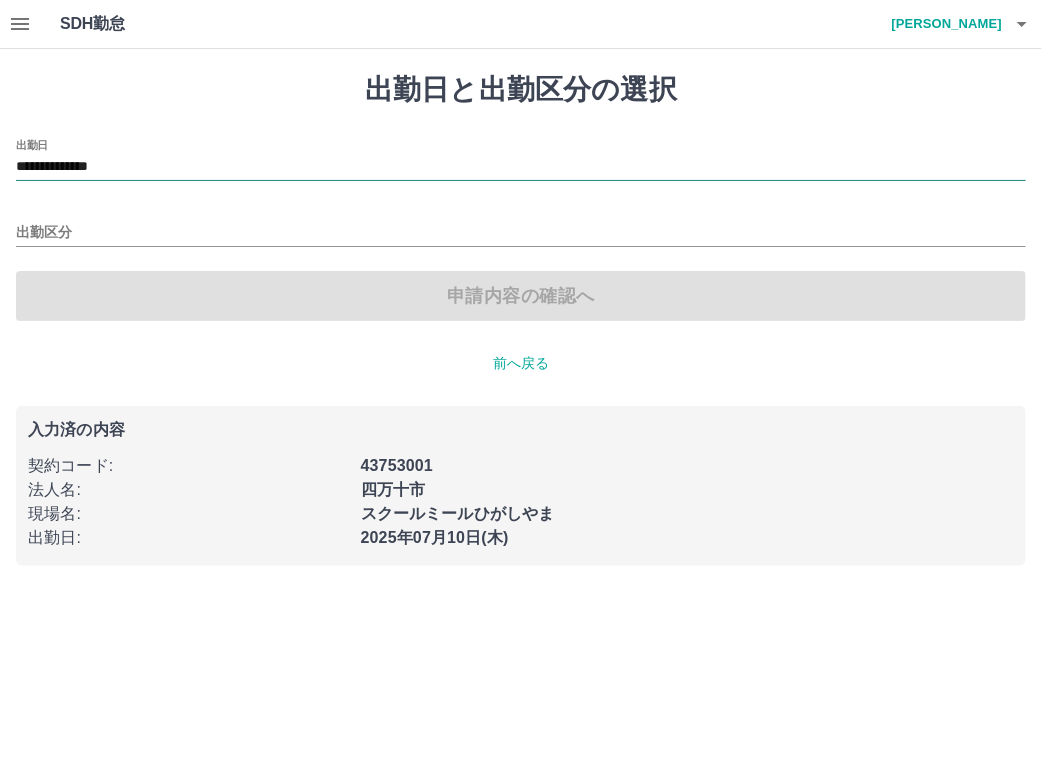 click on "**********" at bounding box center [521, 167] 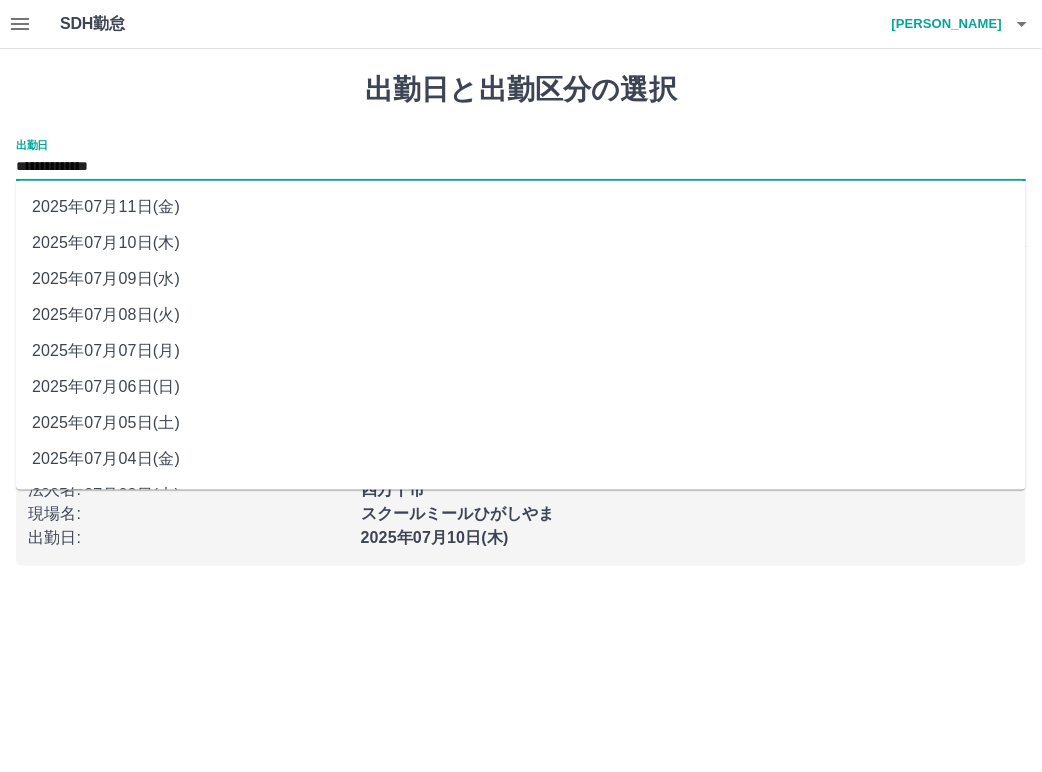 click on "2025年07月06日(日)" at bounding box center (521, 387) 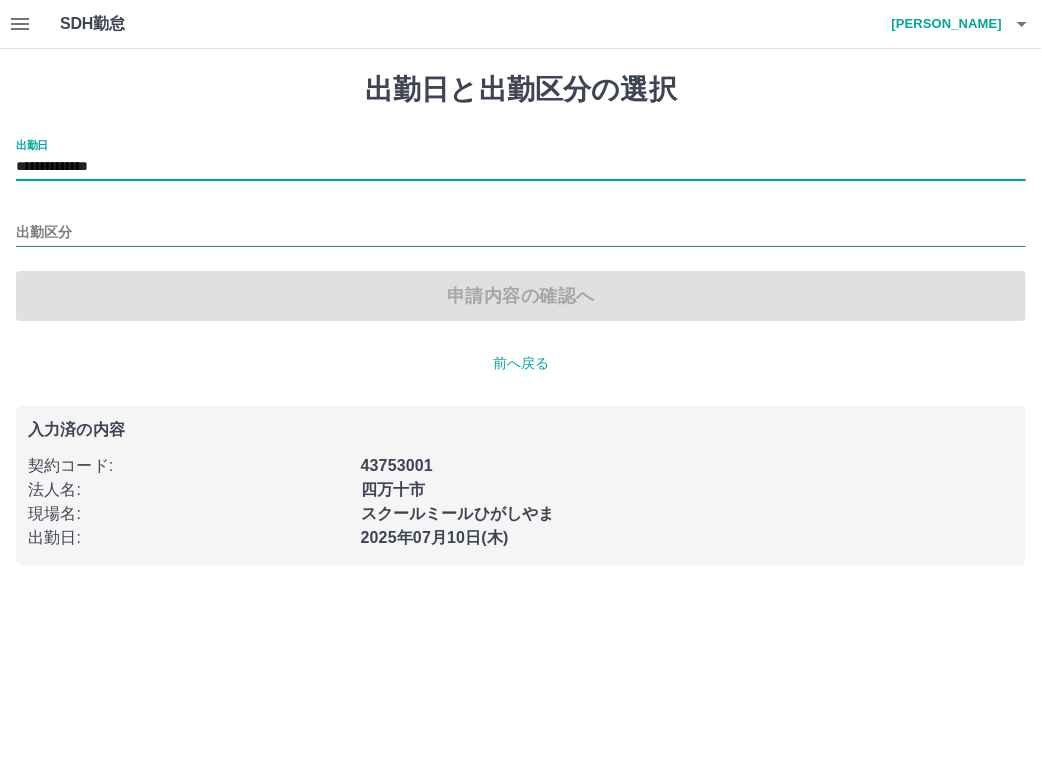 click on "出勤区分" at bounding box center (521, 233) 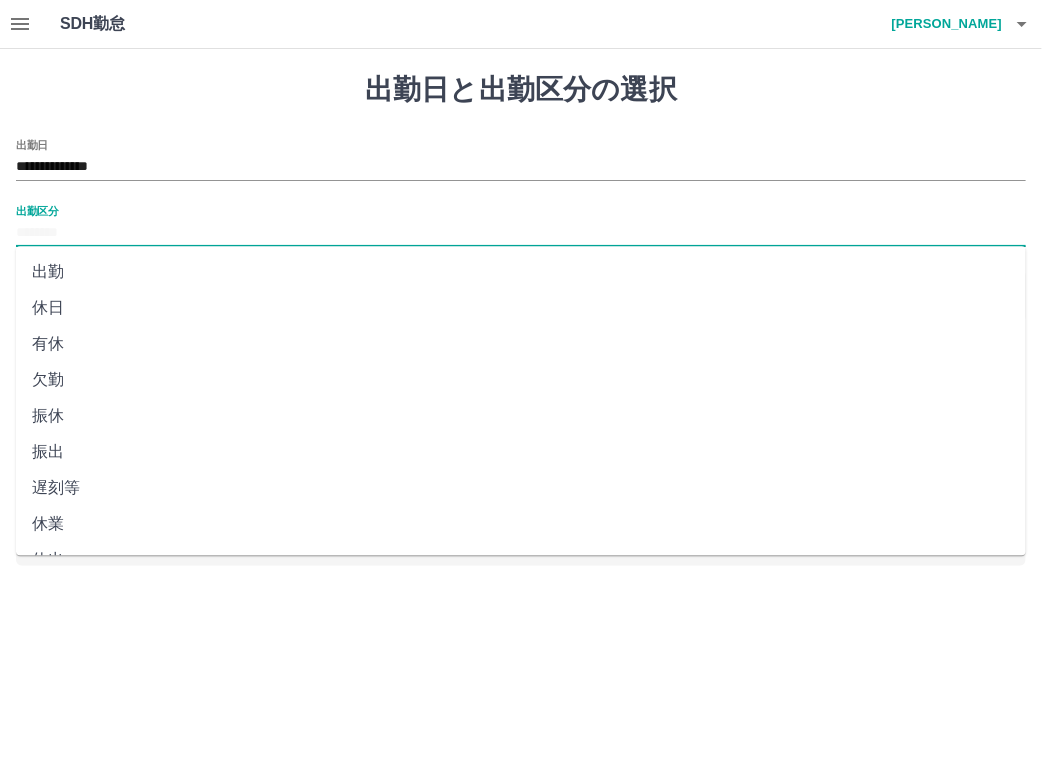click on "休日" at bounding box center (521, 308) 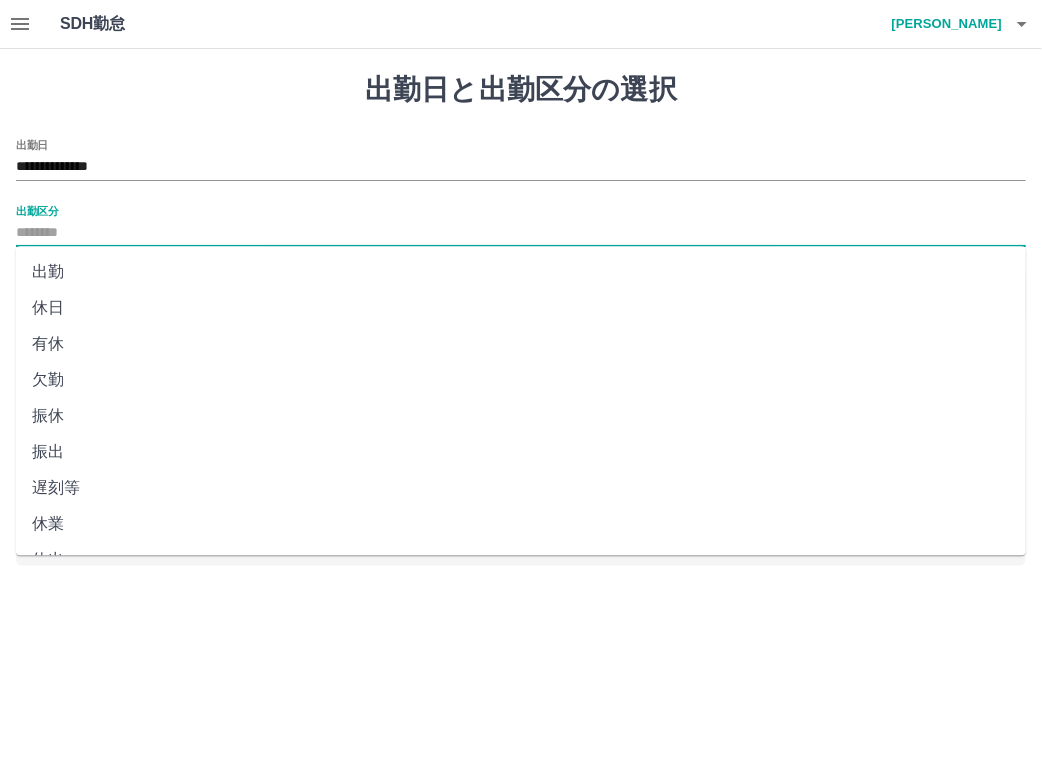 type on "**" 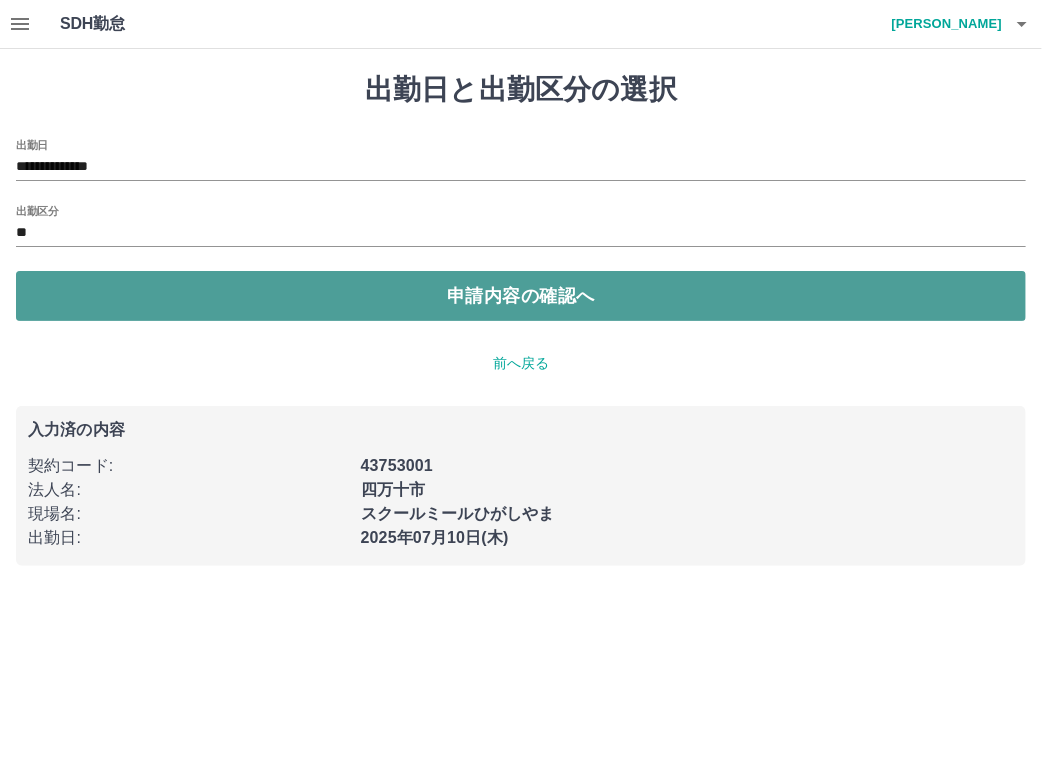 click on "申請内容の確認へ" at bounding box center [521, 296] 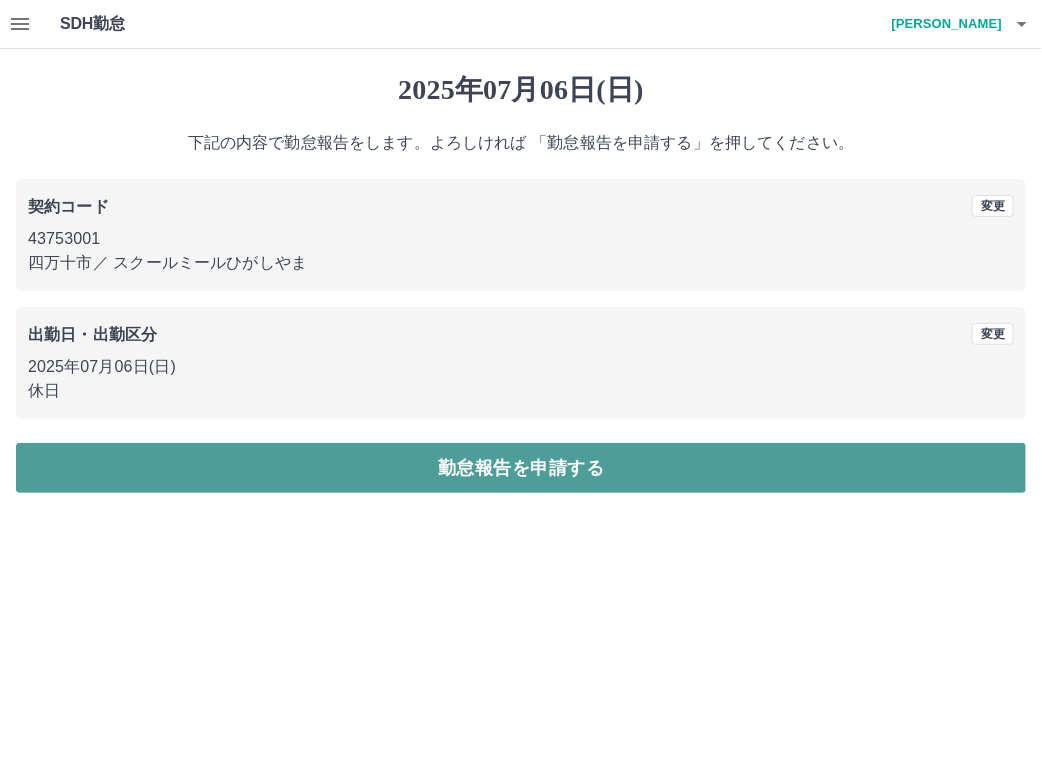 click on "勤怠報告を申請する" at bounding box center (521, 468) 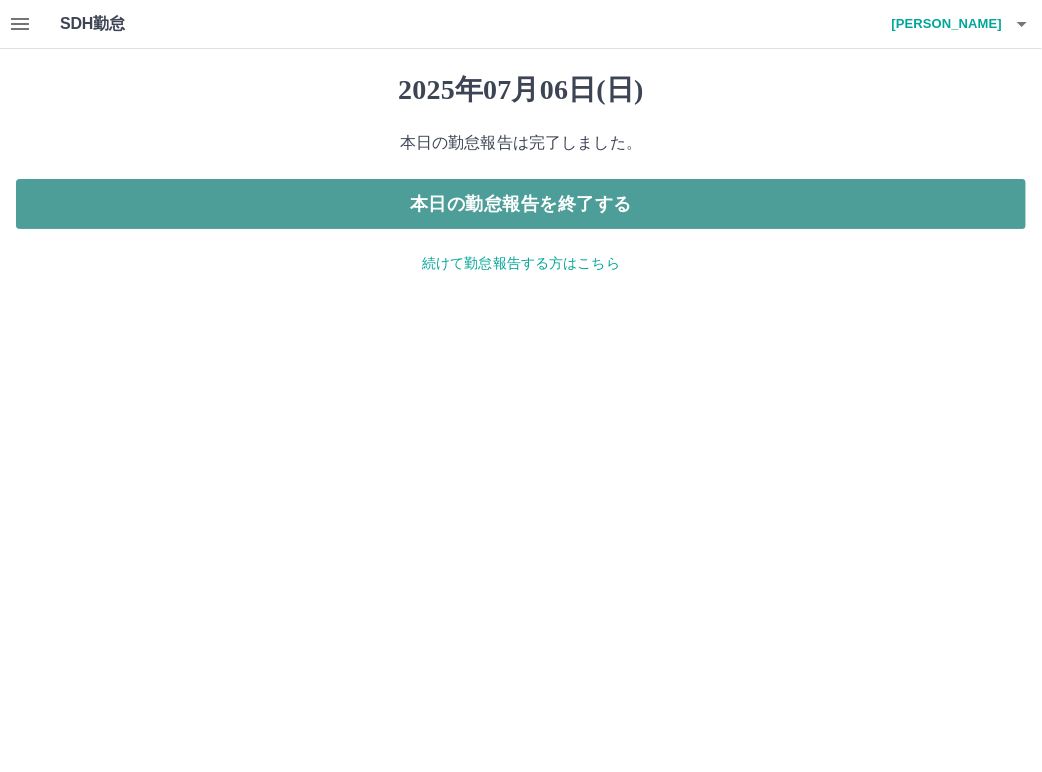 click on "本日の勤怠報告を終了する" at bounding box center (521, 204) 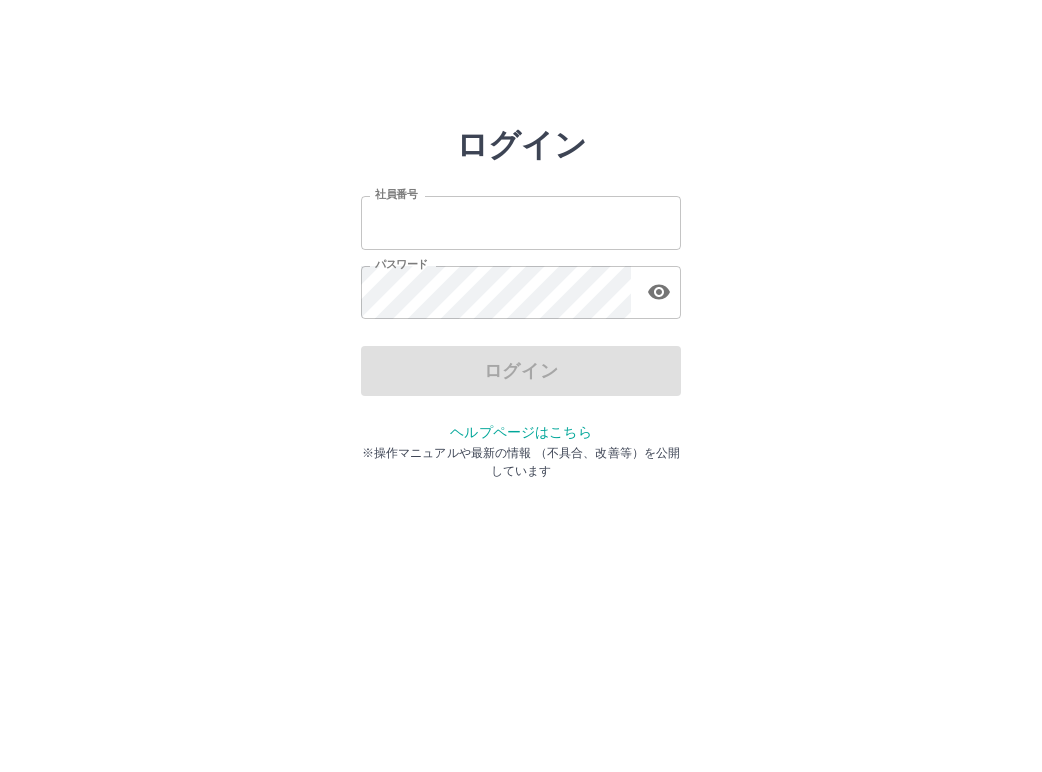 scroll, scrollTop: 0, scrollLeft: 0, axis: both 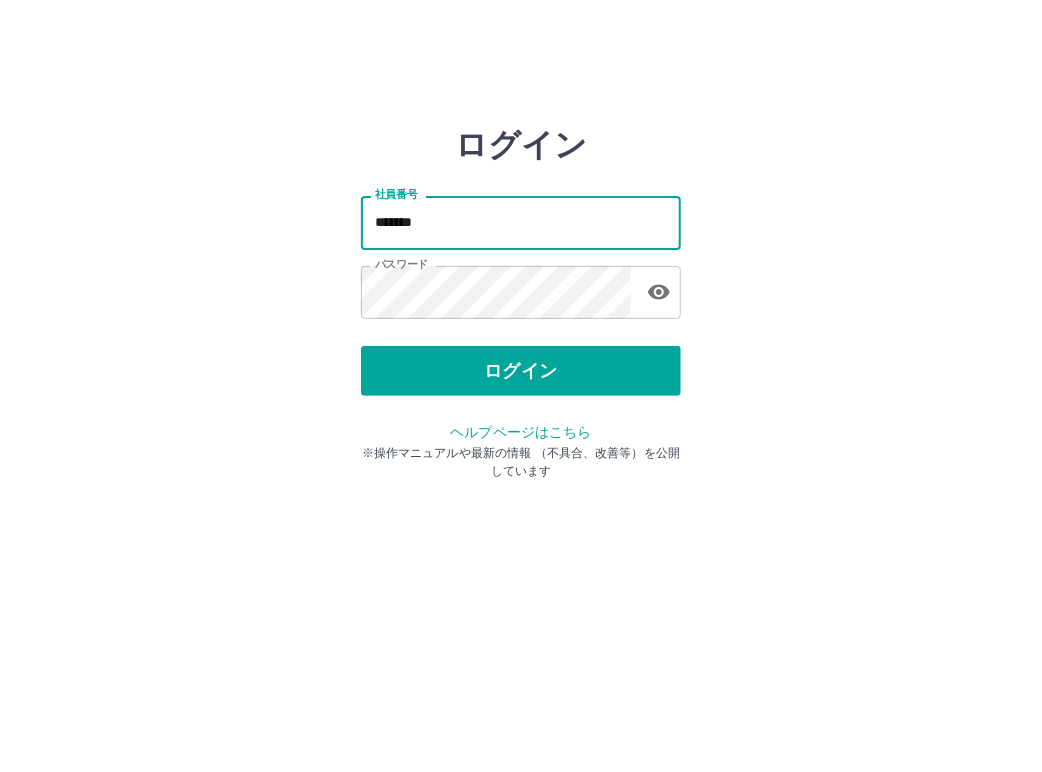 click on "*******" at bounding box center (521, 222) 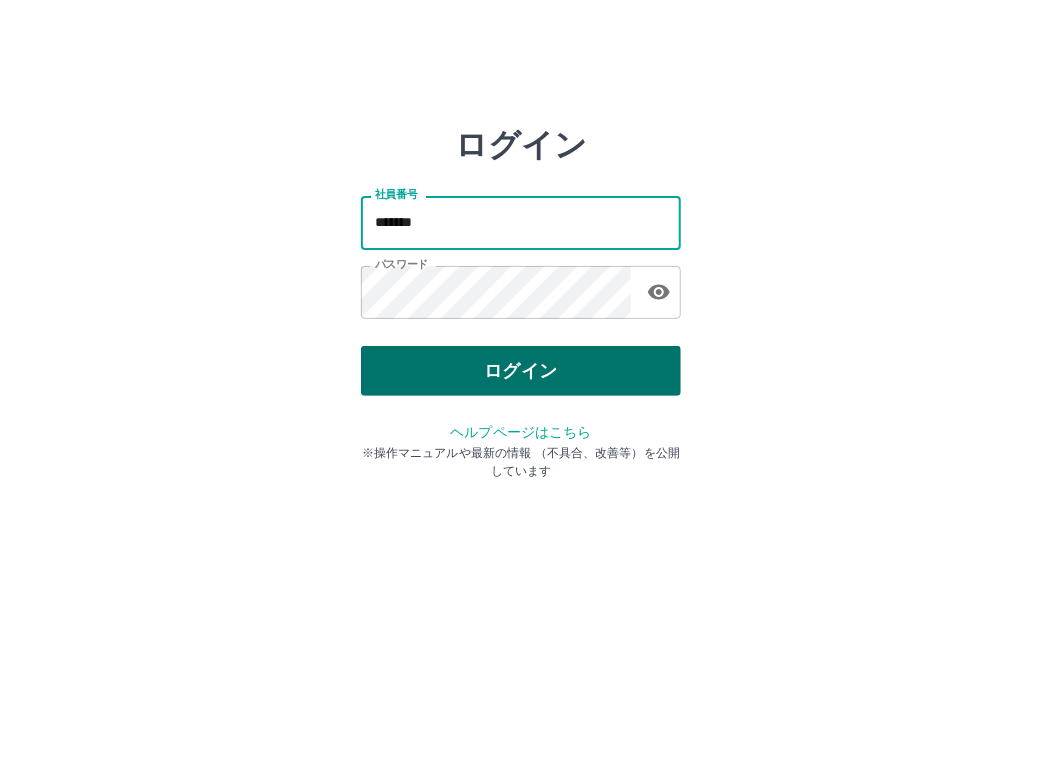 click on "ログイン" at bounding box center (521, 371) 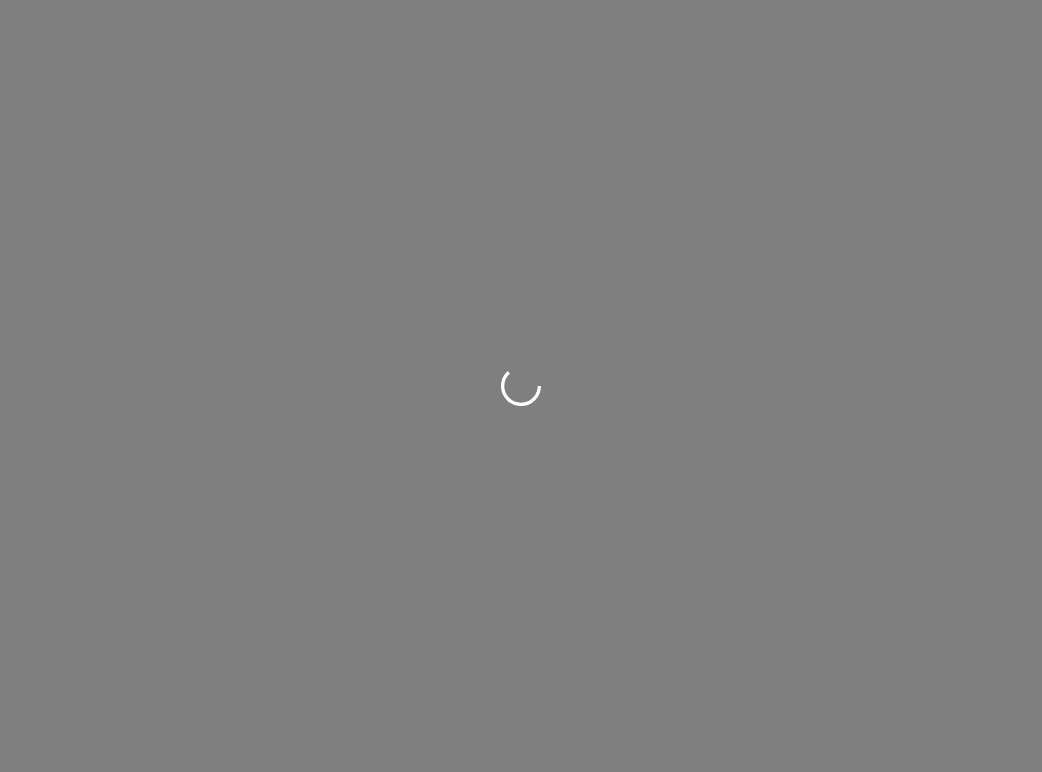 scroll, scrollTop: 0, scrollLeft: 0, axis: both 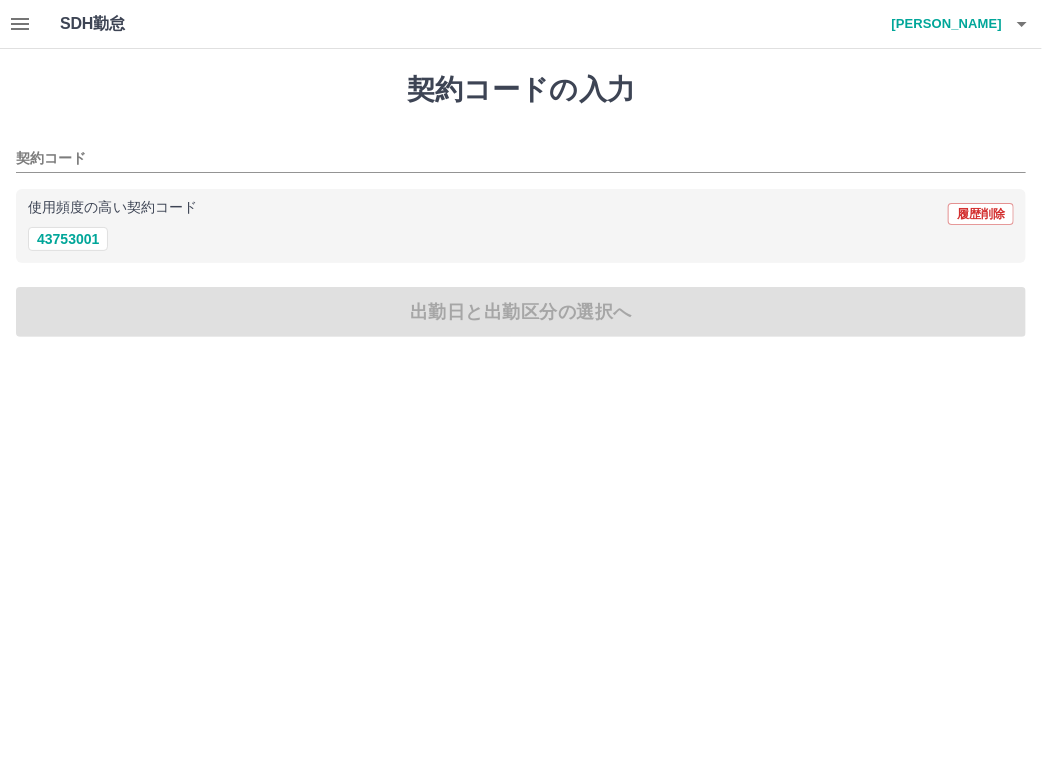 drag, startPoint x: 78, startPoint y: 245, endPoint x: 95, endPoint y: 261, distance: 23.345236 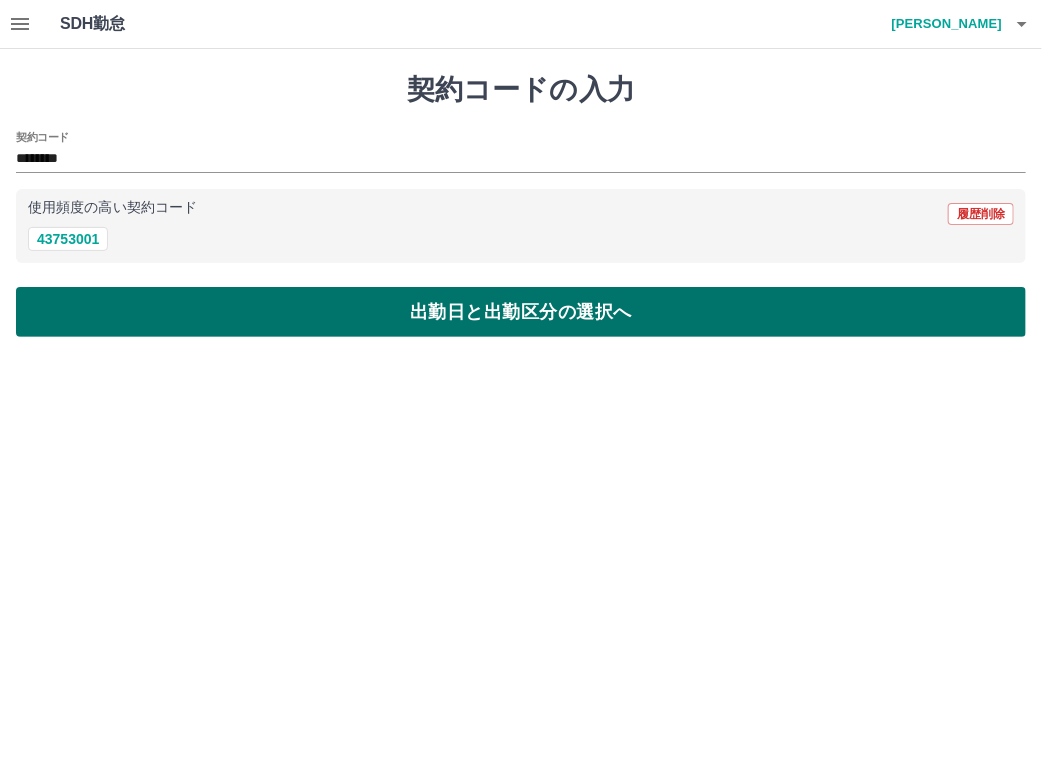 click on "出勤日と出勤区分の選択へ" at bounding box center (521, 312) 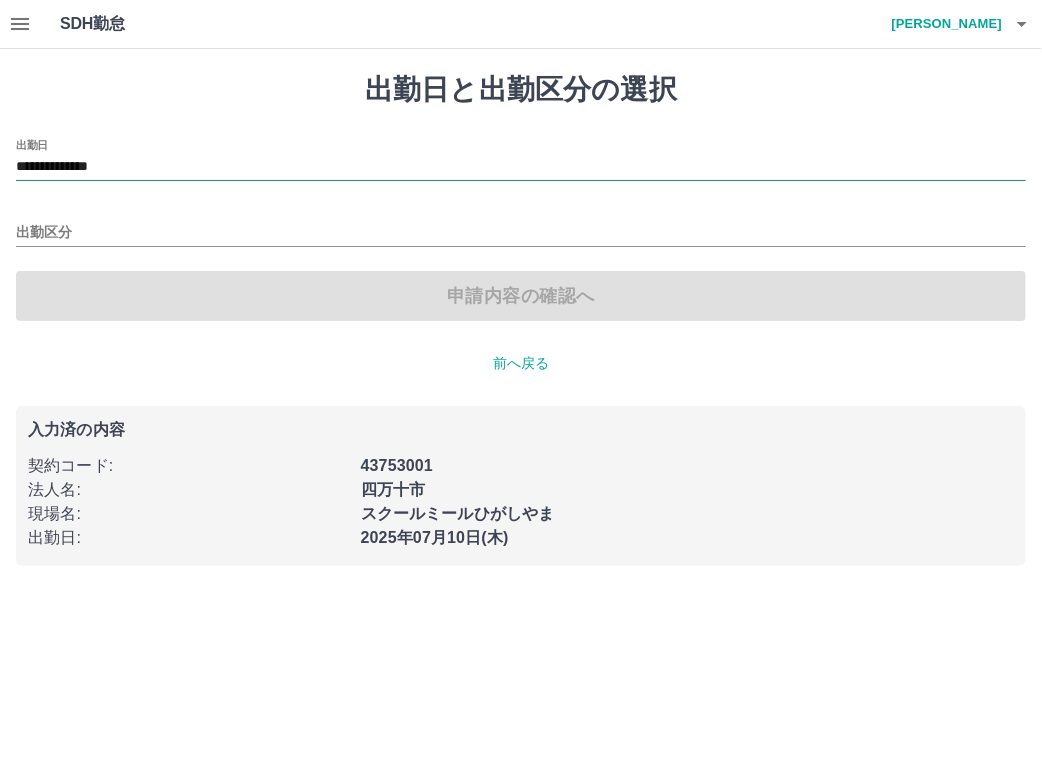 click on "**********" at bounding box center (521, 167) 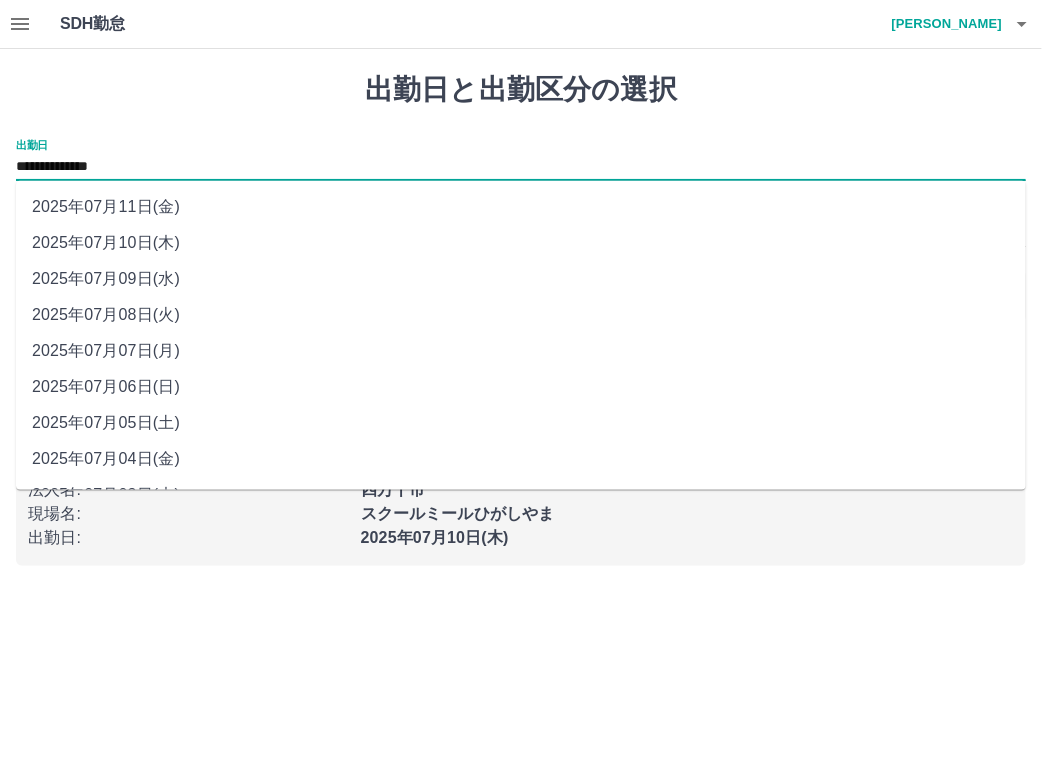 click on "2025年07月05日(土)" at bounding box center (521, 423) 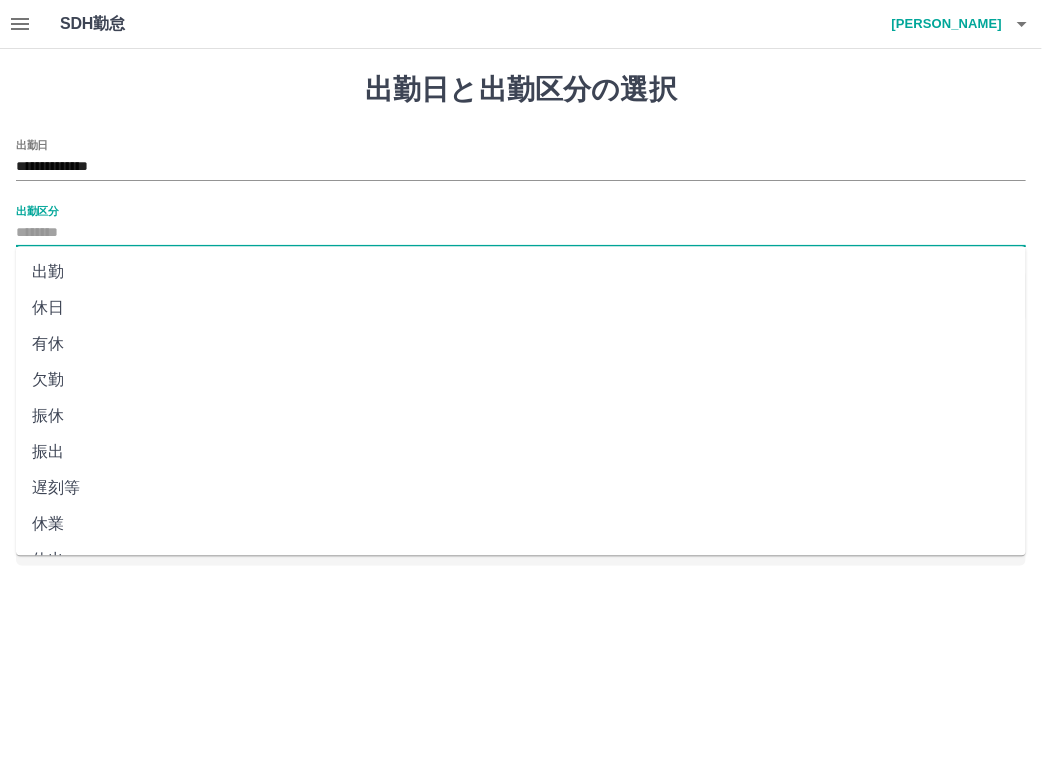 click on "出勤区分" at bounding box center [521, 233] 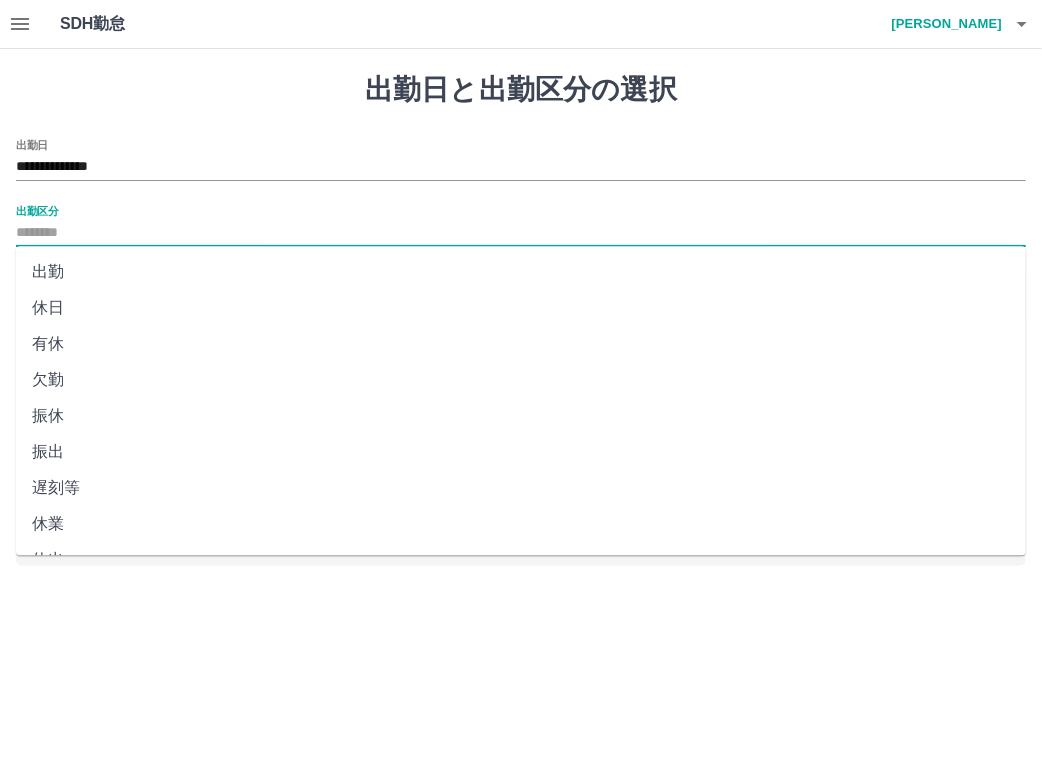 click on "休日" at bounding box center (521, 308) 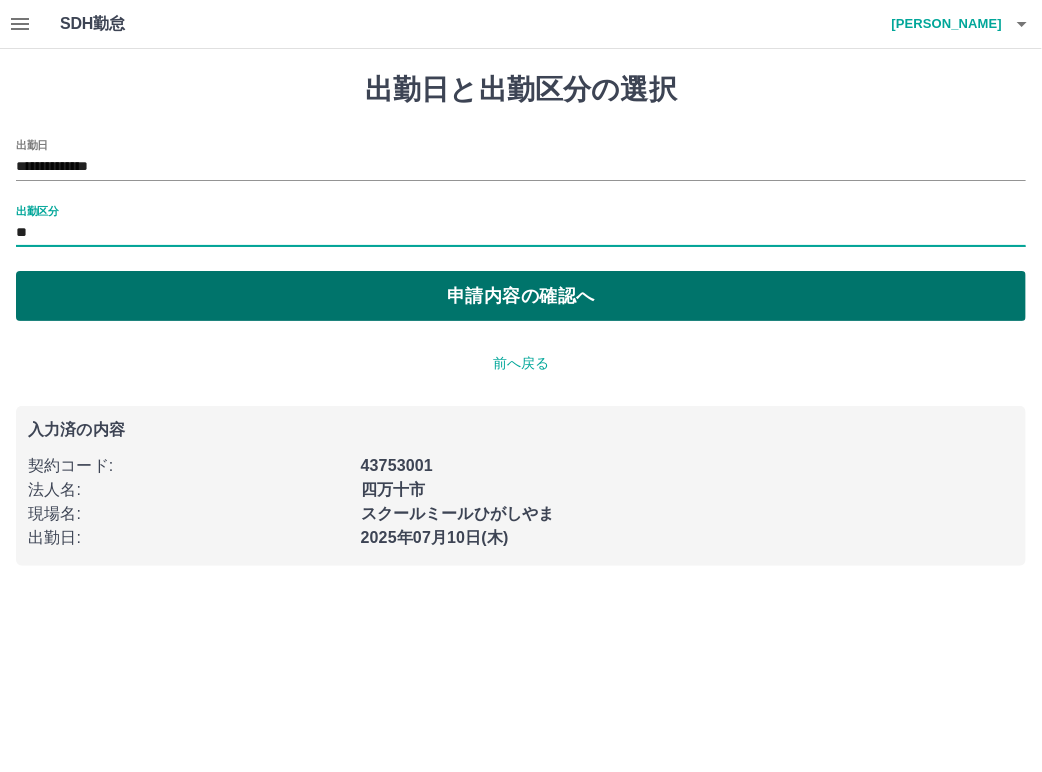 click on "申請内容の確認へ" at bounding box center (521, 296) 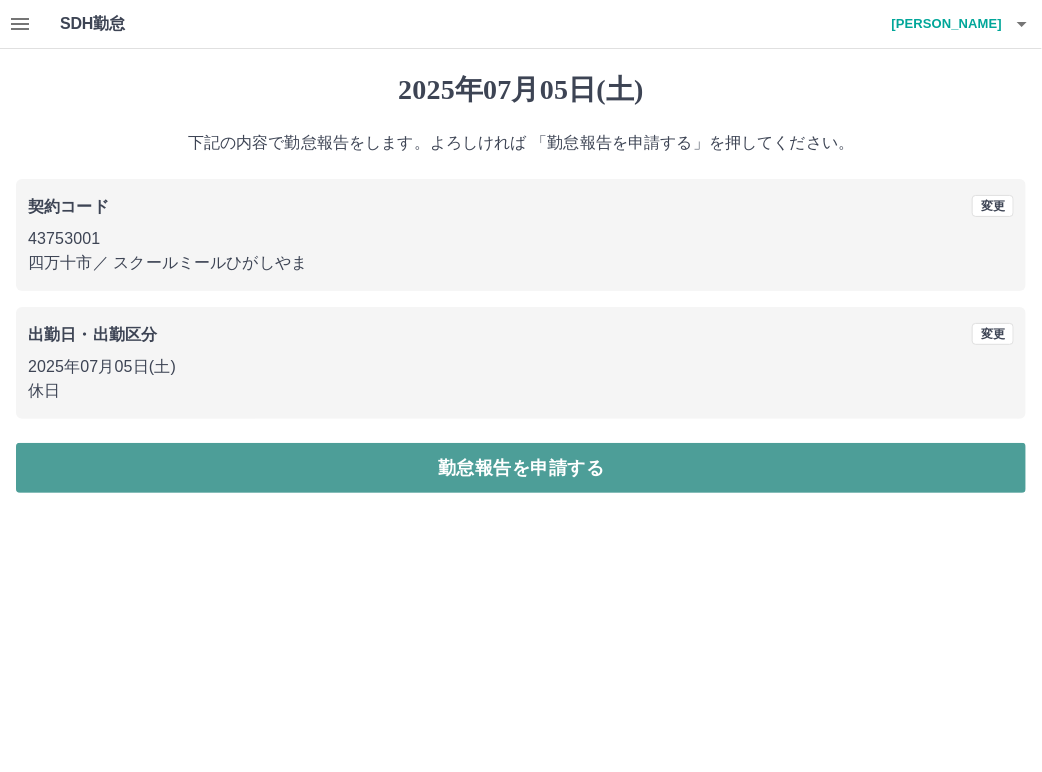 click on "勤怠報告を申請する" at bounding box center [521, 468] 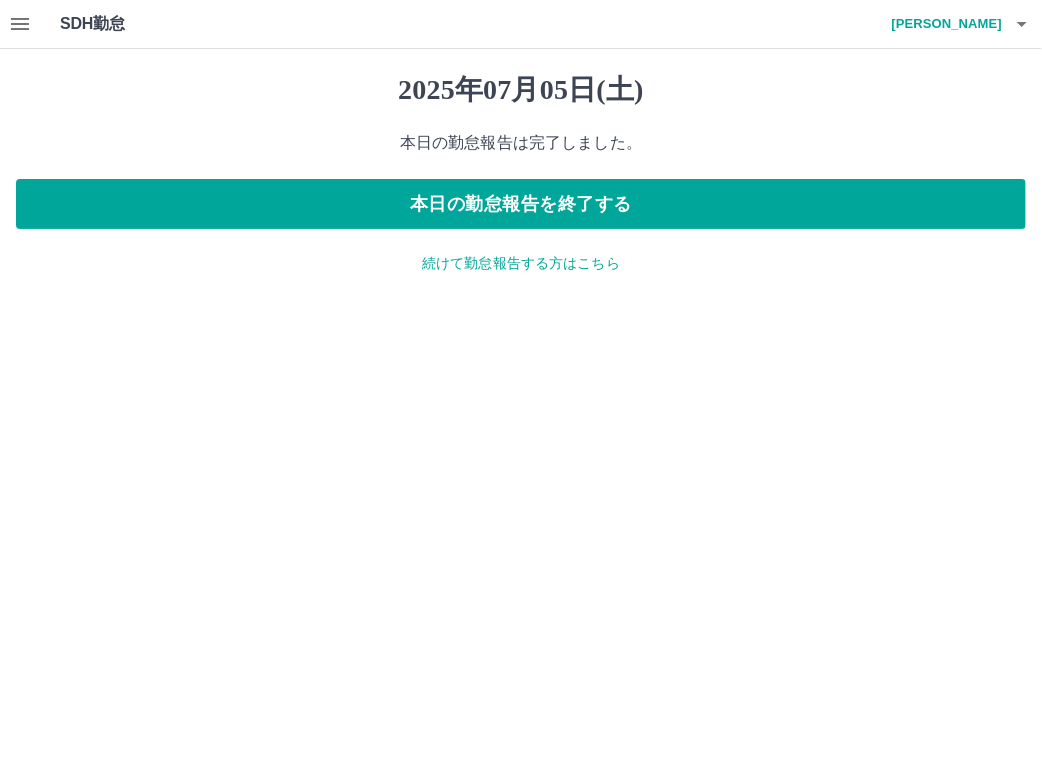 click on "続けて勤怠報告する方はこちら" at bounding box center [521, 263] 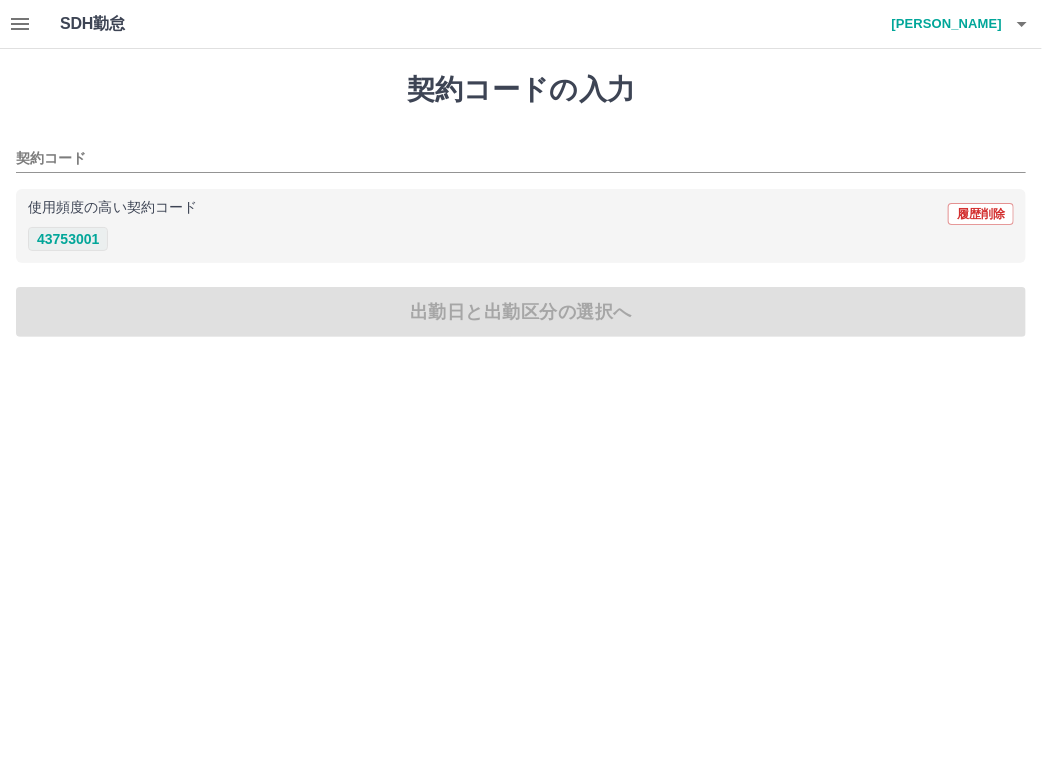 click on "43753001" at bounding box center [68, 239] 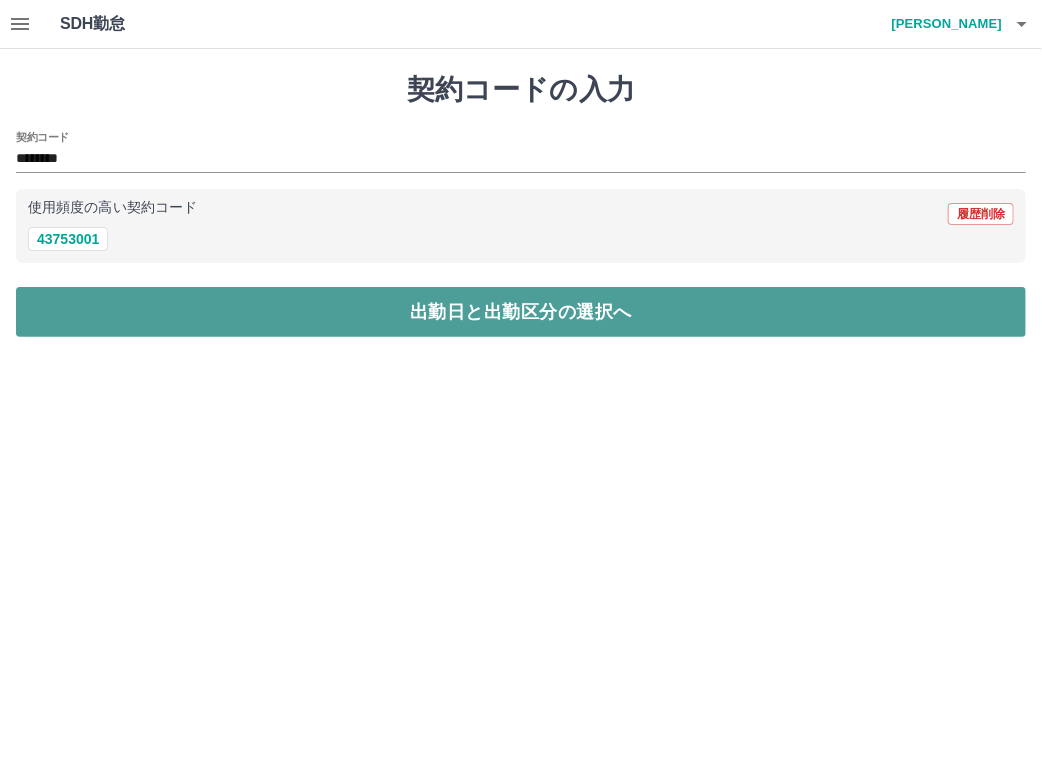 click on "出勤日と出勤区分の選択へ" at bounding box center (521, 312) 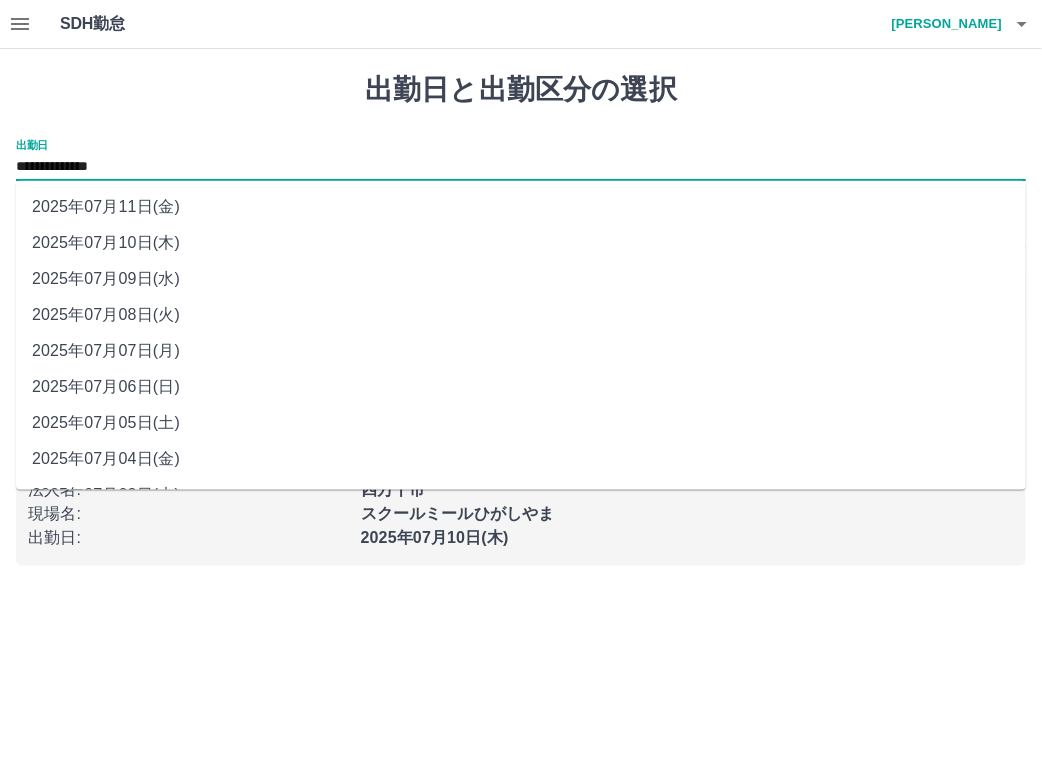 click on "**********" at bounding box center (521, 167) 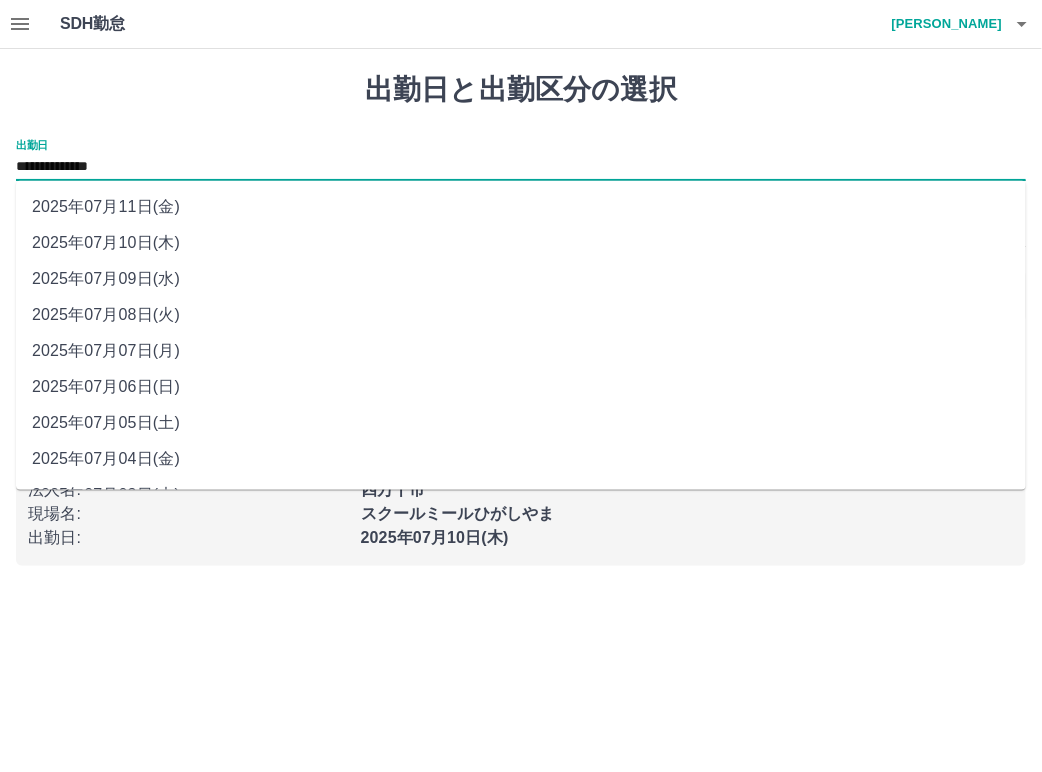 click on "2025年07月06日(日)" at bounding box center (521, 387) 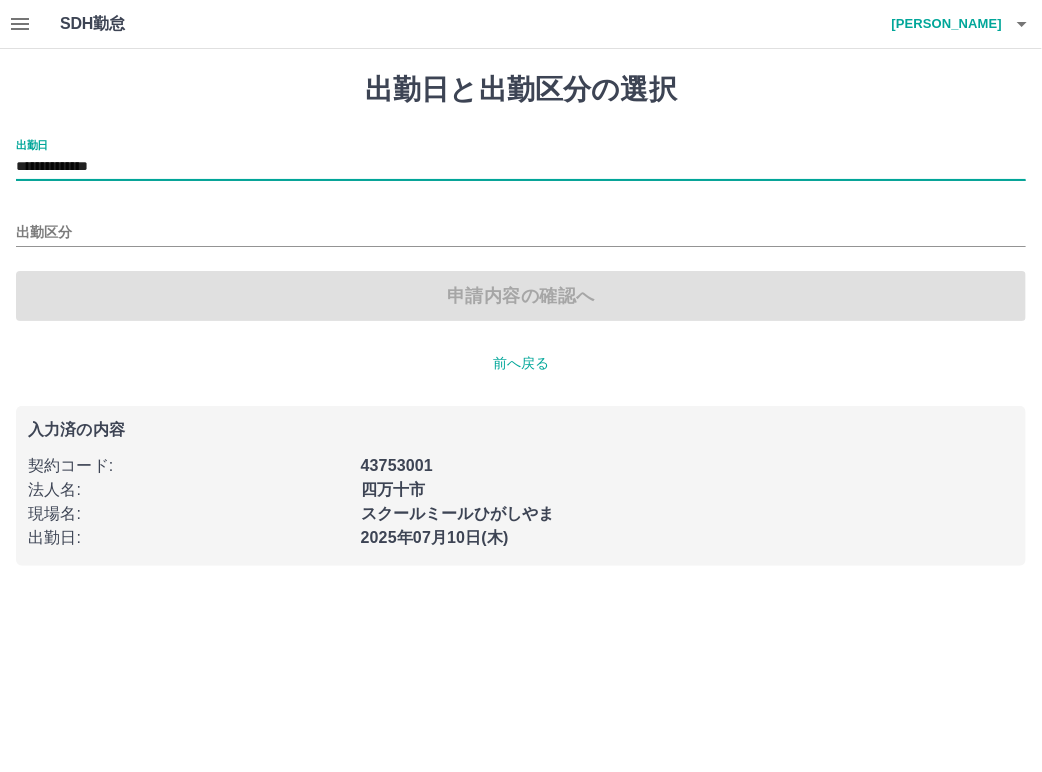 type on "**********" 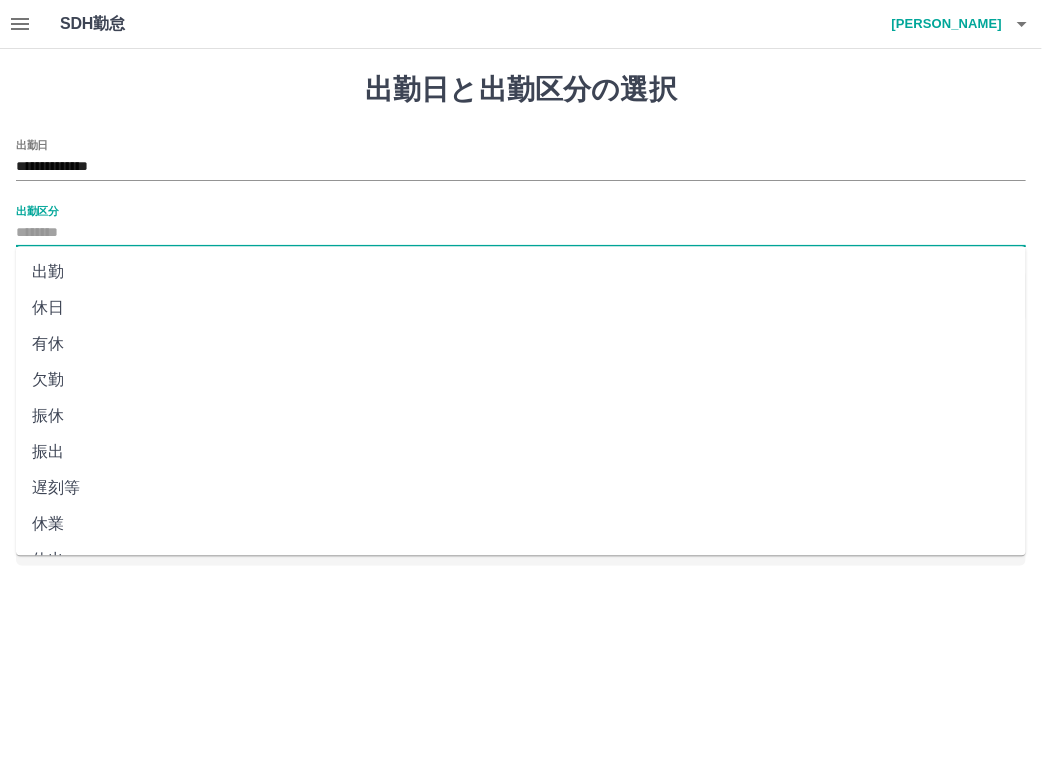 click on "出勤区分" at bounding box center (521, 233) 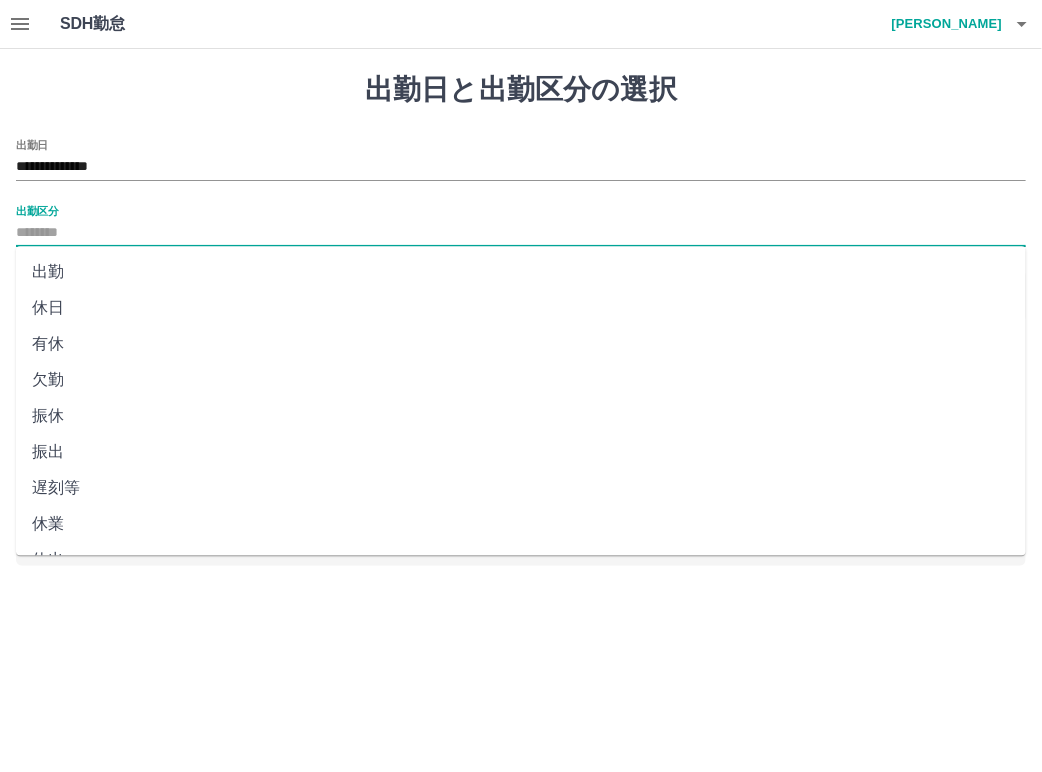 click on "休日" at bounding box center (521, 308) 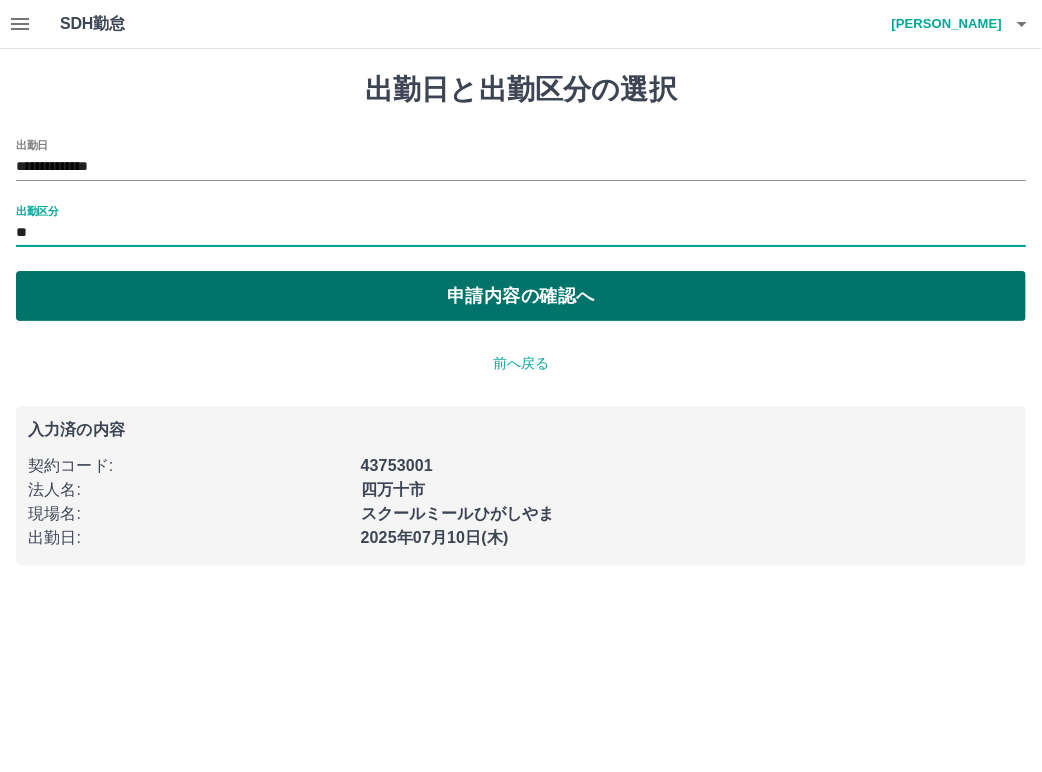 click on "申請内容の確認へ" at bounding box center [521, 296] 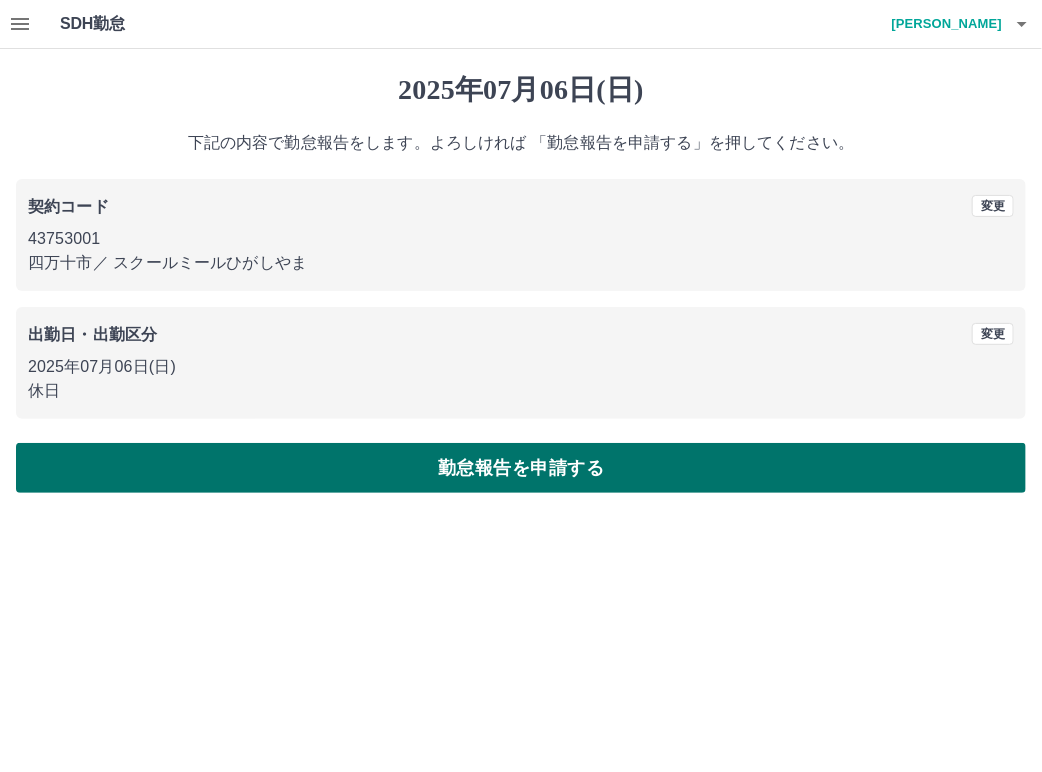 click on "勤怠報告を申請する" at bounding box center [521, 468] 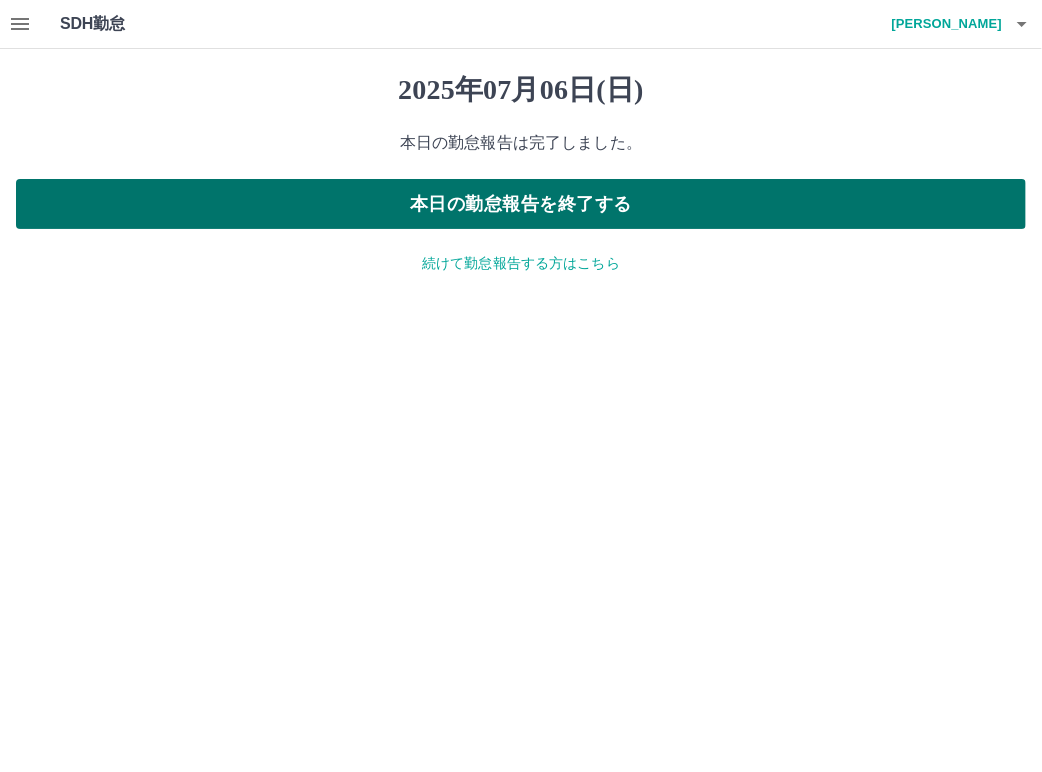 click on "本日の勤怠報告を終了する" at bounding box center (521, 204) 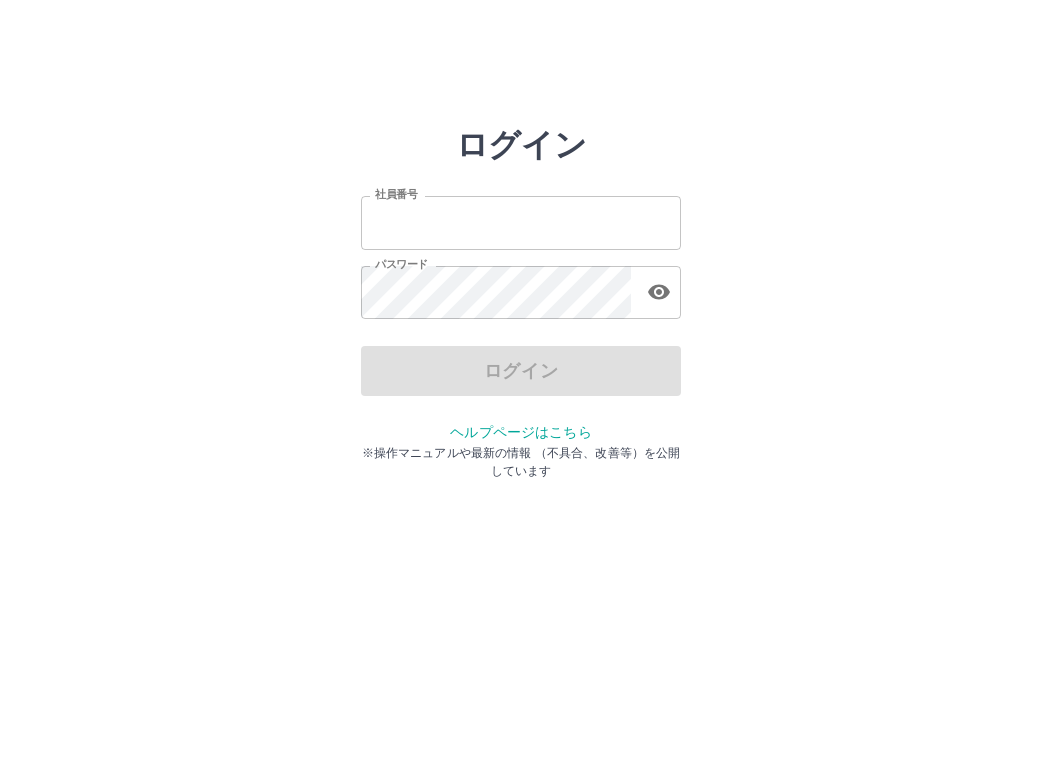 scroll, scrollTop: 0, scrollLeft: 0, axis: both 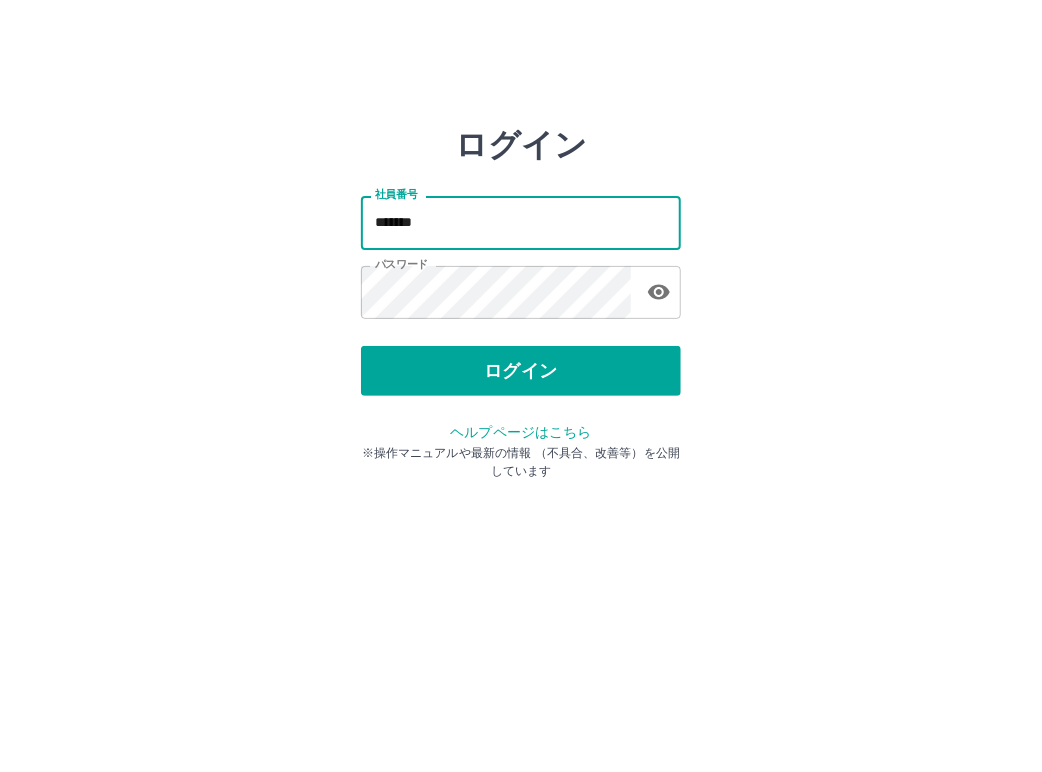 click on "*******" at bounding box center [521, 222] 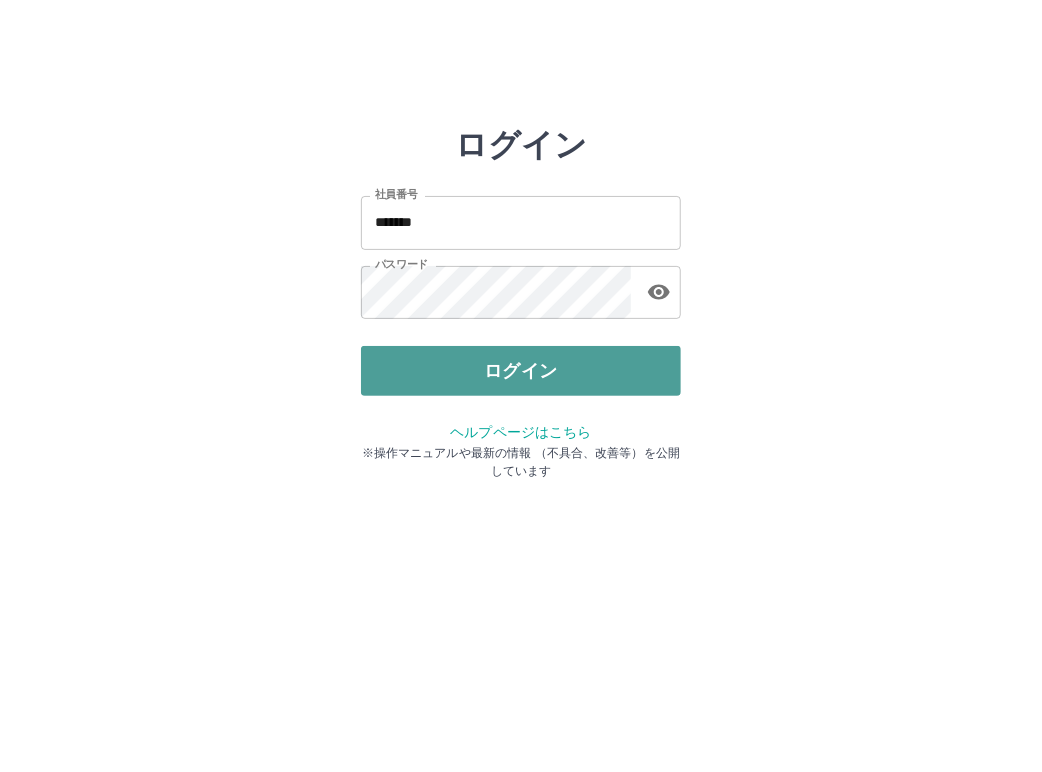 click on "ログイン" at bounding box center [521, 371] 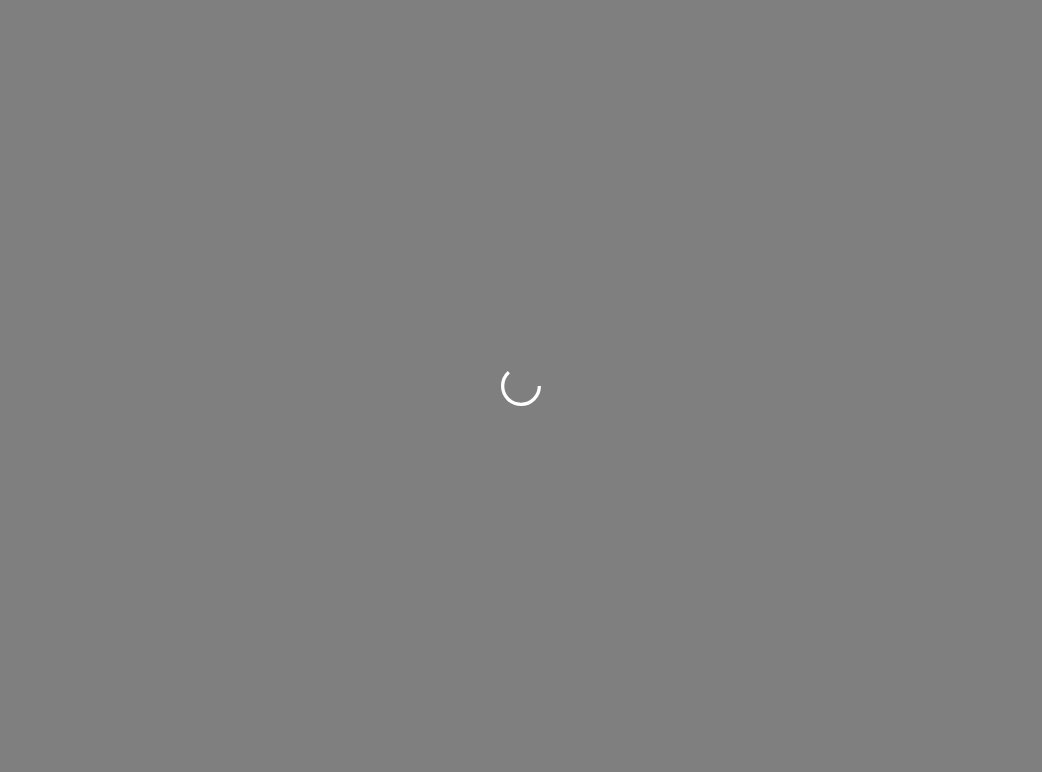 scroll, scrollTop: 0, scrollLeft: 0, axis: both 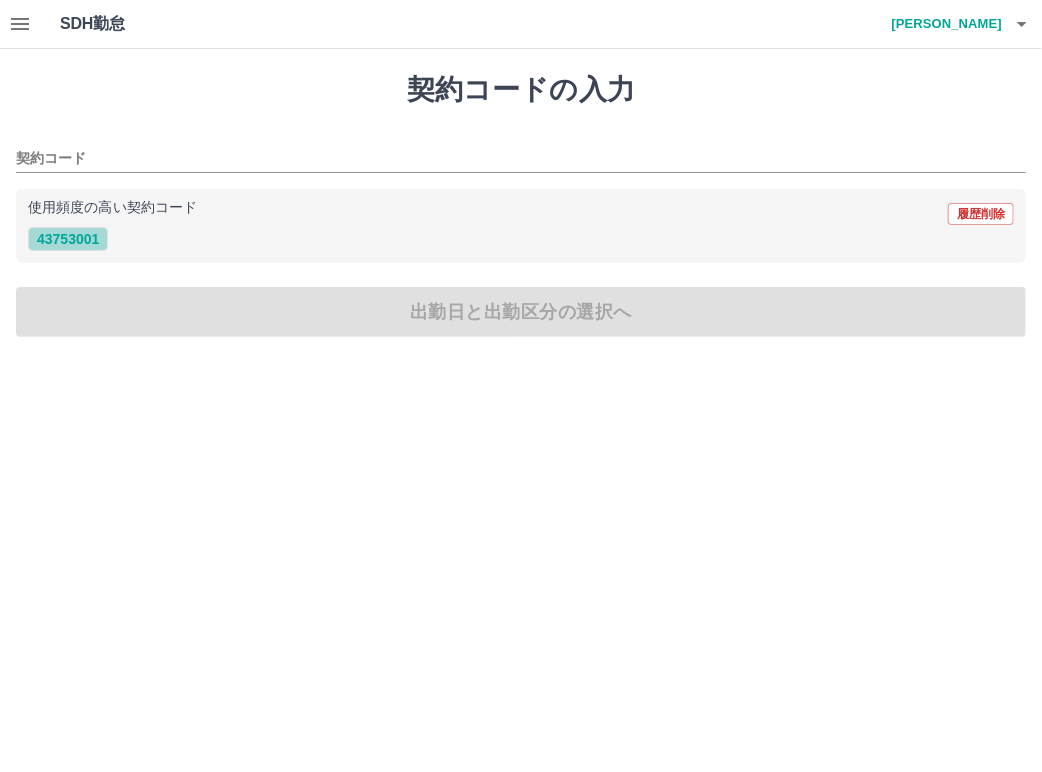 click on "43753001" at bounding box center (68, 239) 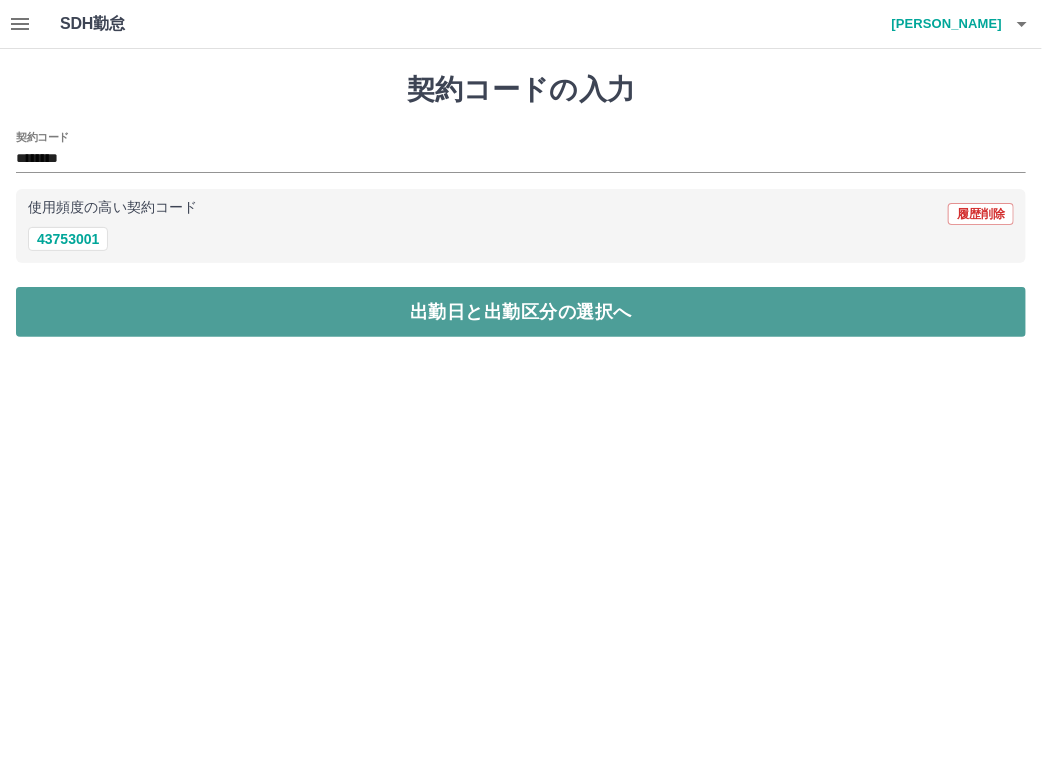 click on "出勤日と出勤区分の選択へ" at bounding box center (521, 312) 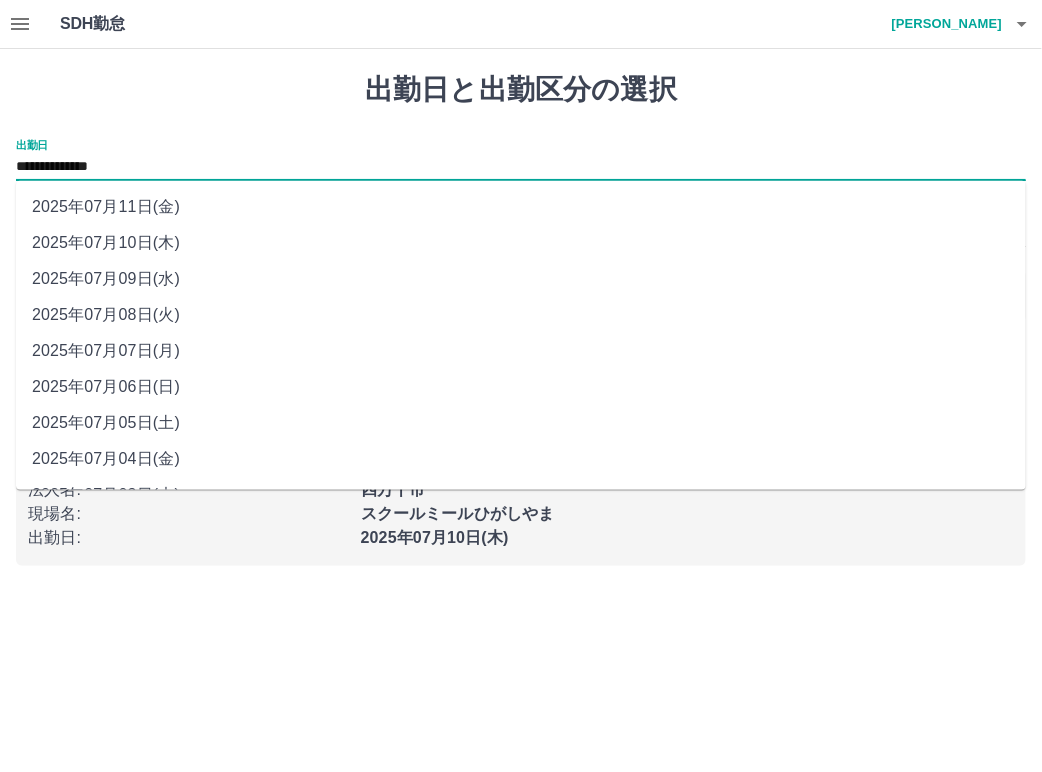 click on "**********" at bounding box center (521, 167) 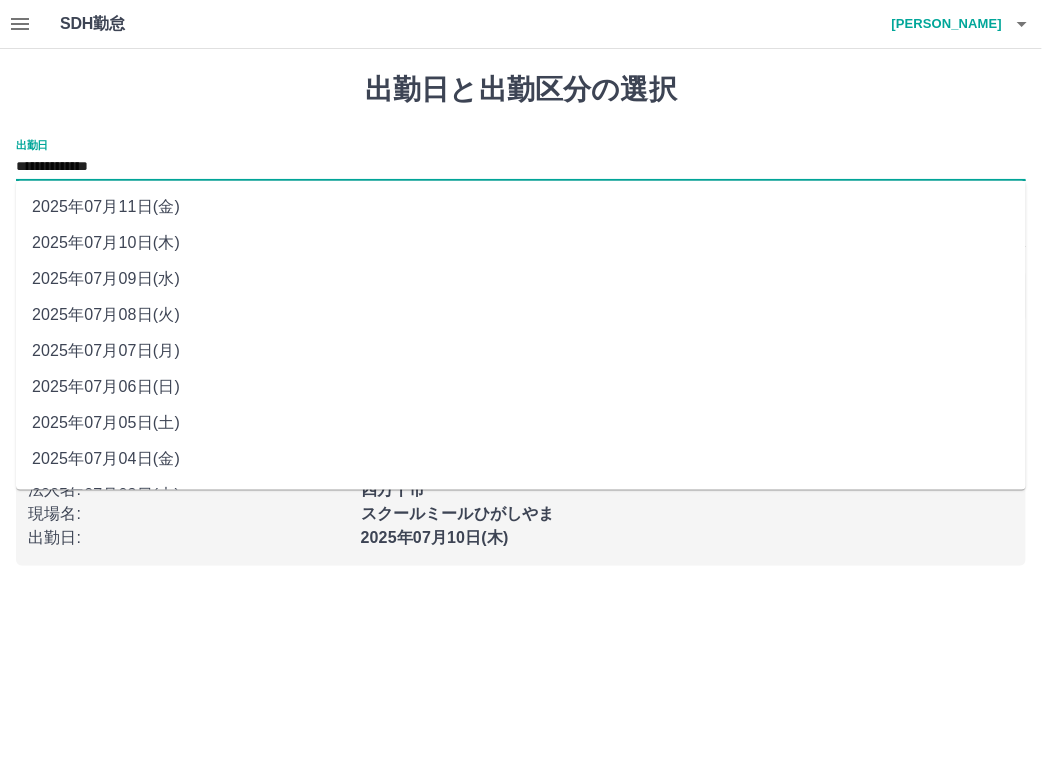 click on "2025年07月05日(土)" at bounding box center [521, 423] 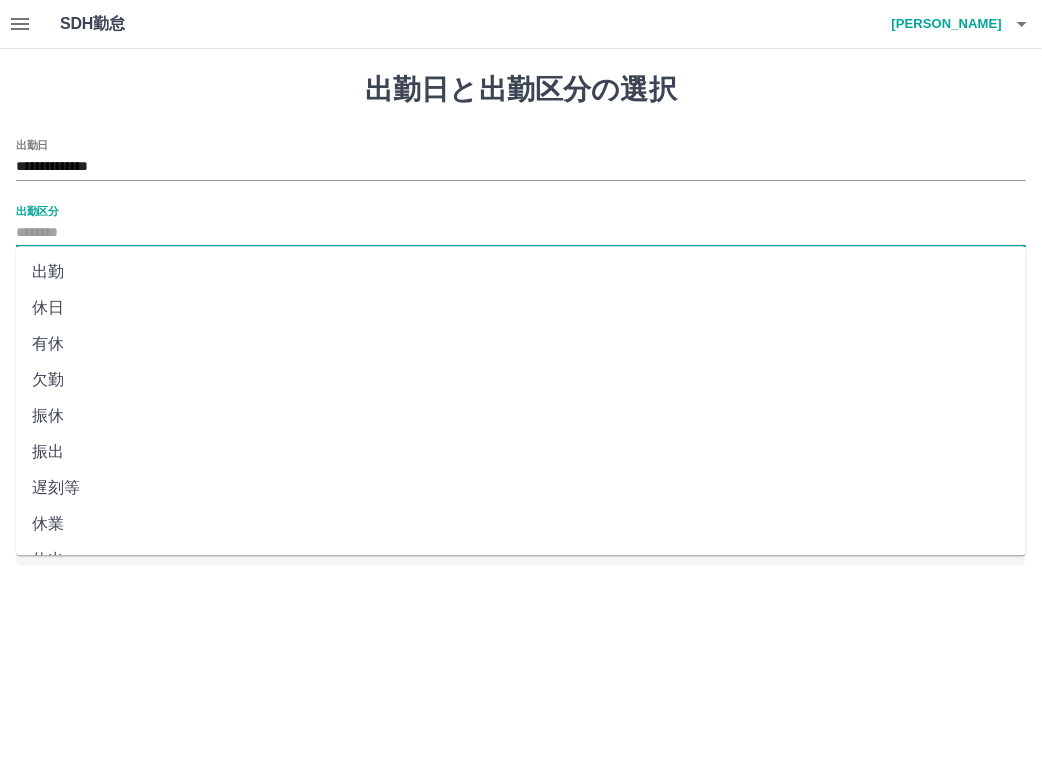 click on "出勤区分" at bounding box center [521, 233] 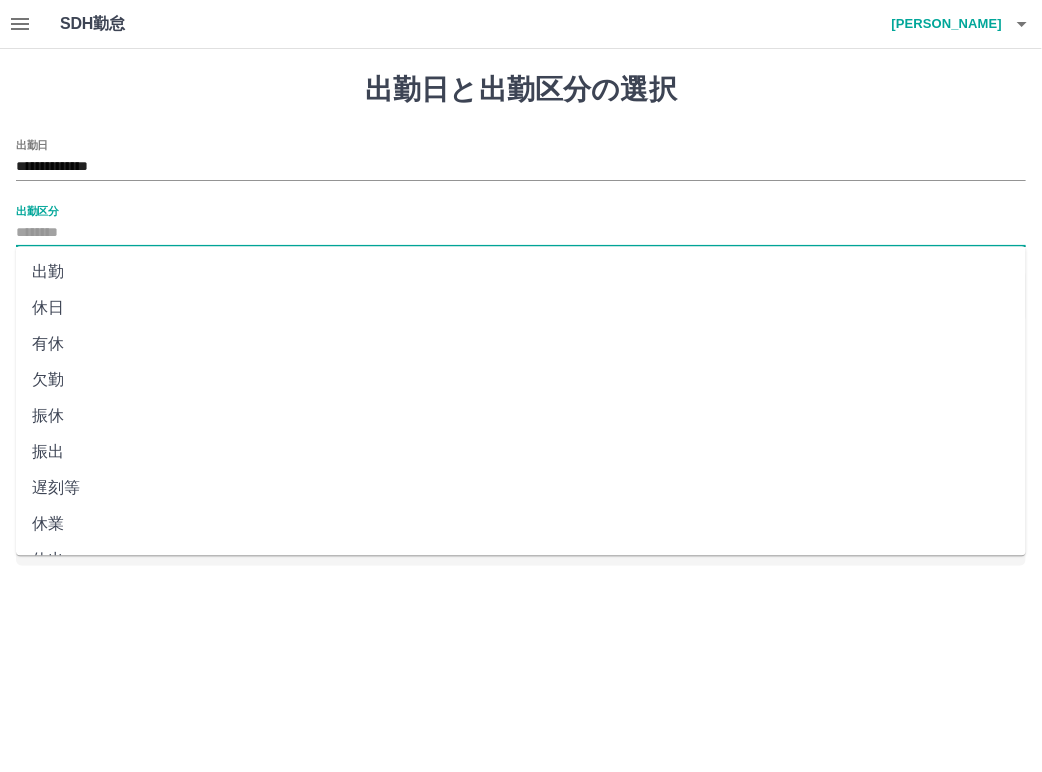 click on "休日" at bounding box center (521, 308) 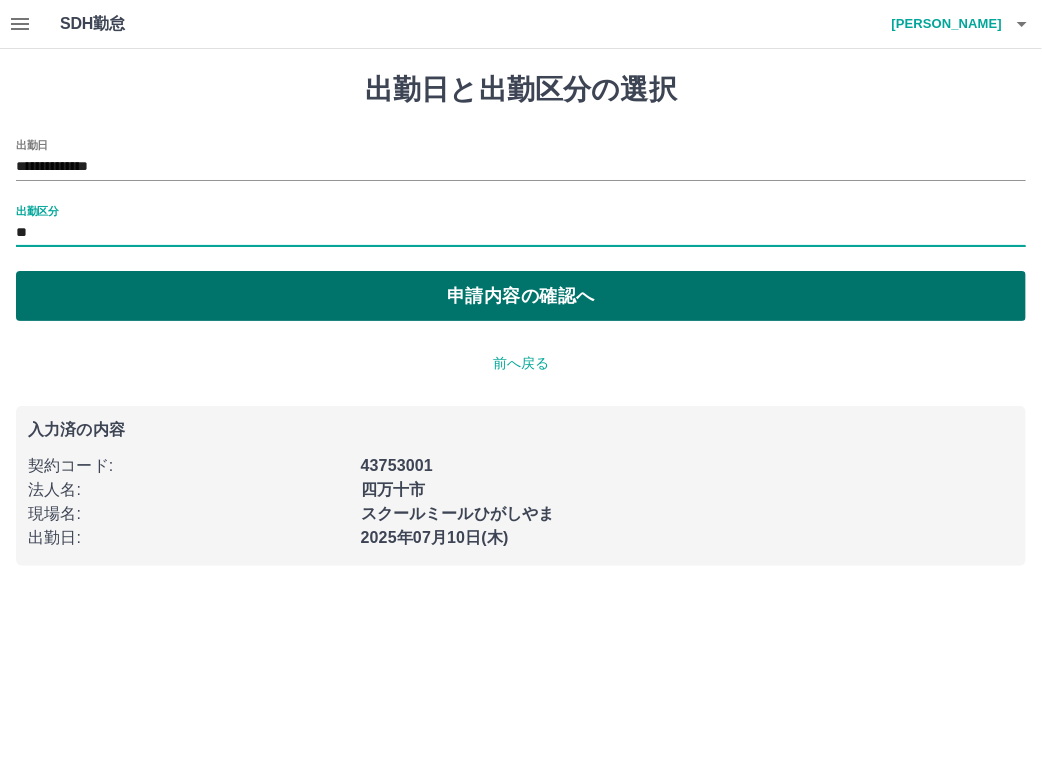 click on "申請内容の確認へ" at bounding box center [521, 296] 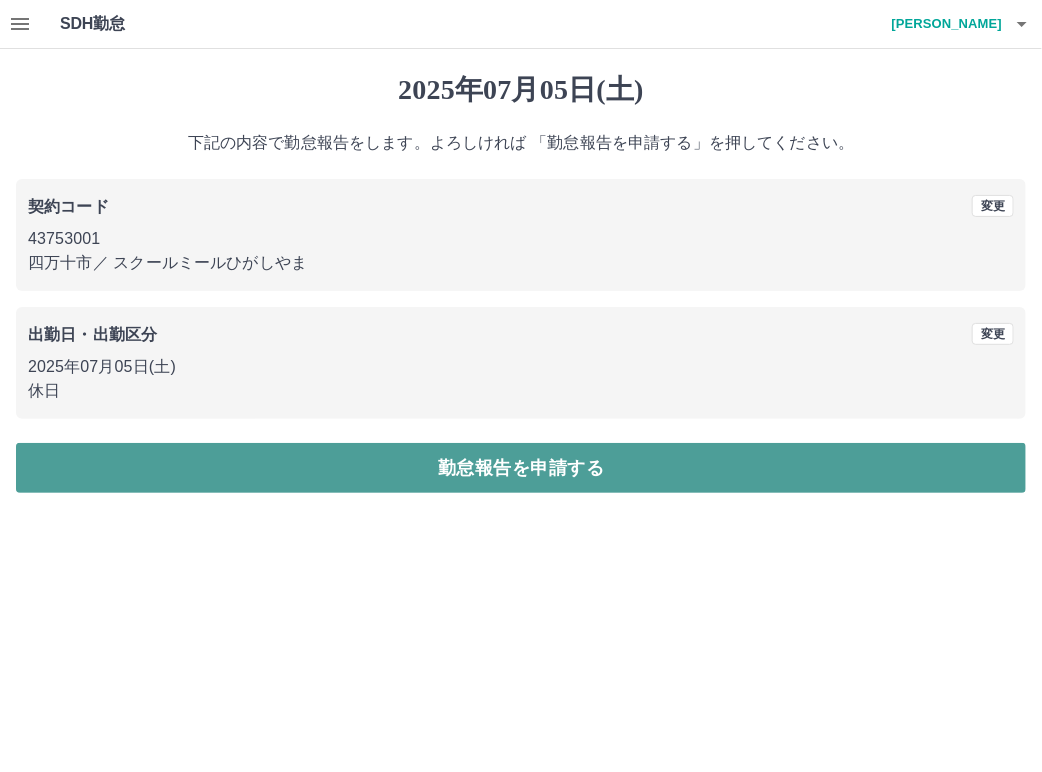 click on "勤怠報告を申請する" at bounding box center (521, 468) 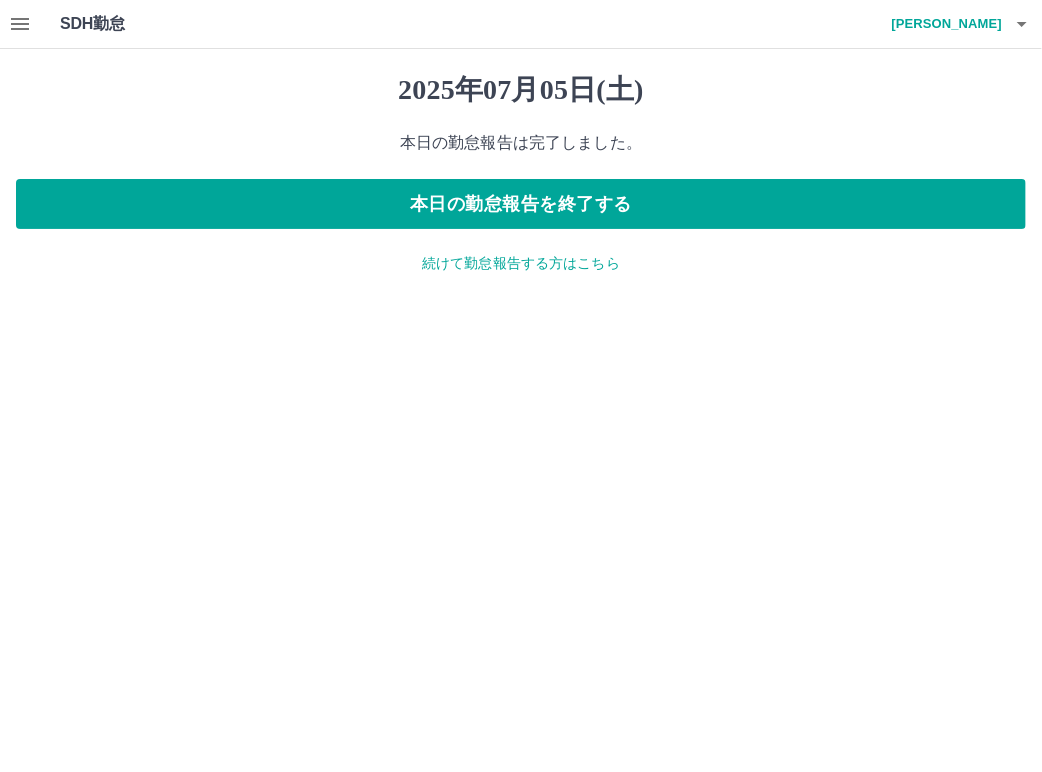 click on "続けて勤怠報告する方はこちら" at bounding box center (521, 263) 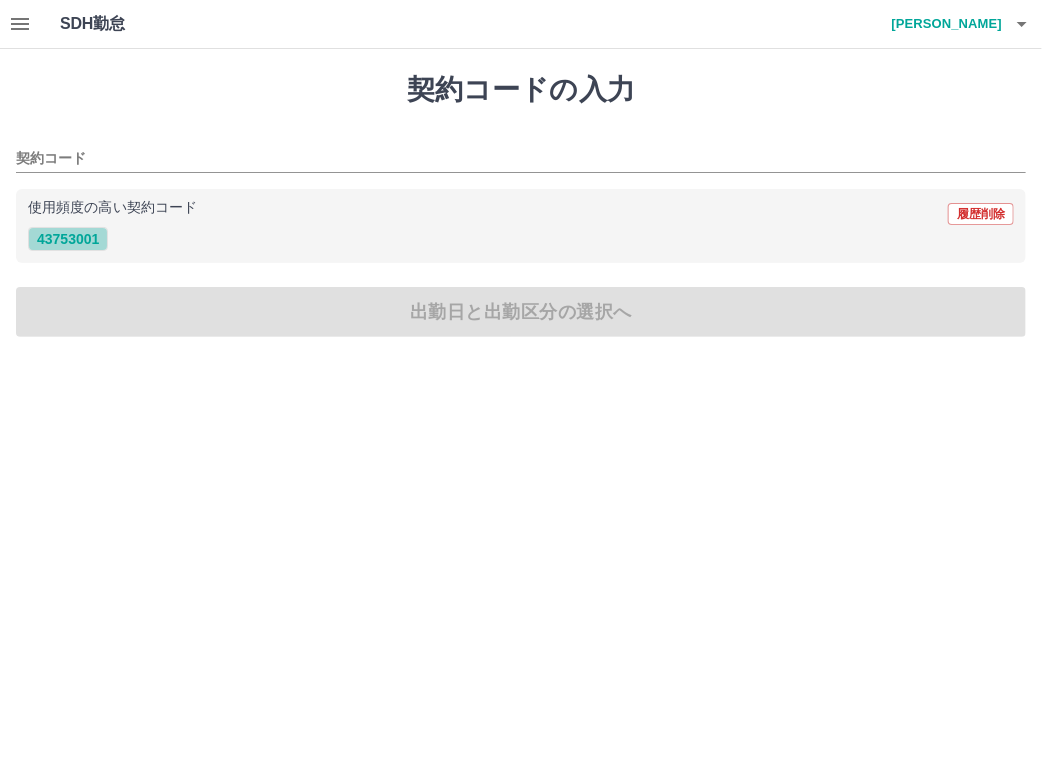 click on "43753001" at bounding box center [68, 239] 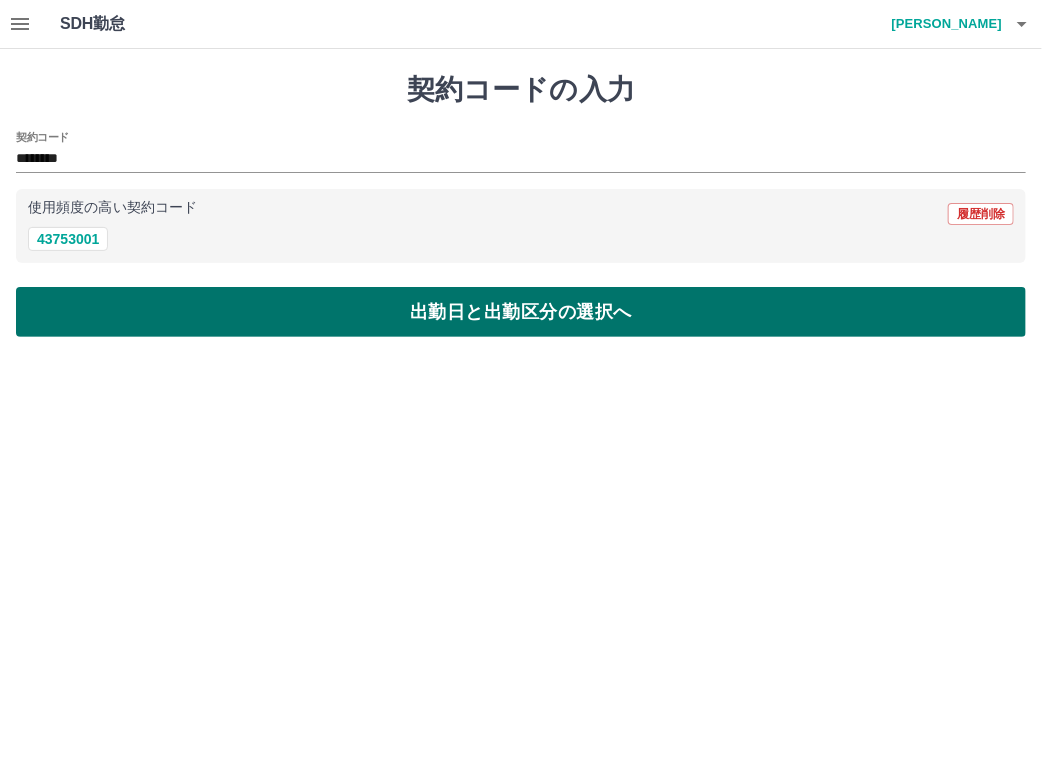 click on "出勤日と出勤区分の選択へ" at bounding box center [521, 312] 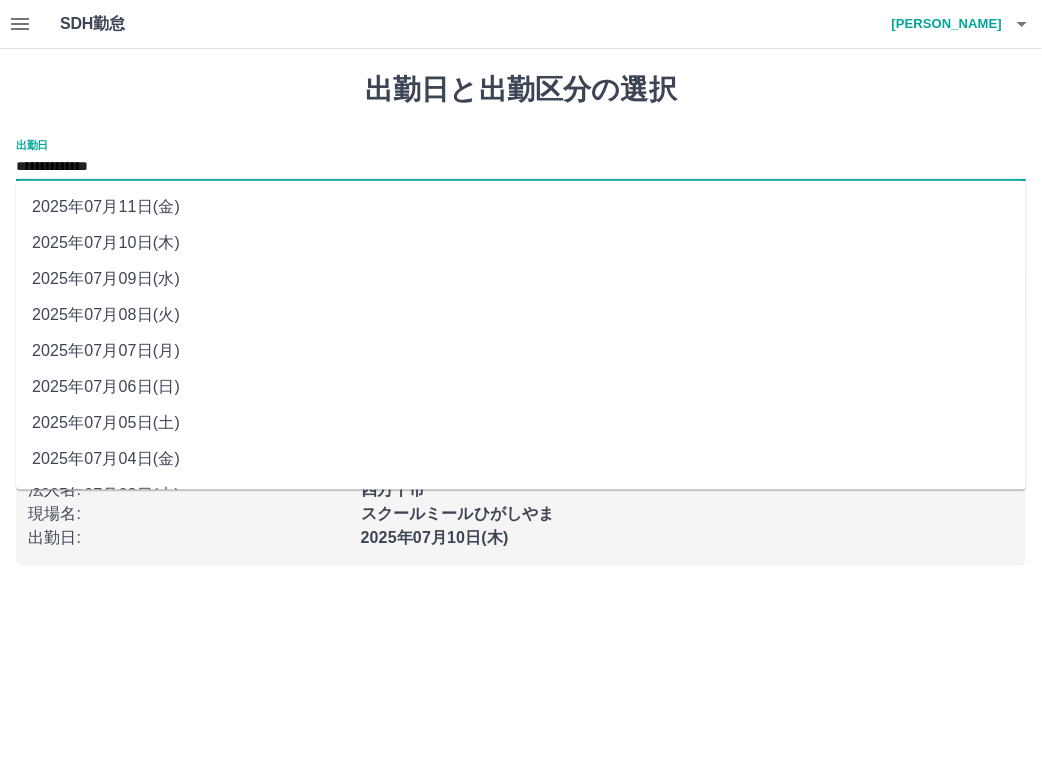 click on "**********" at bounding box center [521, 167] 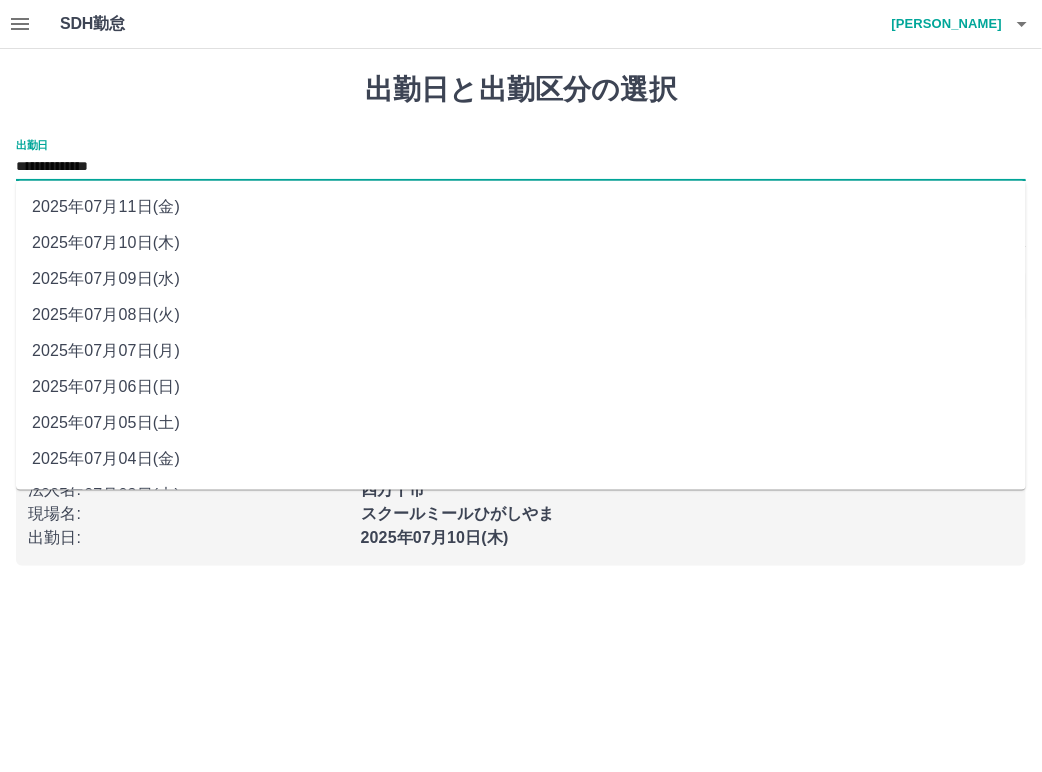 click on "2025年07月06日(日)" at bounding box center (521, 387) 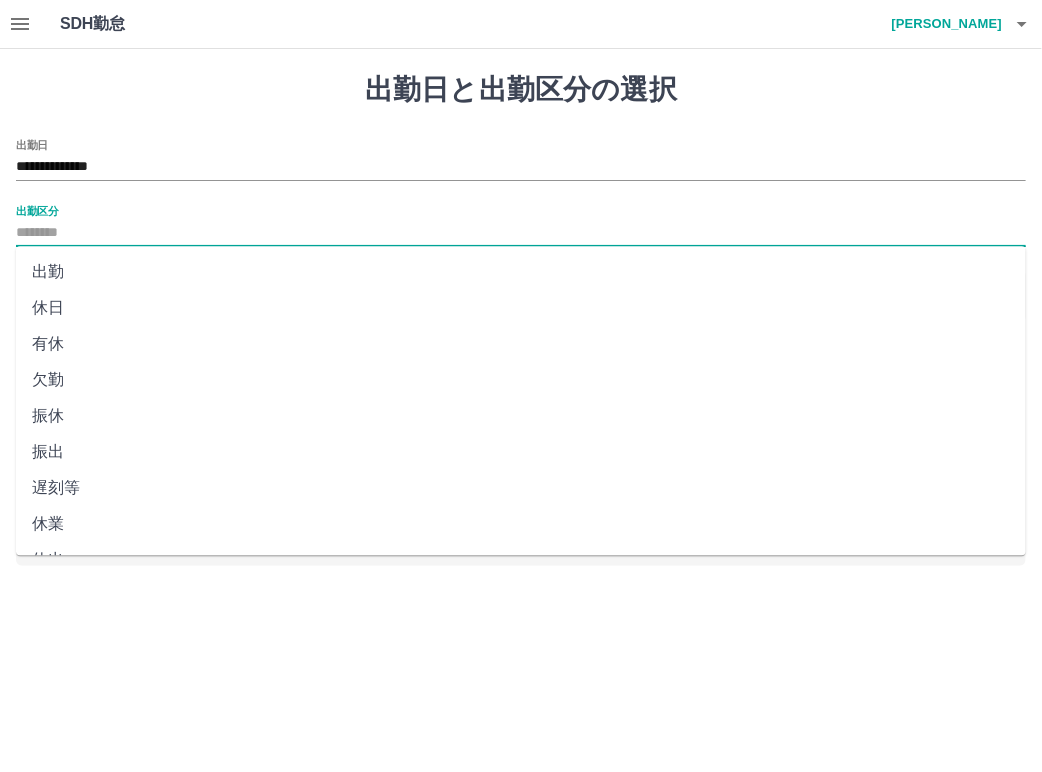 click on "出勤区分" at bounding box center [521, 233] 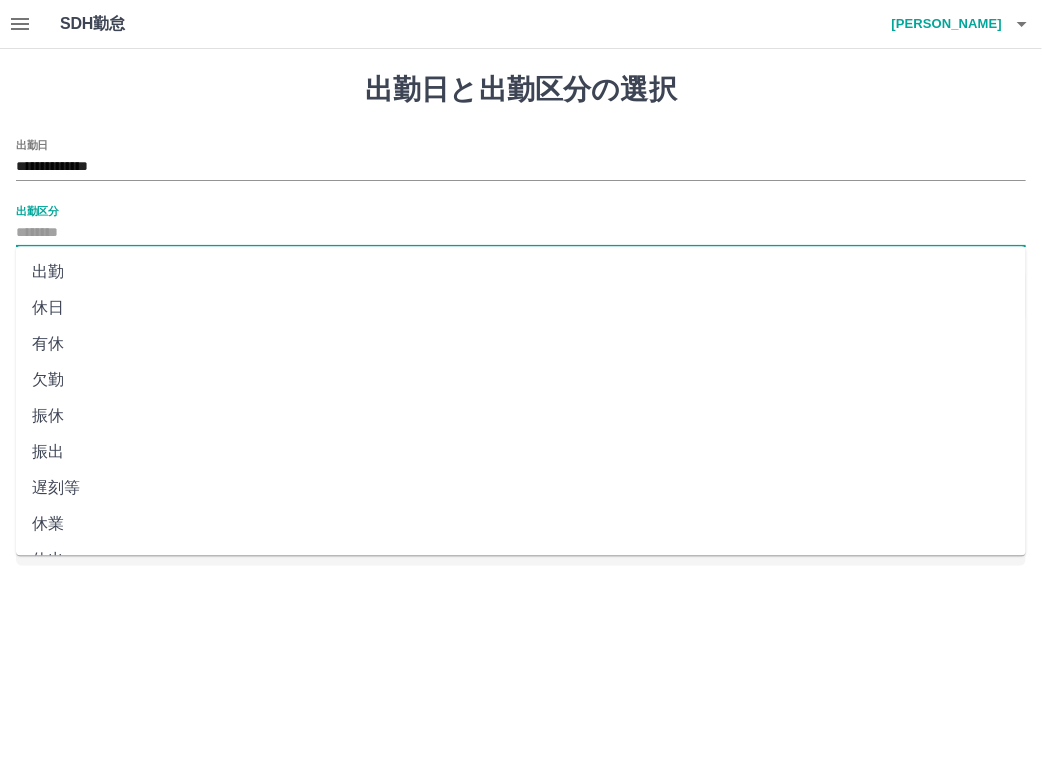 click on "休日" at bounding box center [521, 308] 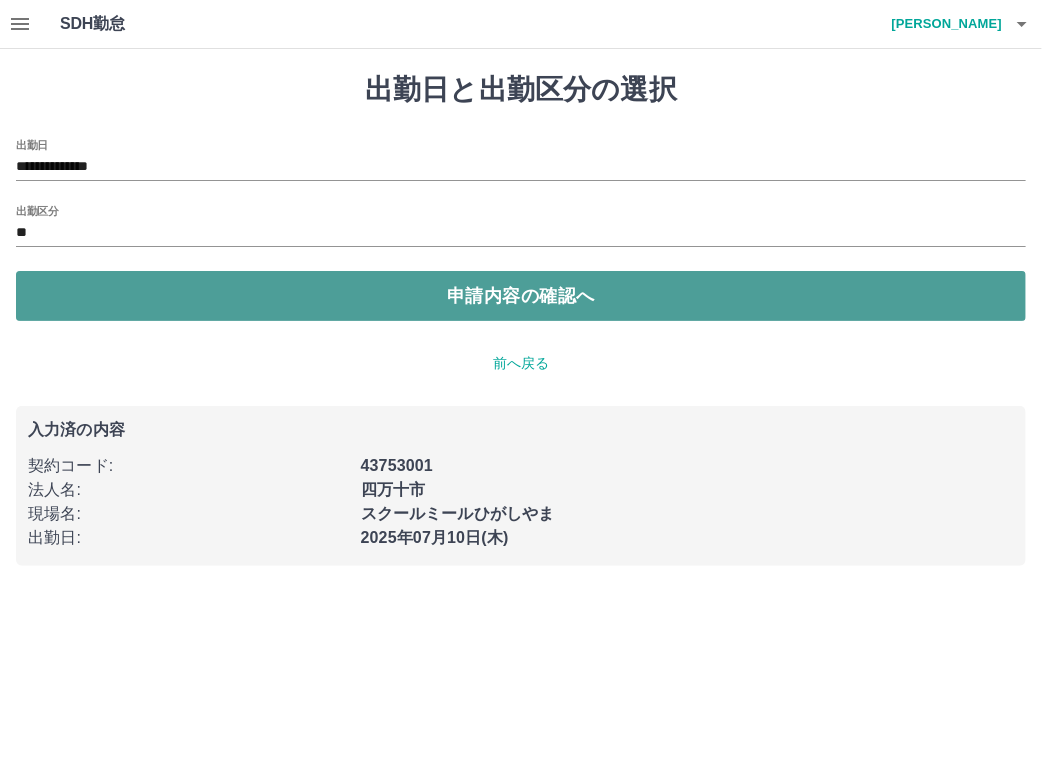 click on "申請内容の確認へ" at bounding box center (521, 296) 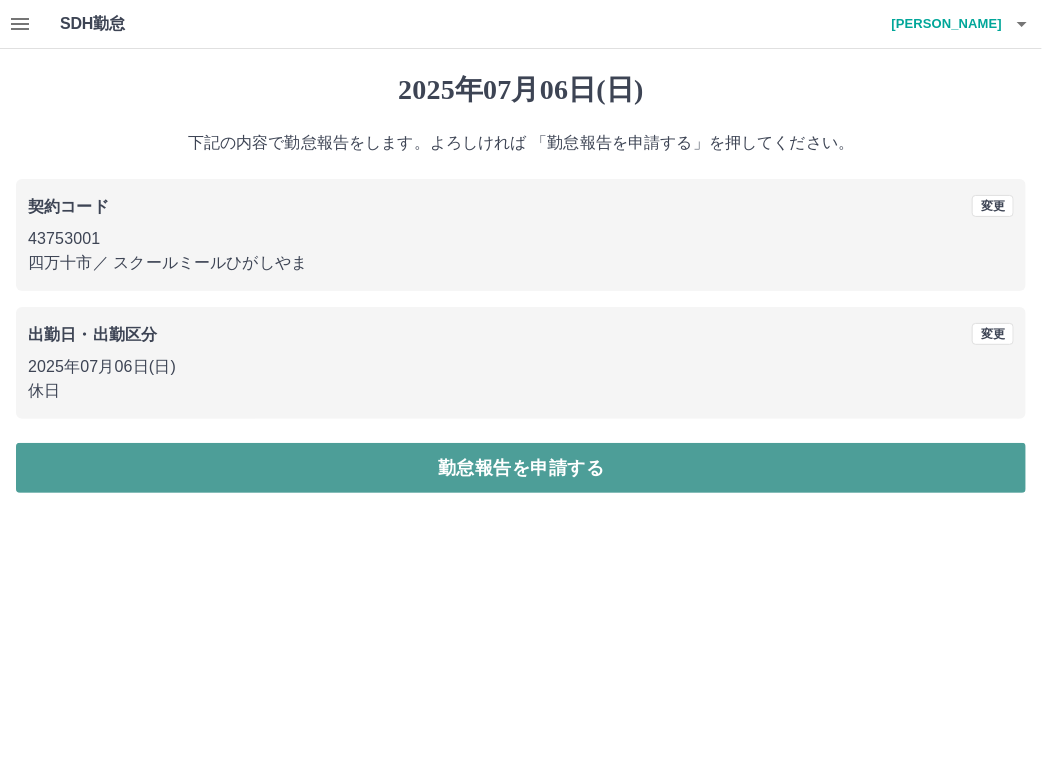 click on "勤怠報告を申請する" at bounding box center [521, 468] 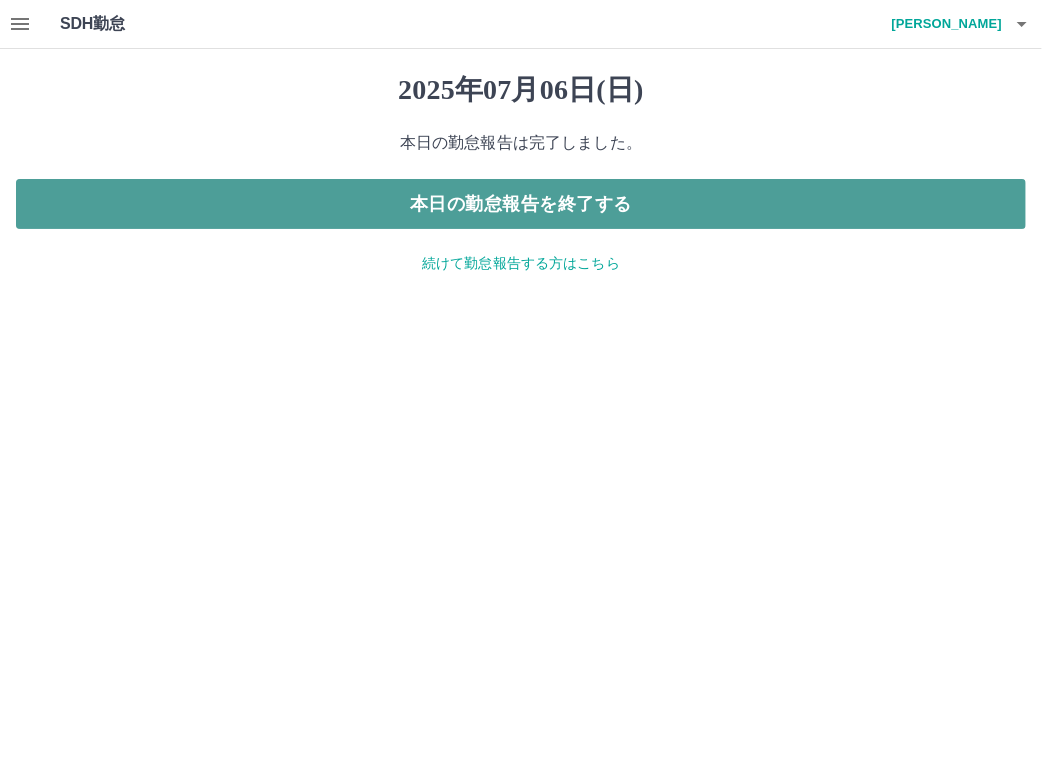 click on "本日の勤怠報告を終了する" at bounding box center (521, 204) 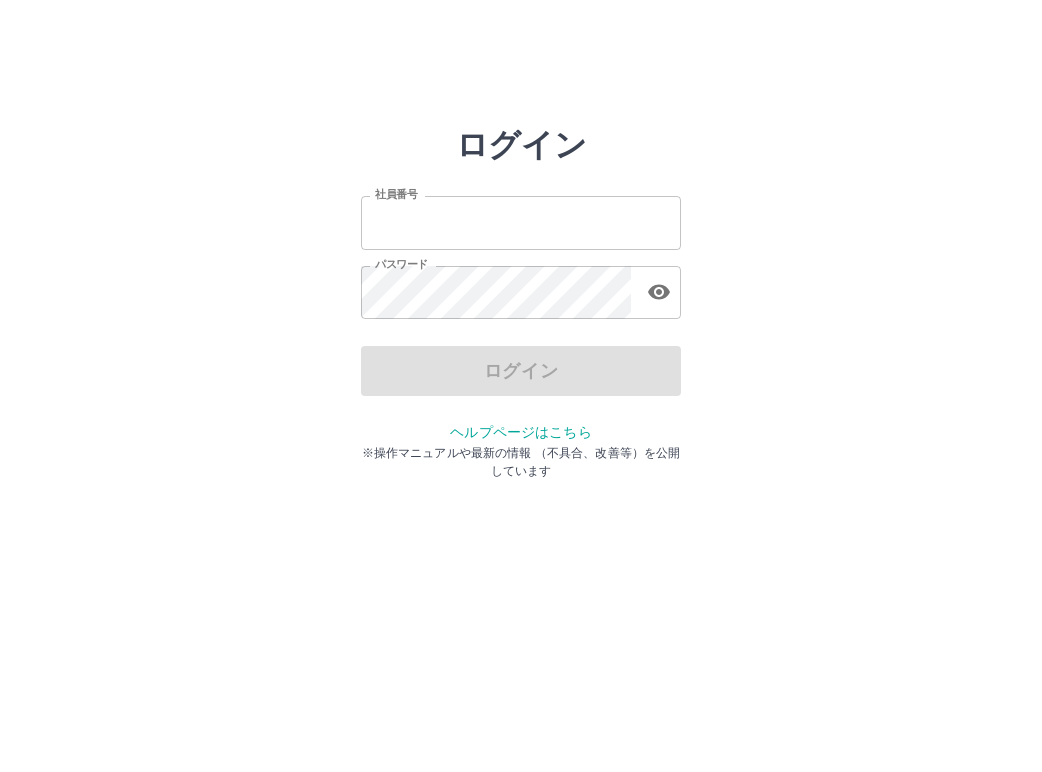 scroll, scrollTop: 0, scrollLeft: 0, axis: both 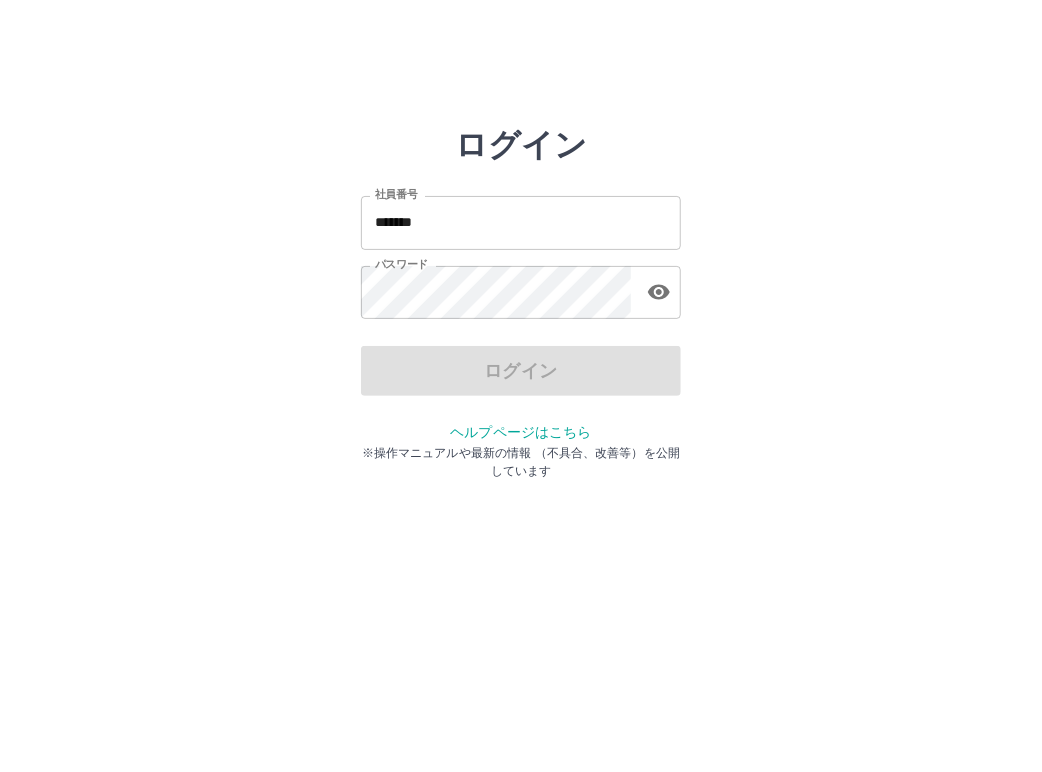 click on "*******" at bounding box center (521, 222) 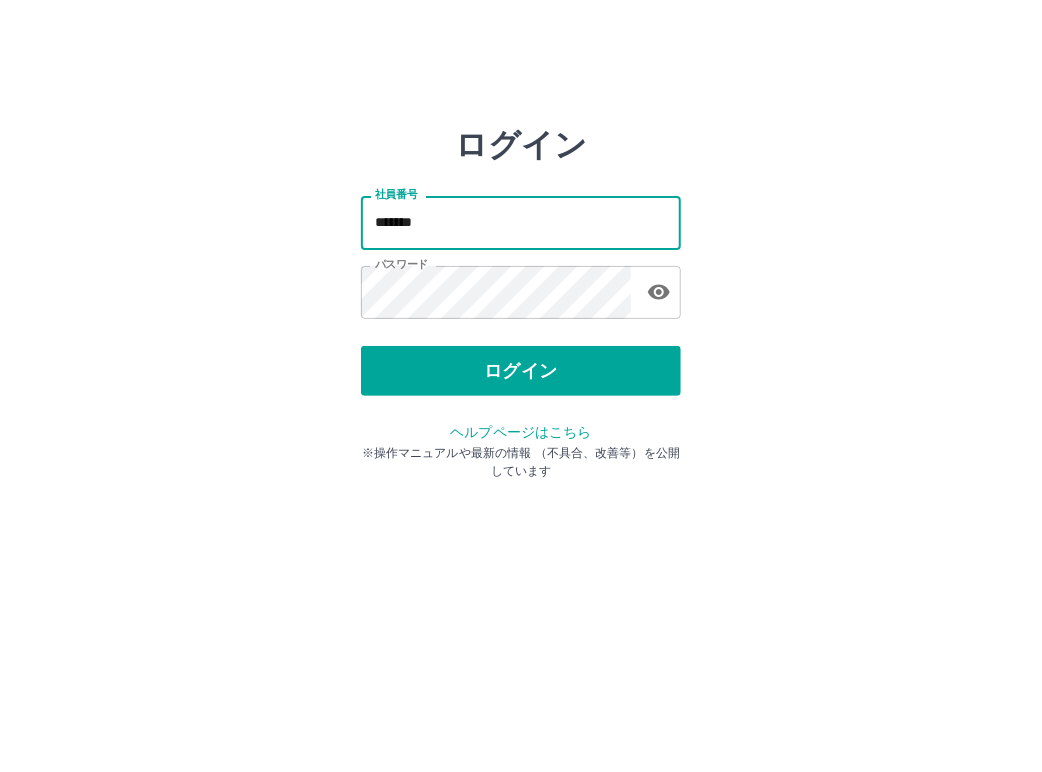 type on "*******" 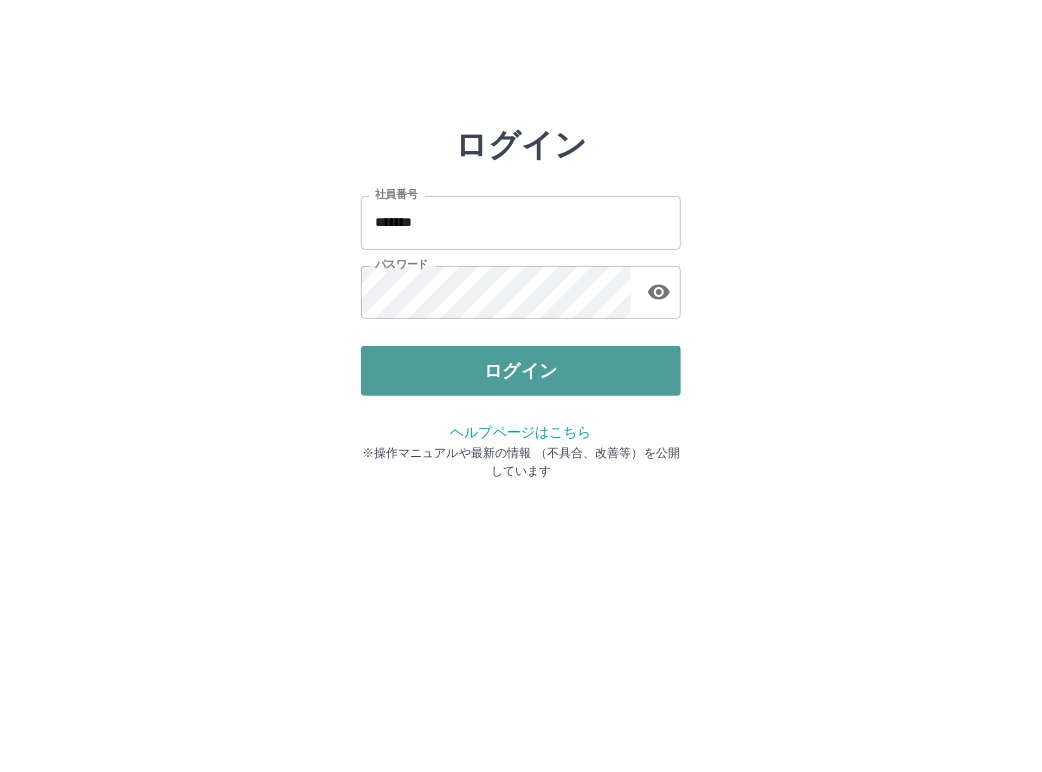 click on "ログイン" at bounding box center [521, 371] 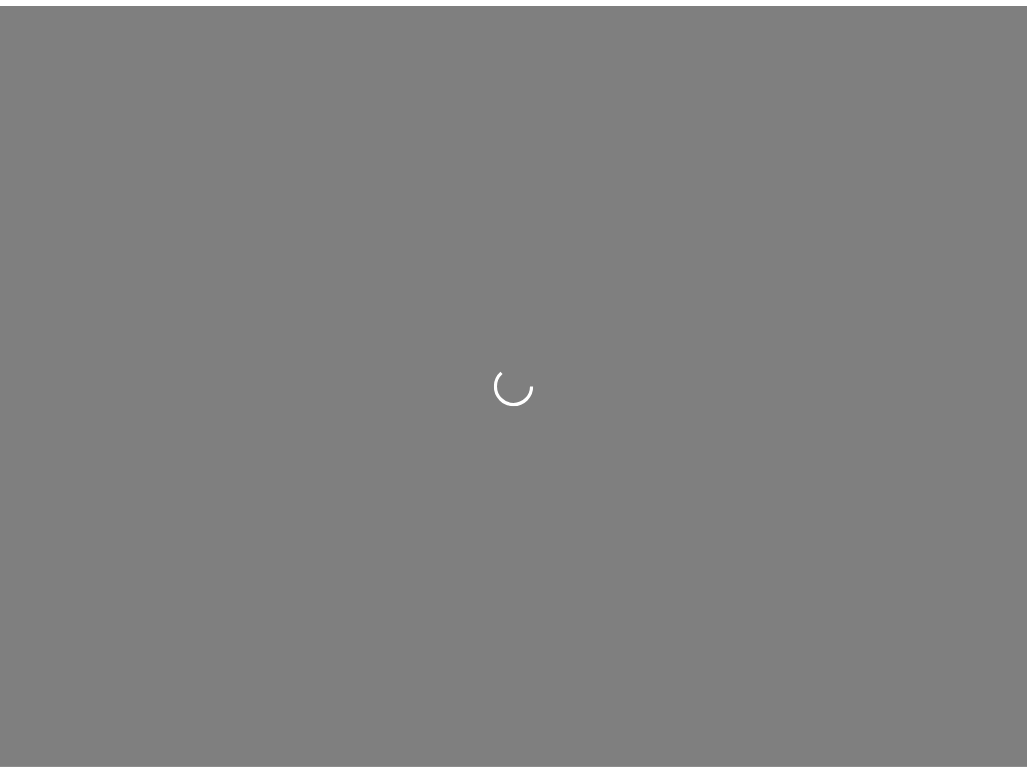 scroll, scrollTop: 0, scrollLeft: 0, axis: both 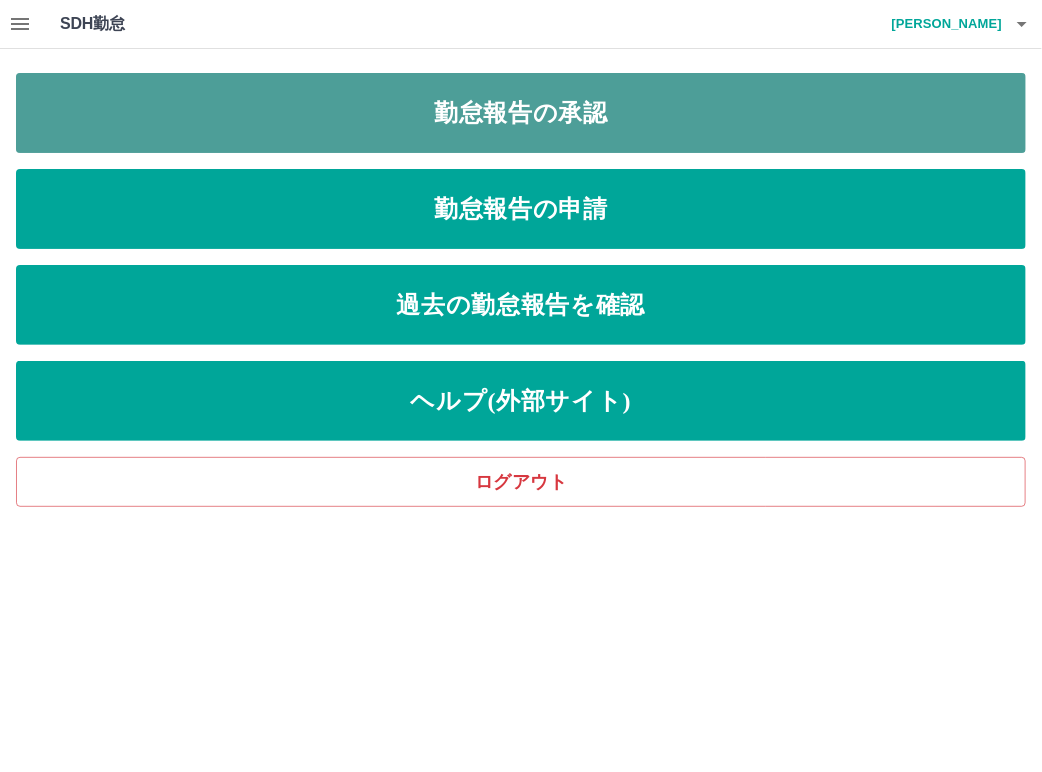 click on "勤怠報告の承認" at bounding box center (521, 113) 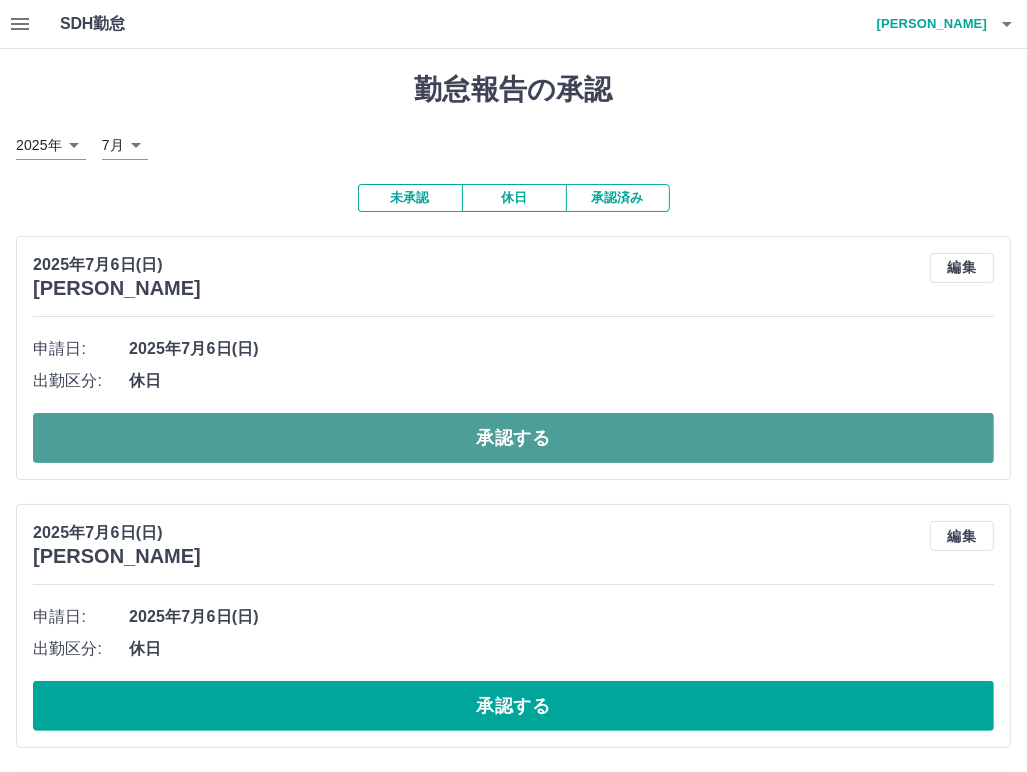 click on "承認する" at bounding box center (513, 438) 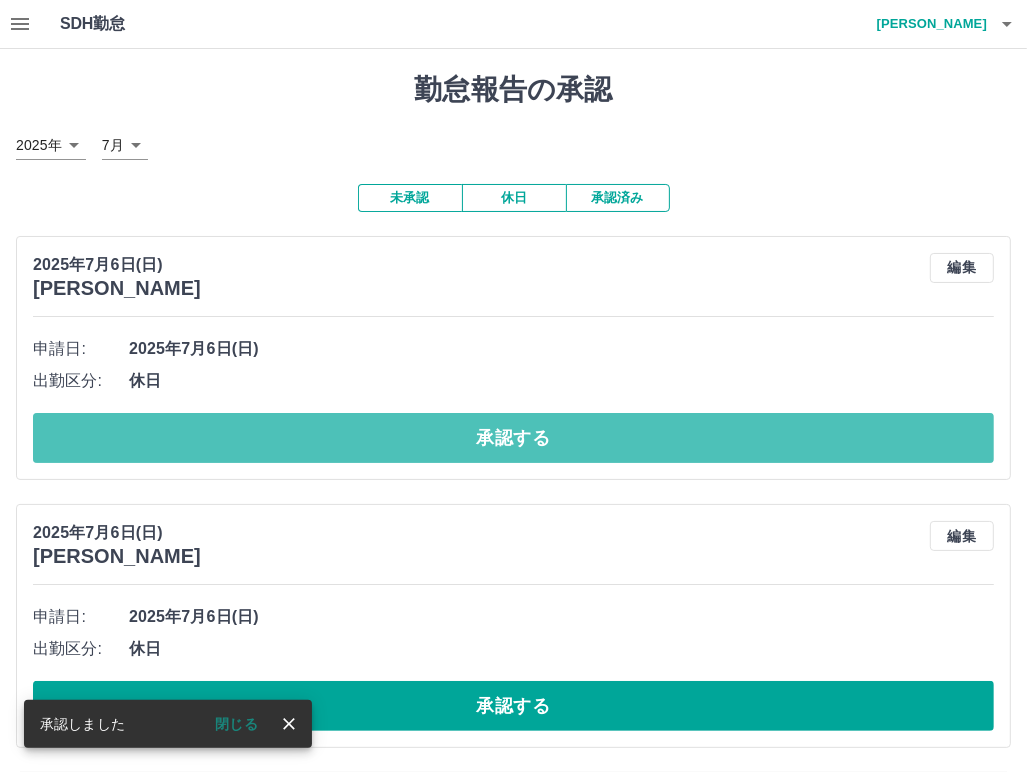 click on "承認する" at bounding box center (513, 438) 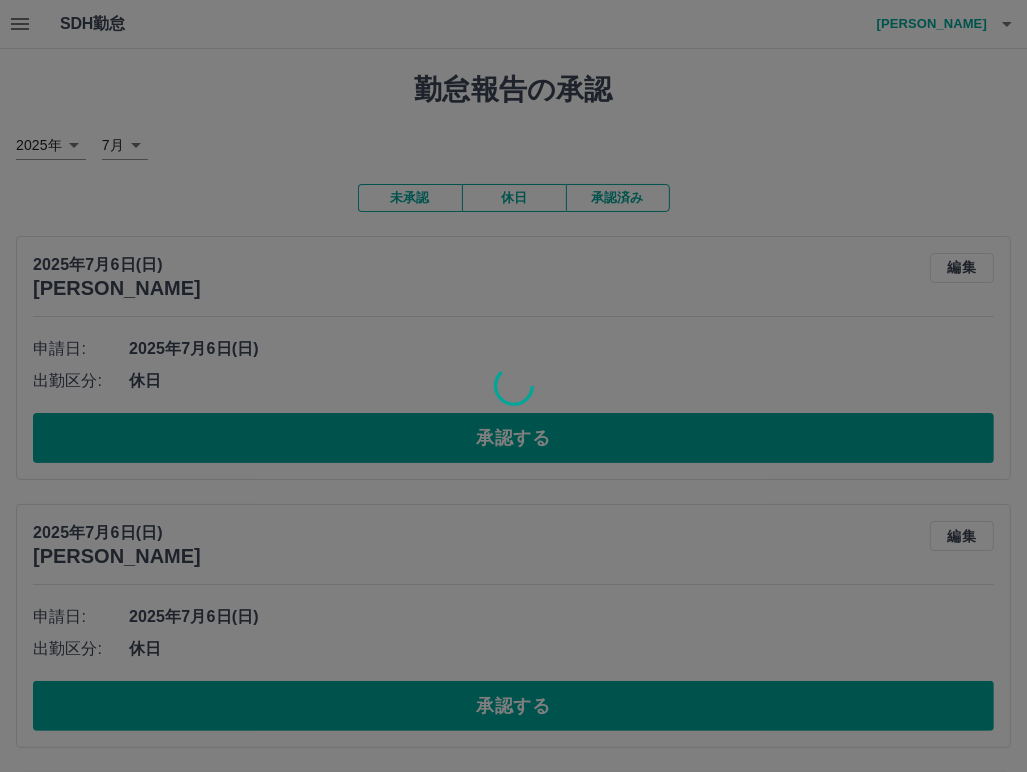 click at bounding box center (513, 386) 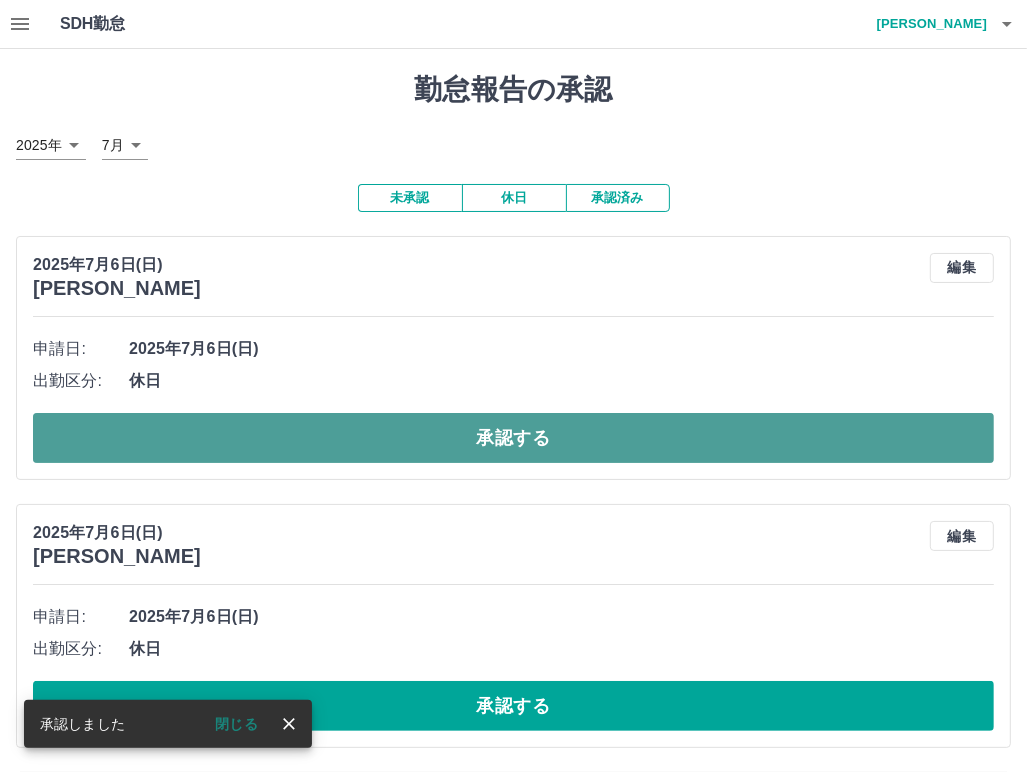 click on "承認する" at bounding box center (513, 438) 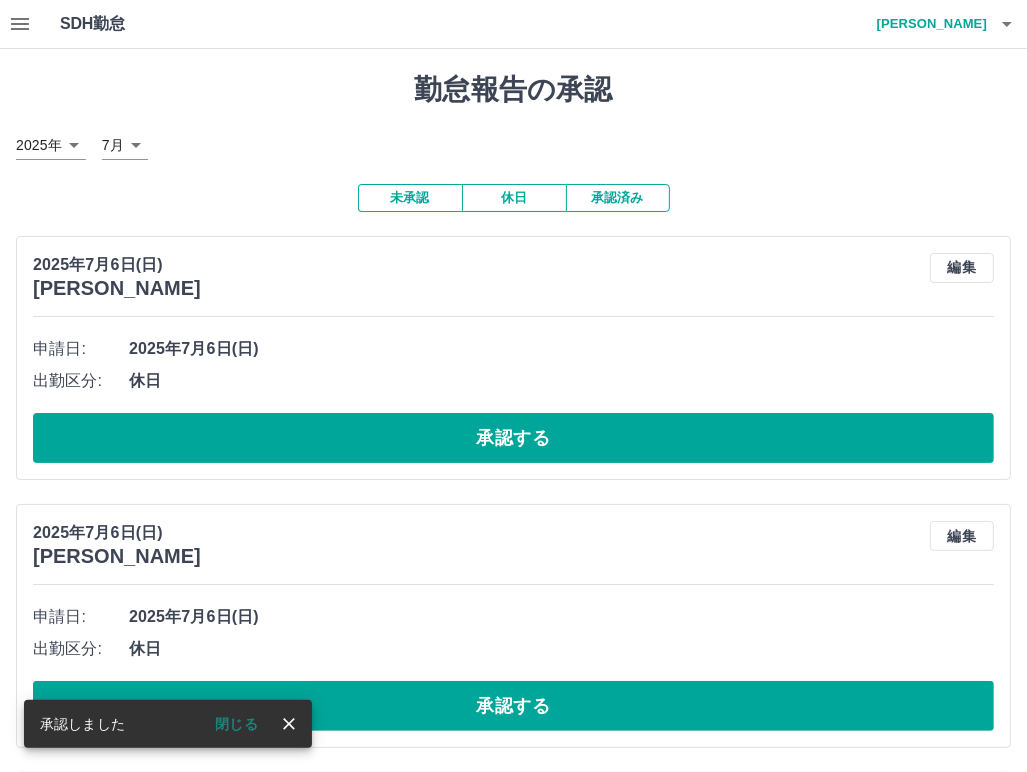 click on "承認する" at bounding box center [513, 438] 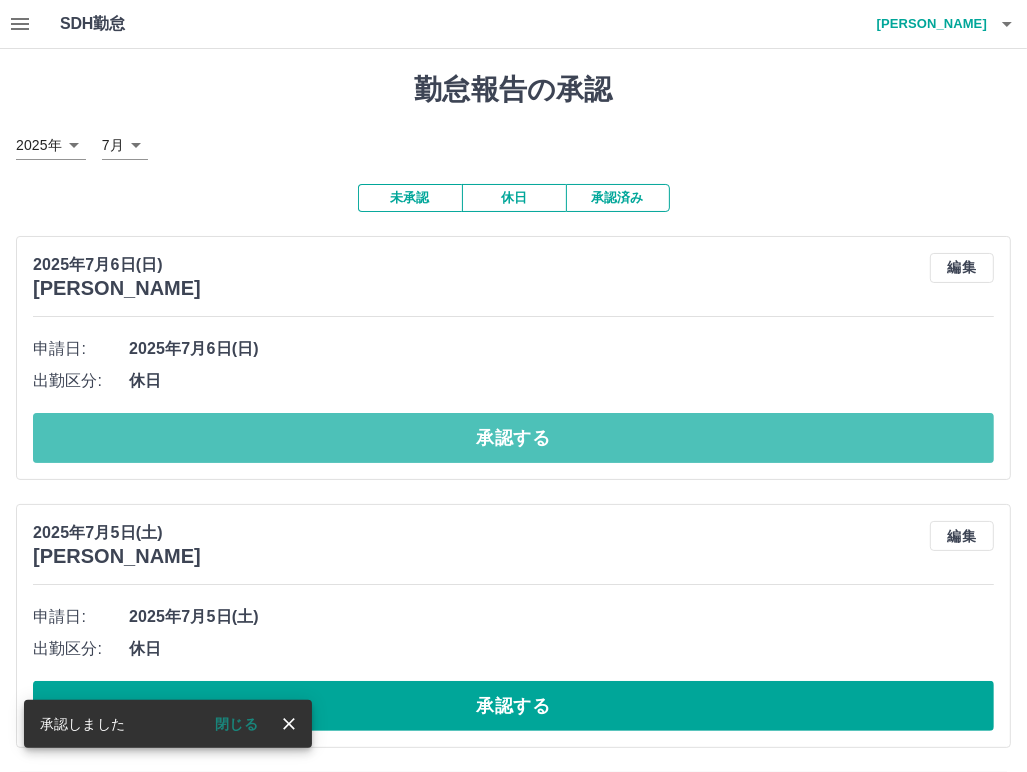 click on "承認する" at bounding box center (513, 438) 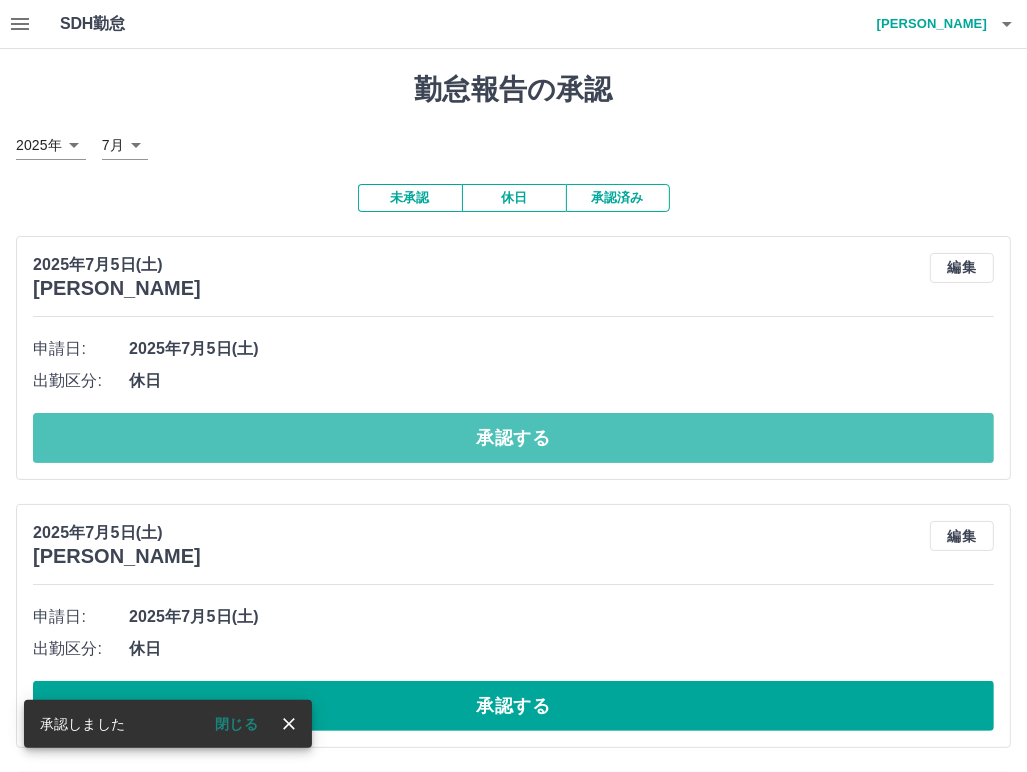 click on "承認する" at bounding box center [513, 438] 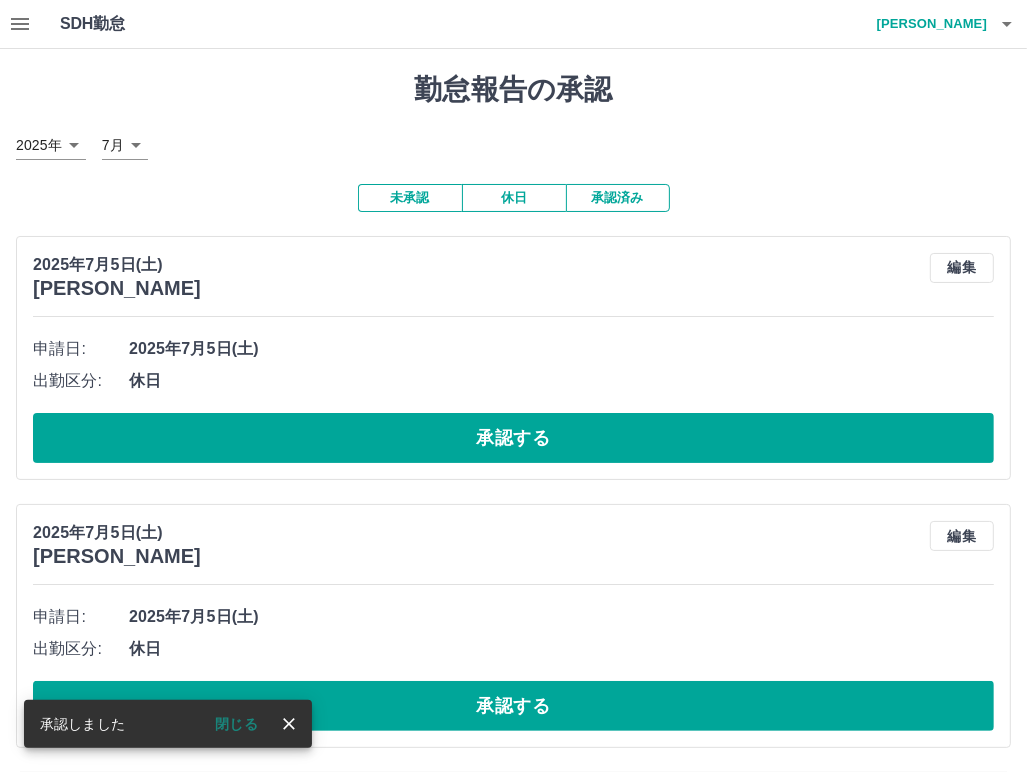 click on "承認する" at bounding box center [513, 438] 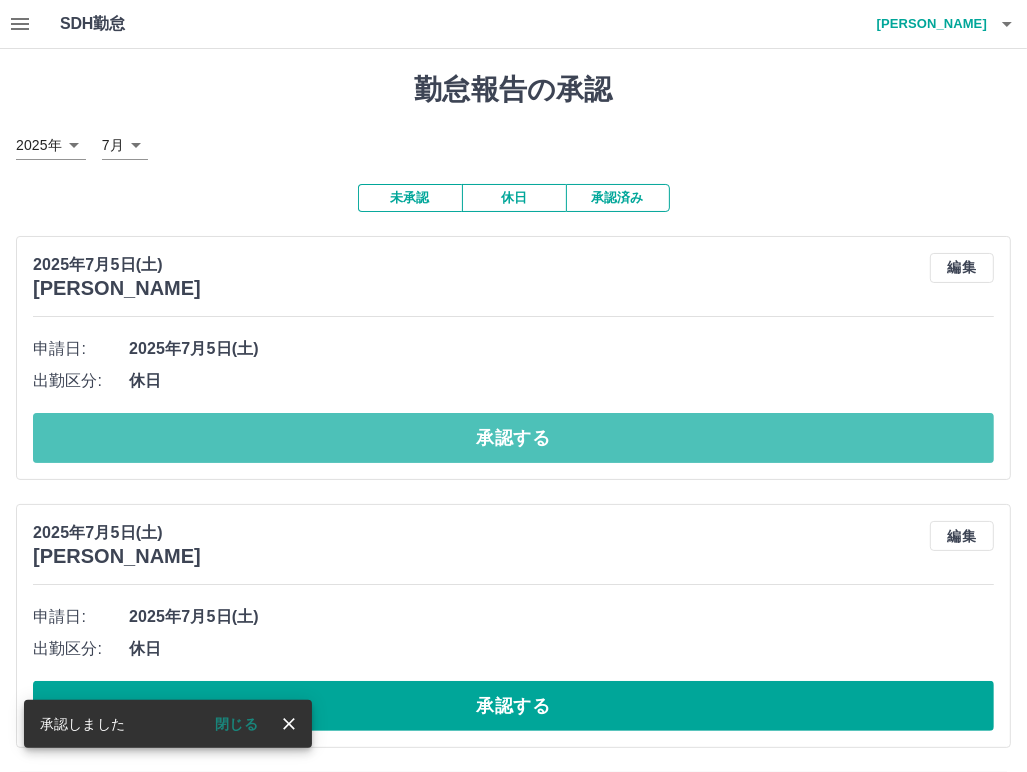 click on "承認する" at bounding box center (513, 438) 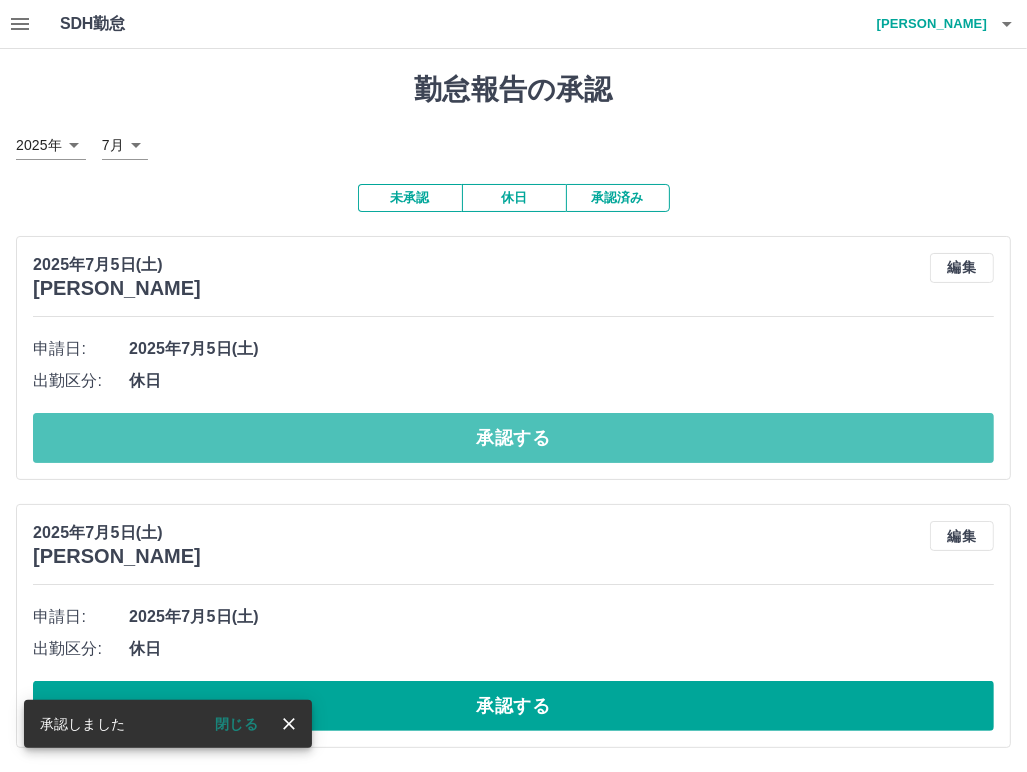 click on "承認する" at bounding box center (513, 438) 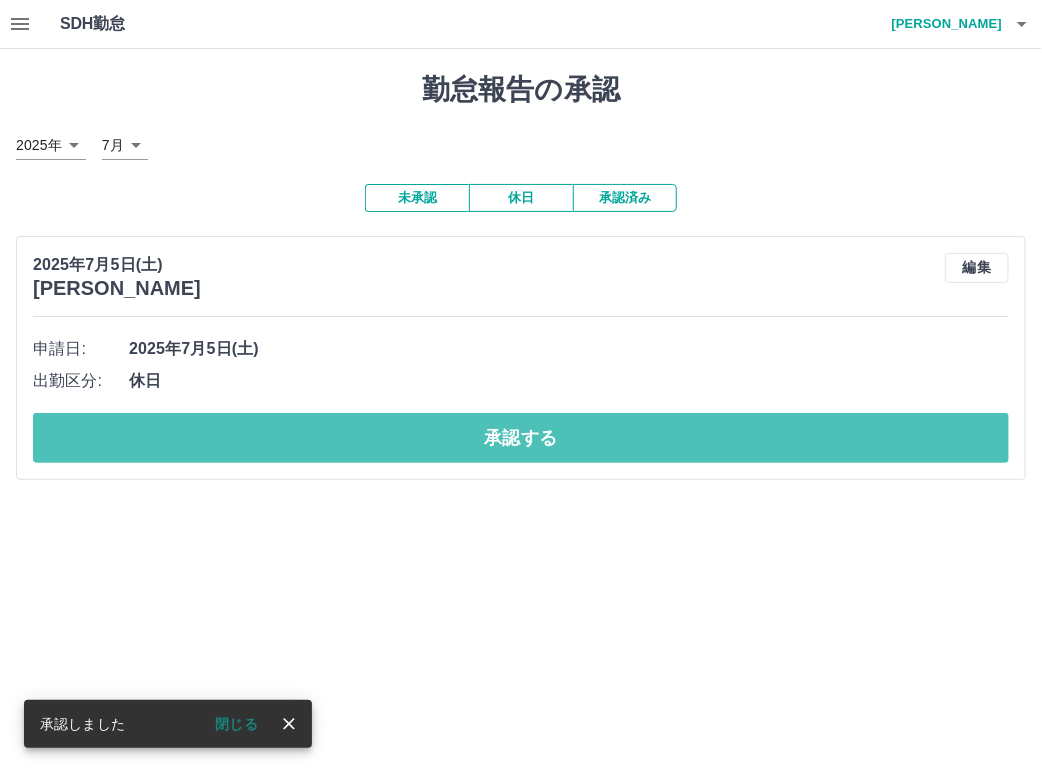 click on "承認する" at bounding box center (521, 438) 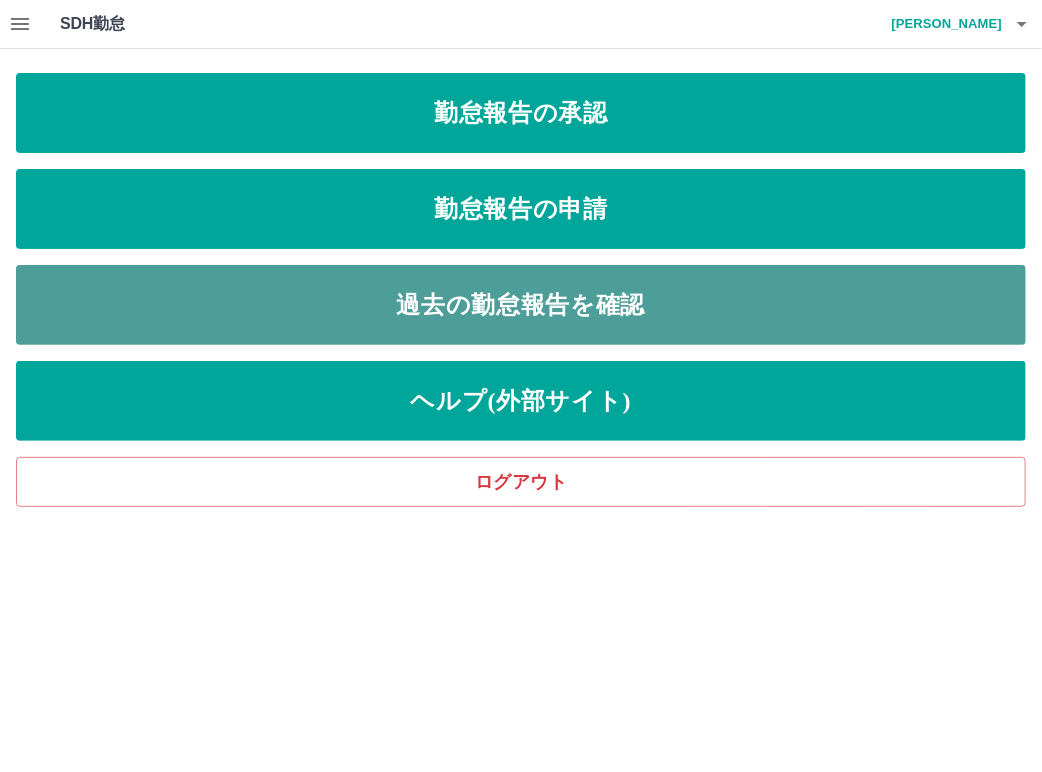 click on "過去の勤怠報告を確認" at bounding box center [521, 305] 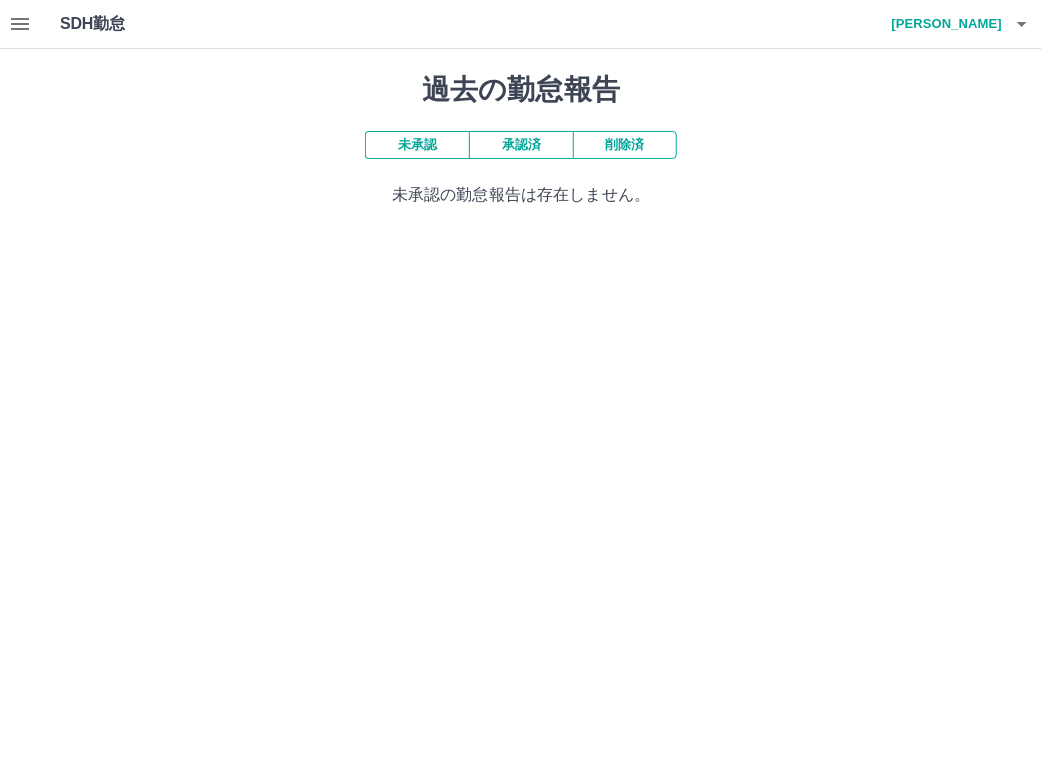 click on "承認済" at bounding box center [521, 145] 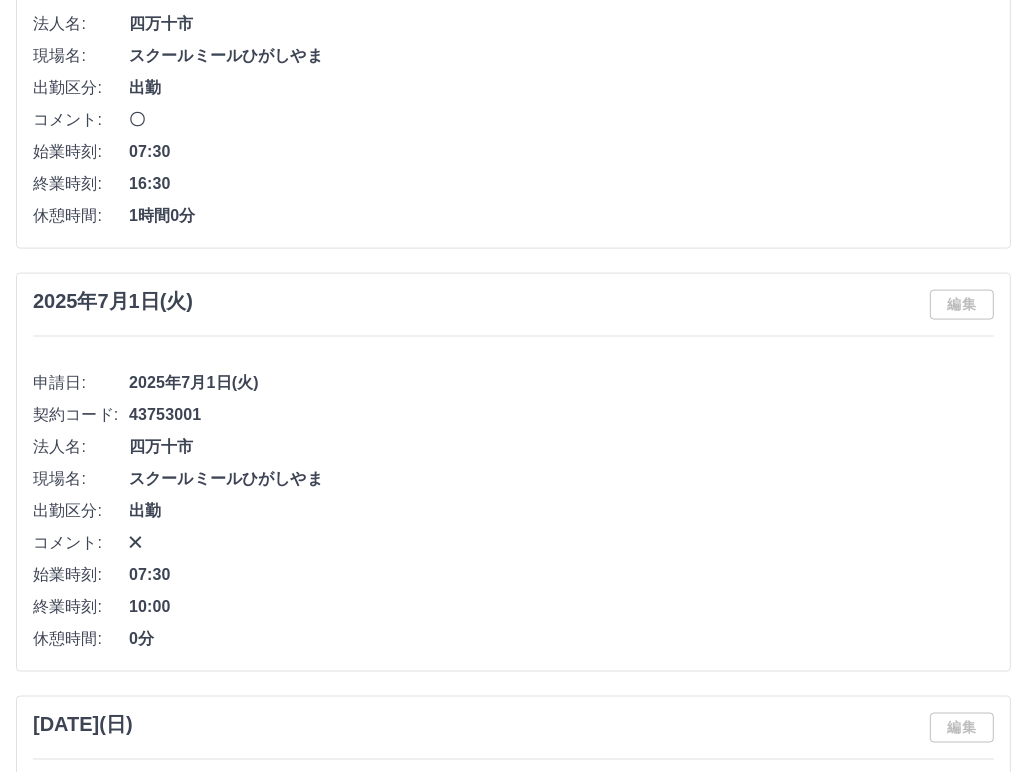 scroll, scrollTop: 1800, scrollLeft: 0, axis: vertical 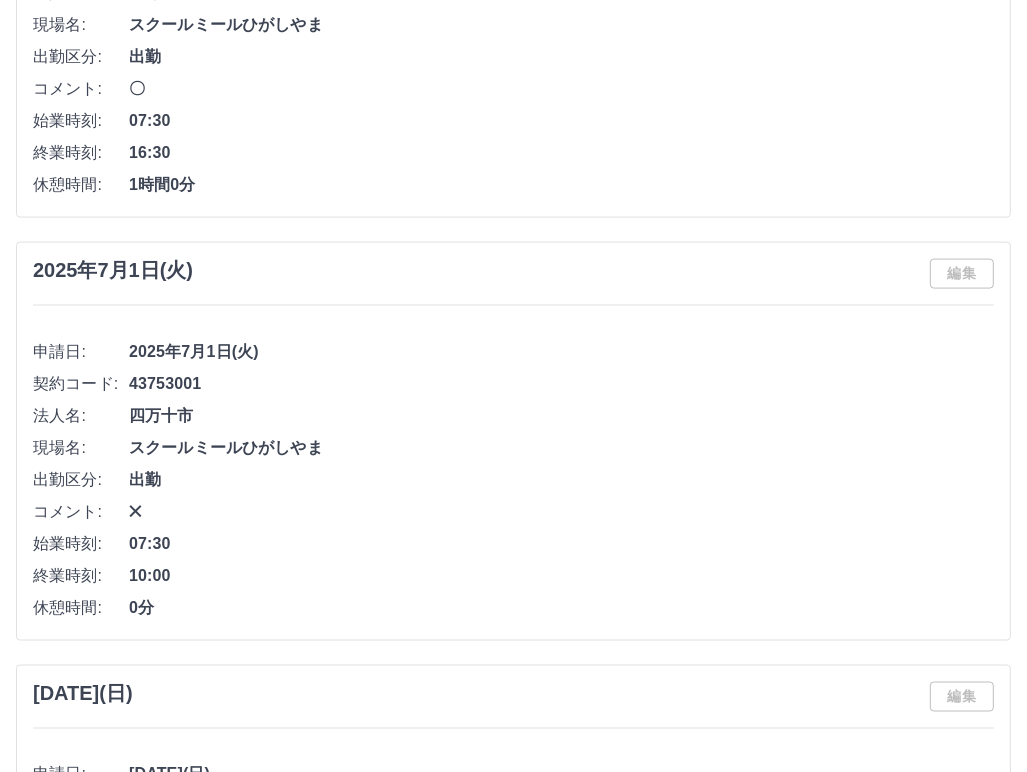 click on "編集" at bounding box center [962, 274] 